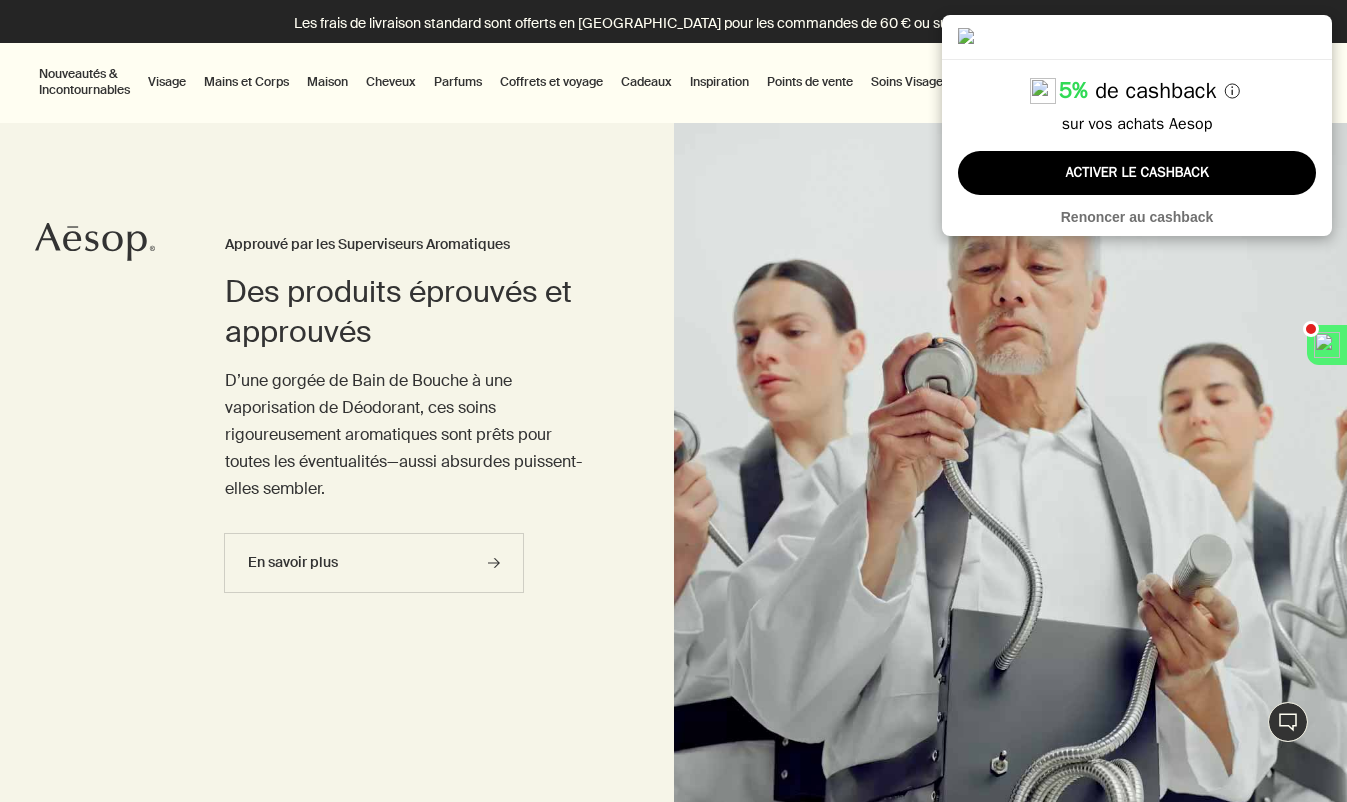 scroll, scrollTop: 0, scrollLeft: 0, axis: both 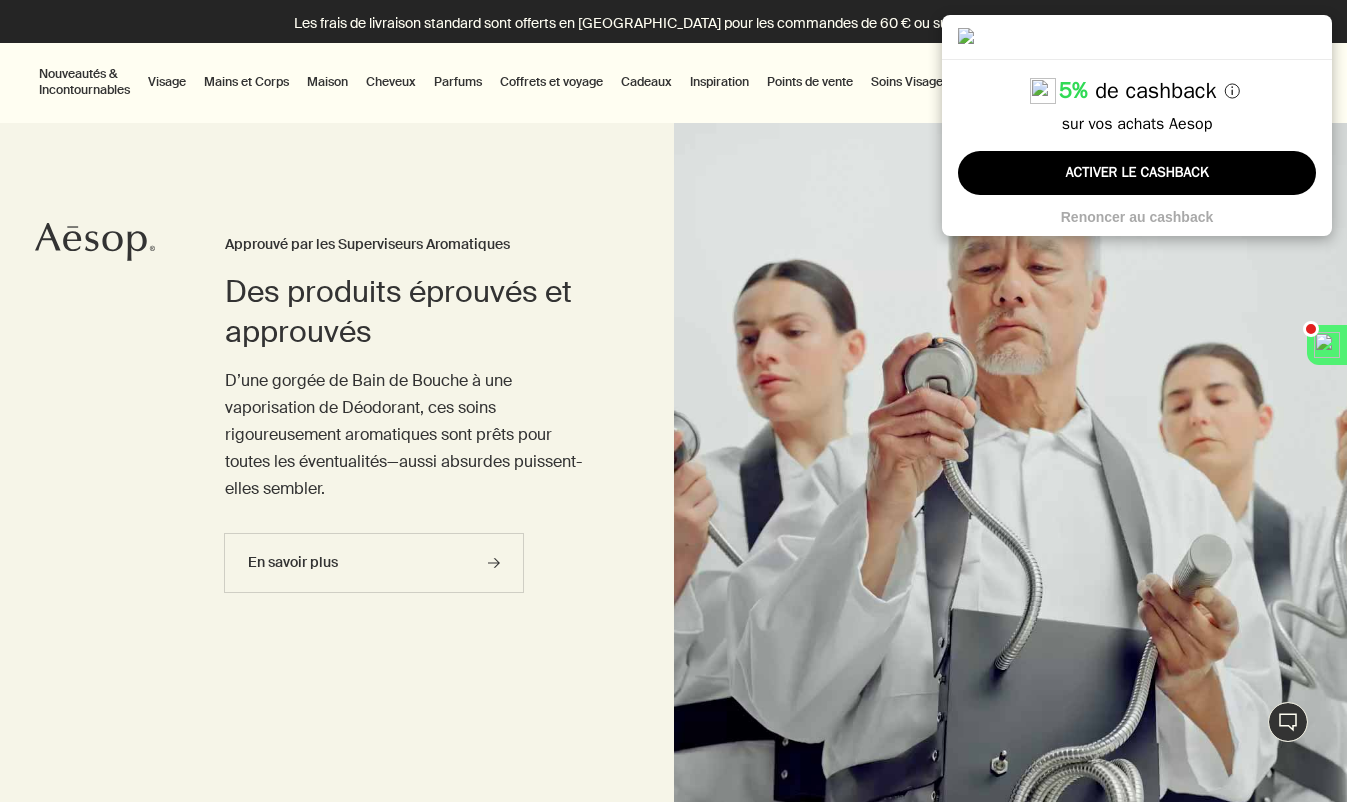 click on "Renoncer au cashback" at bounding box center [1137, 217] 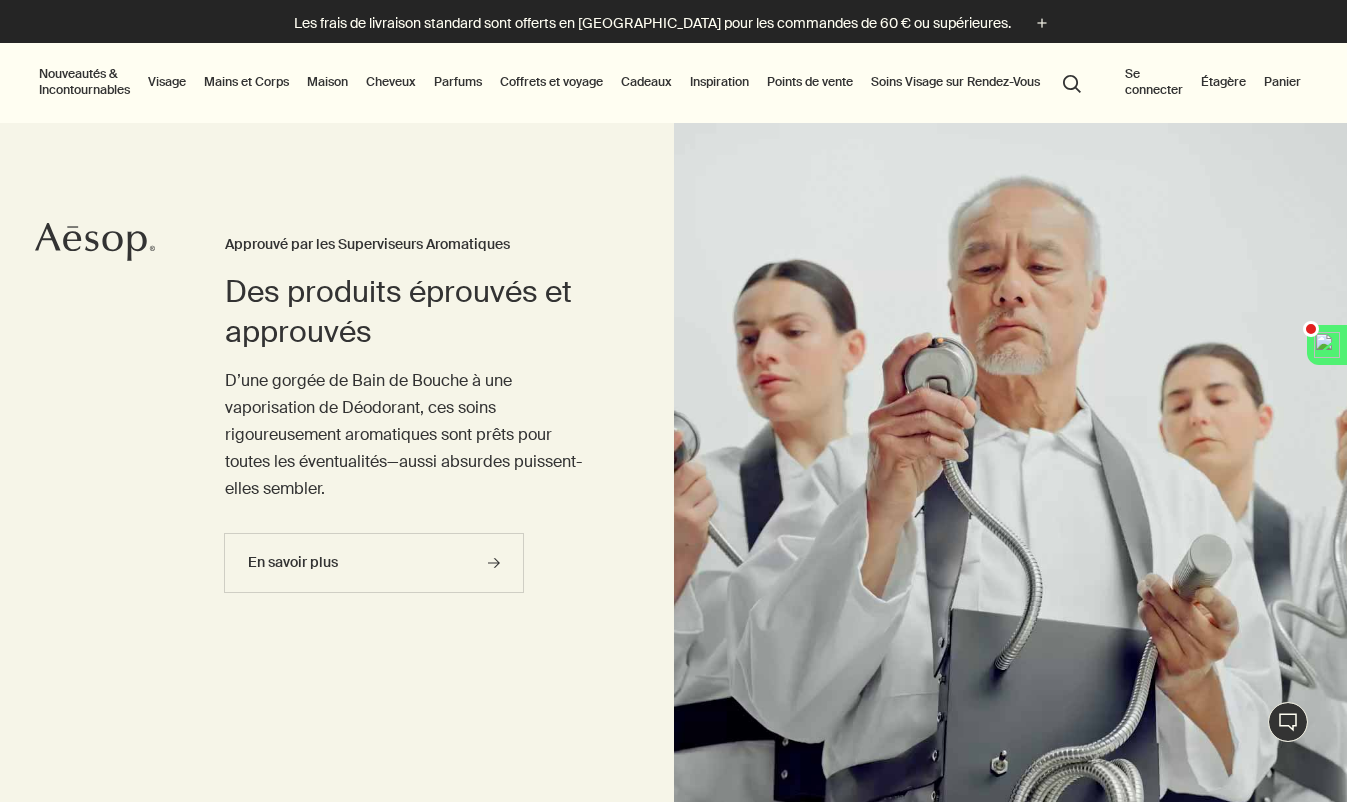 click on "Inspiration" at bounding box center (719, 82) 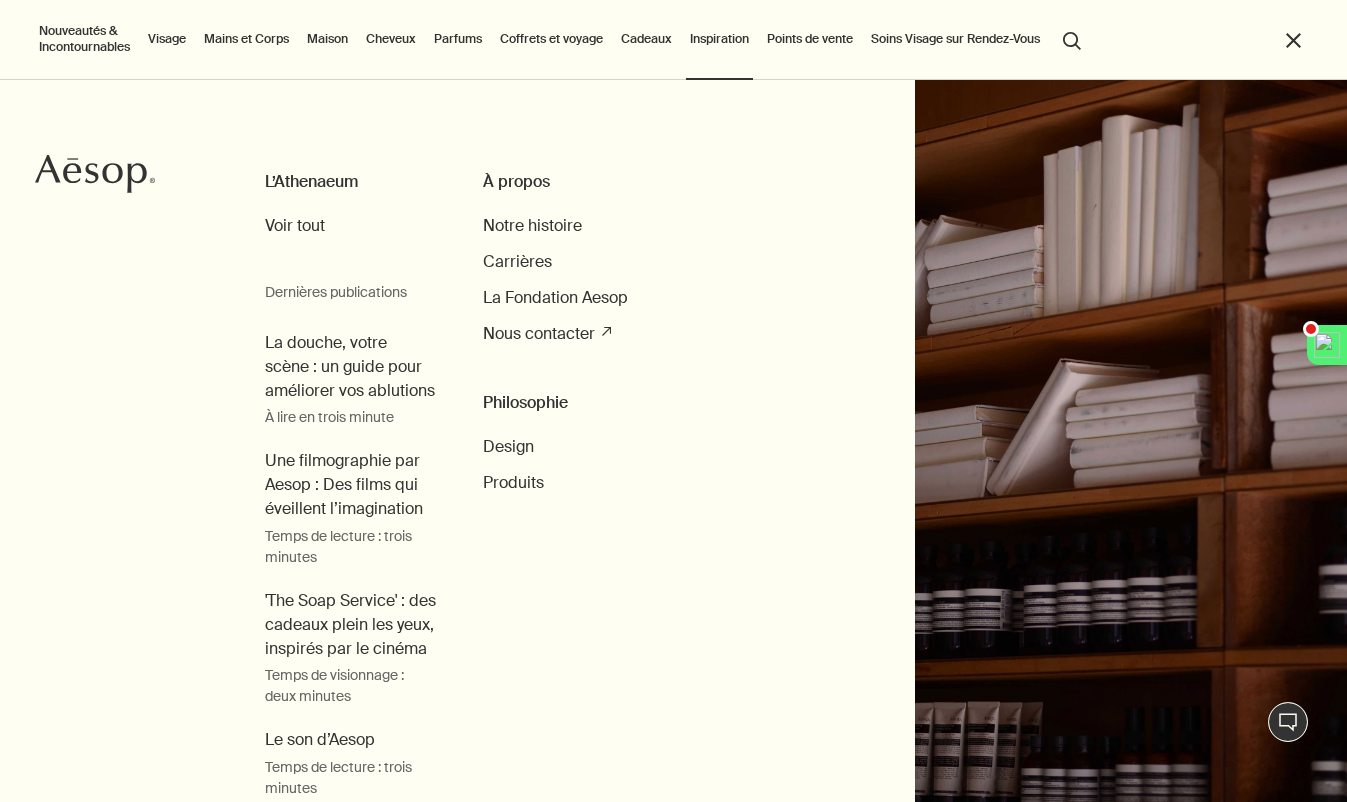 click on "À propos Notre histoire Carrières La Fondation Aesop Nous contacter   rightUpArrow Philosophie Design Produits" at bounding box center (591, 355) 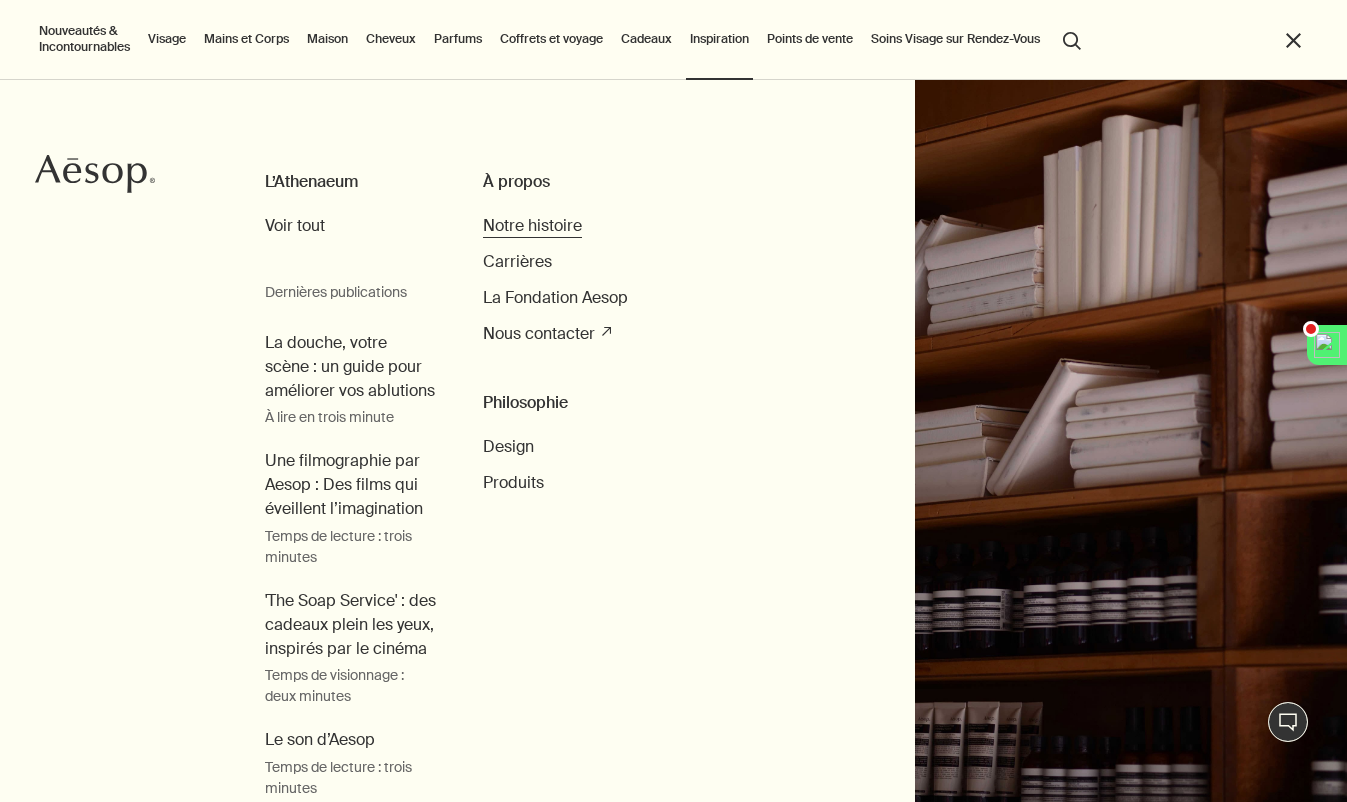 click on "Notre histoire" at bounding box center (532, 225) 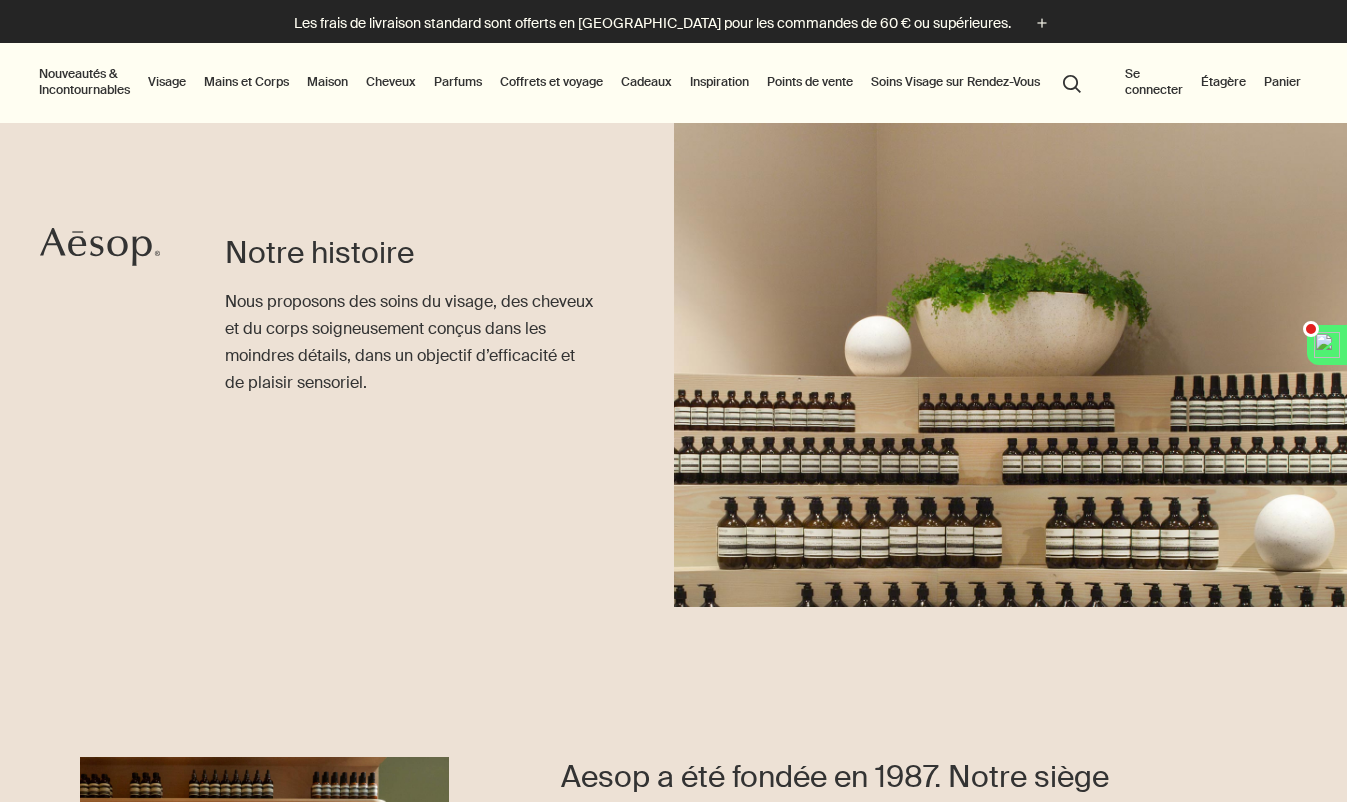 scroll, scrollTop: 0, scrollLeft: 0, axis: both 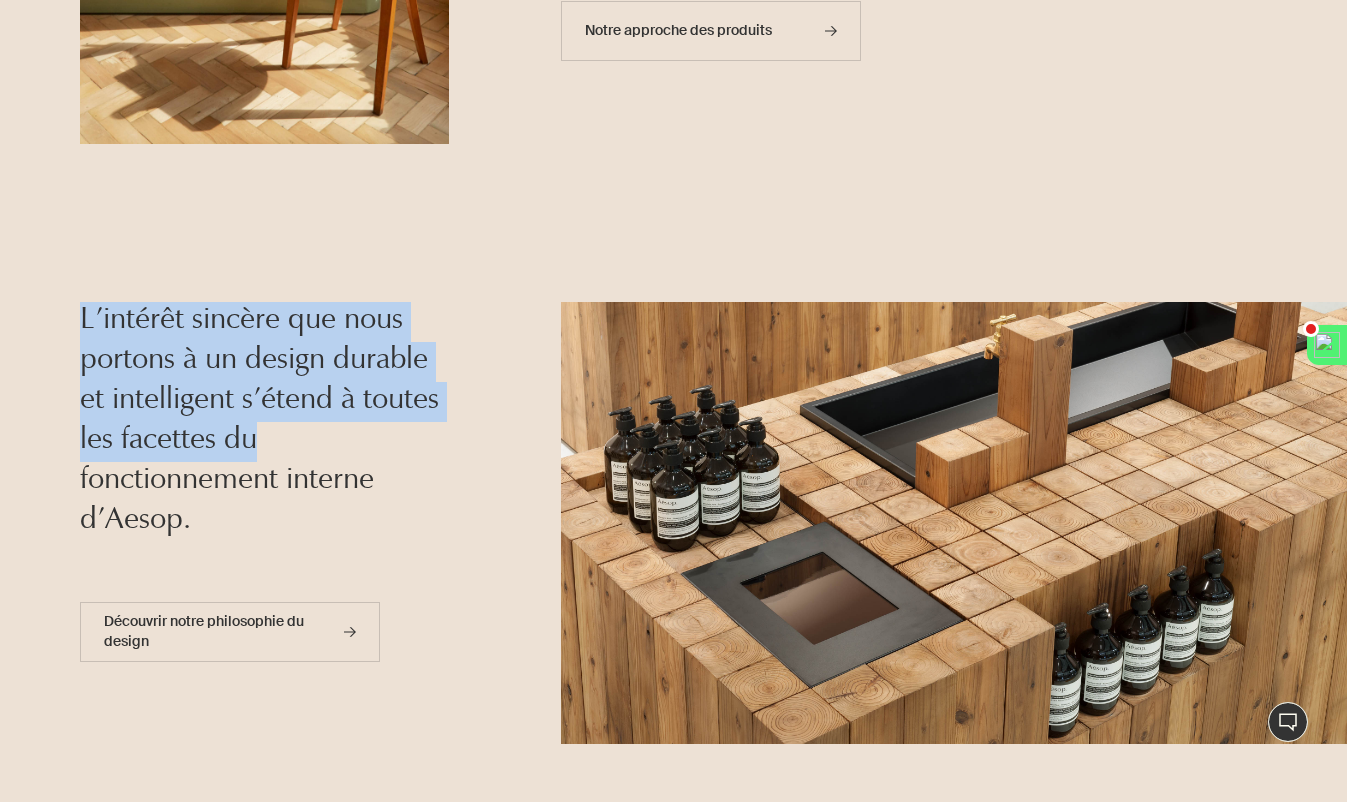 drag, startPoint x: 75, startPoint y: 306, endPoint x: 402, endPoint y: 438, distance: 352.6372 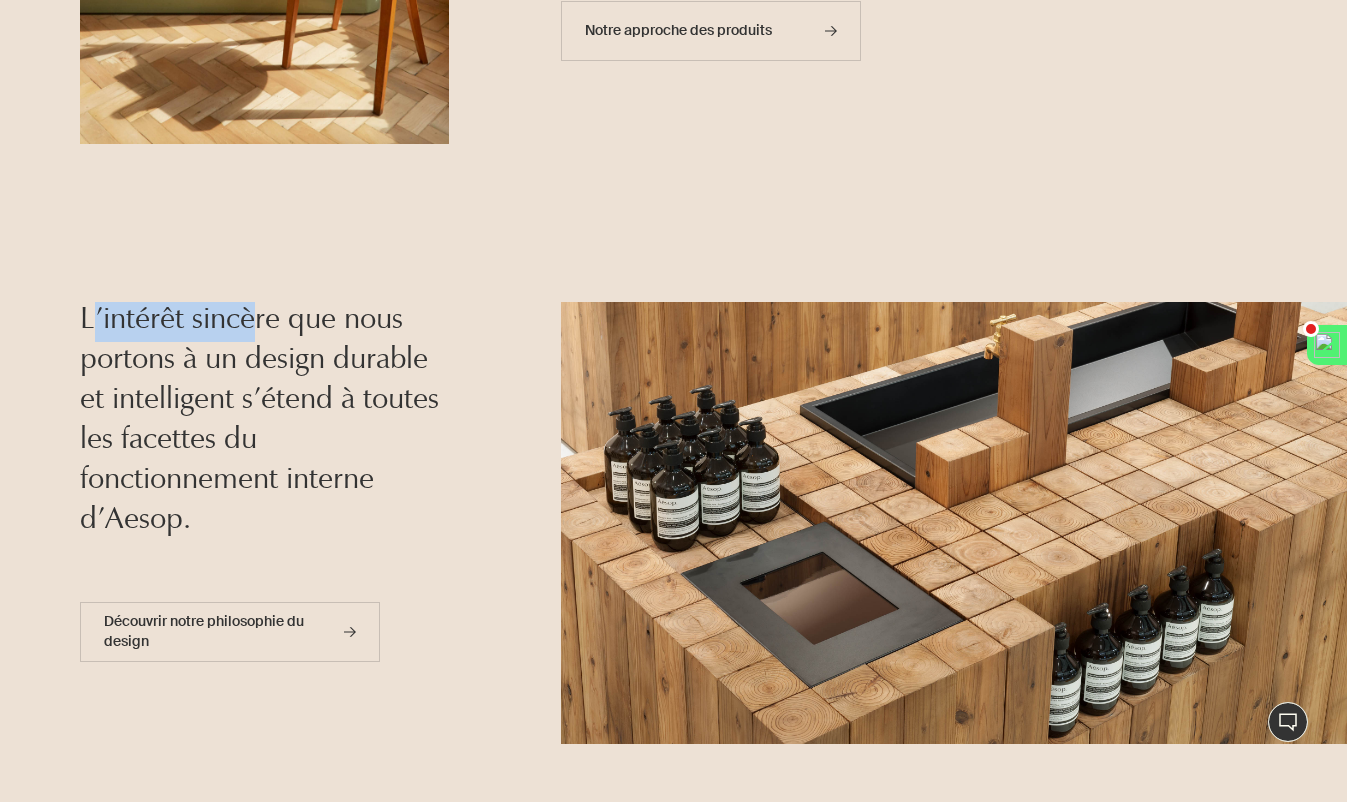 drag, startPoint x: 89, startPoint y: 312, endPoint x: 261, endPoint y: 332, distance: 173.15889 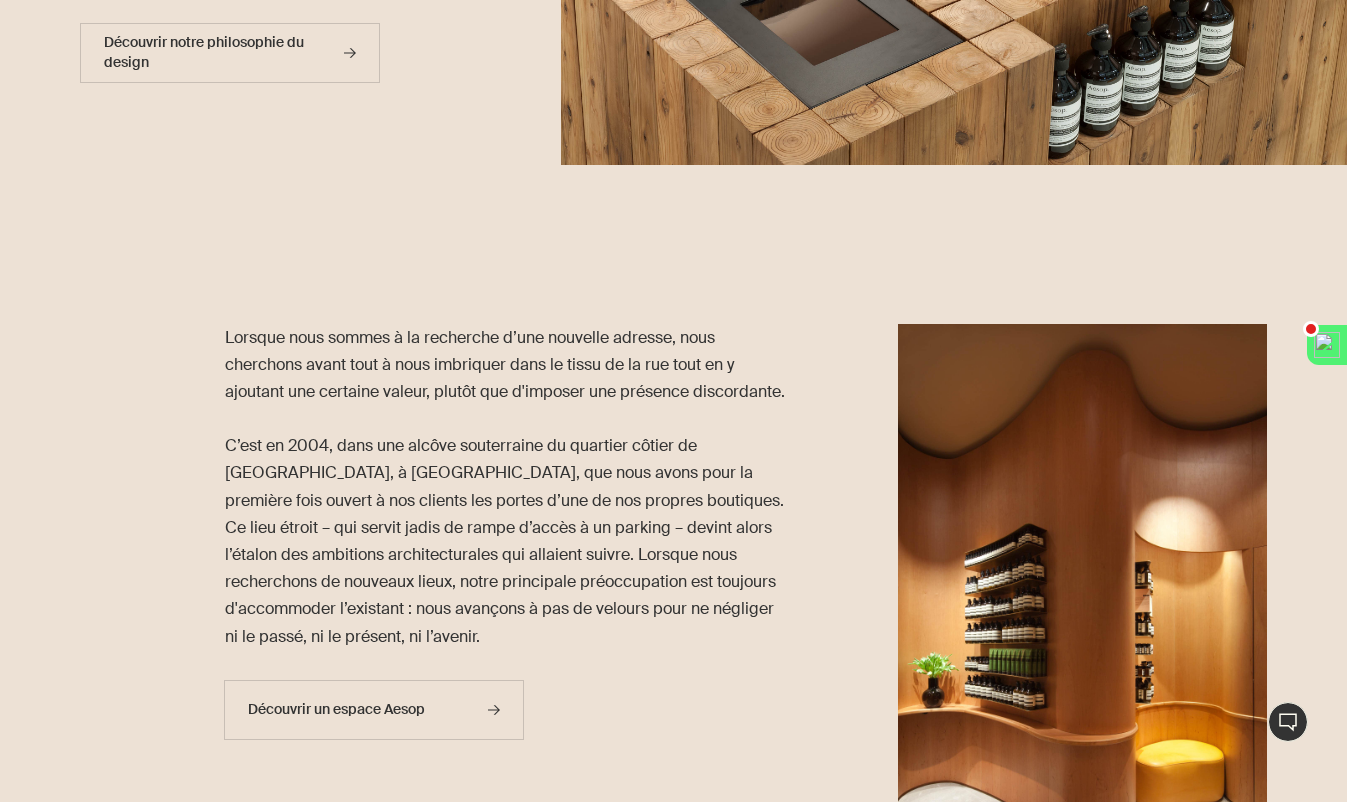 scroll, scrollTop: 1744, scrollLeft: 0, axis: vertical 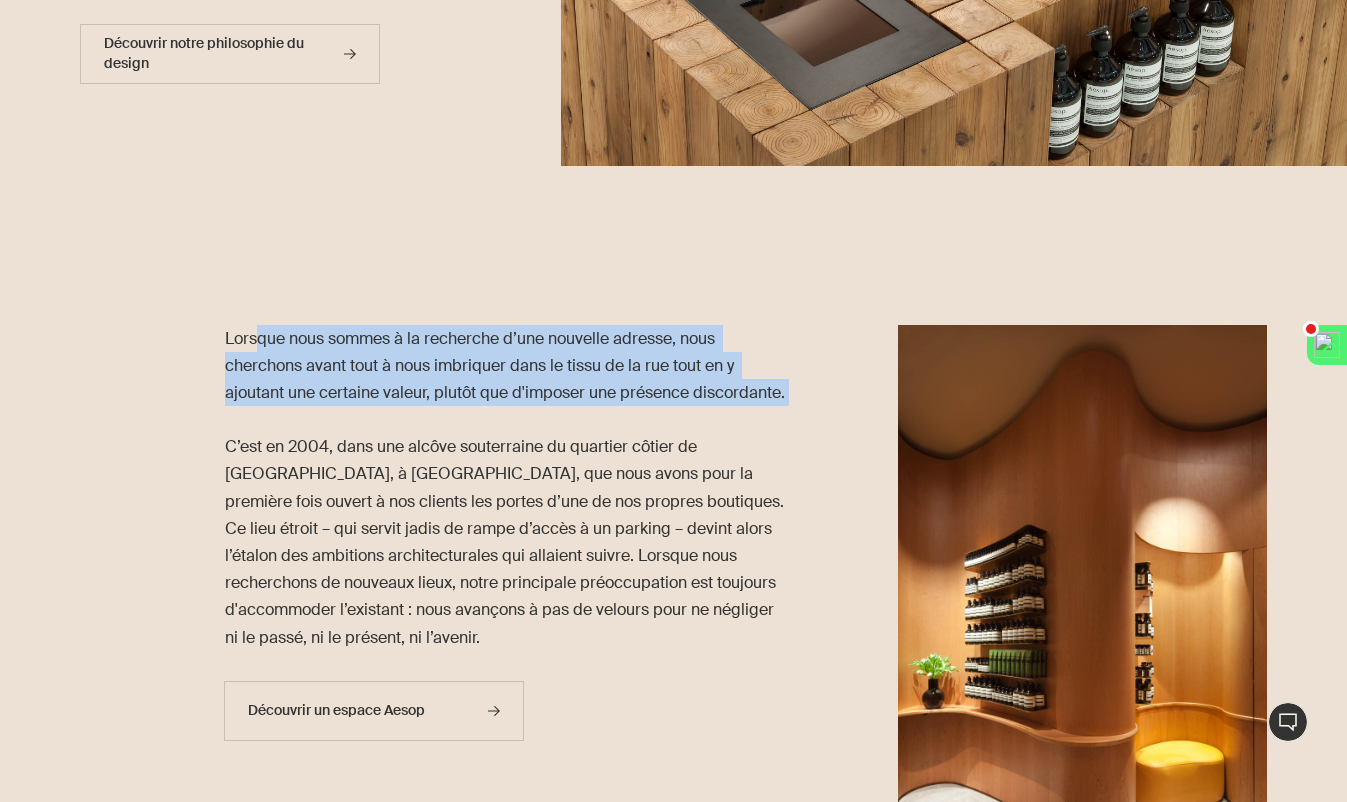 drag, startPoint x: 261, startPoint y: 332, endPoint x: 473, endPoint y: 411, distance: 226.24103 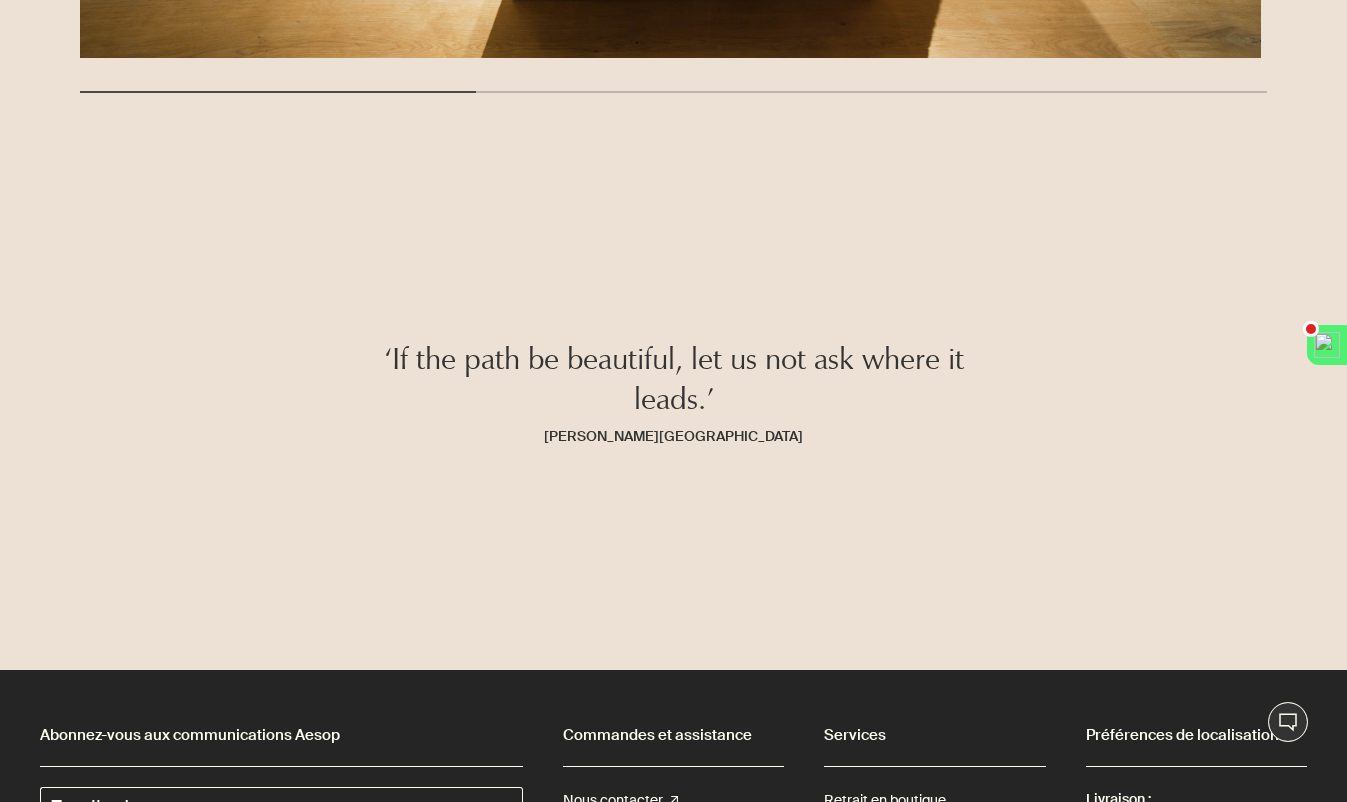 scroll, scrollTop: 3390, scrollLeft: 0, axis: vertical 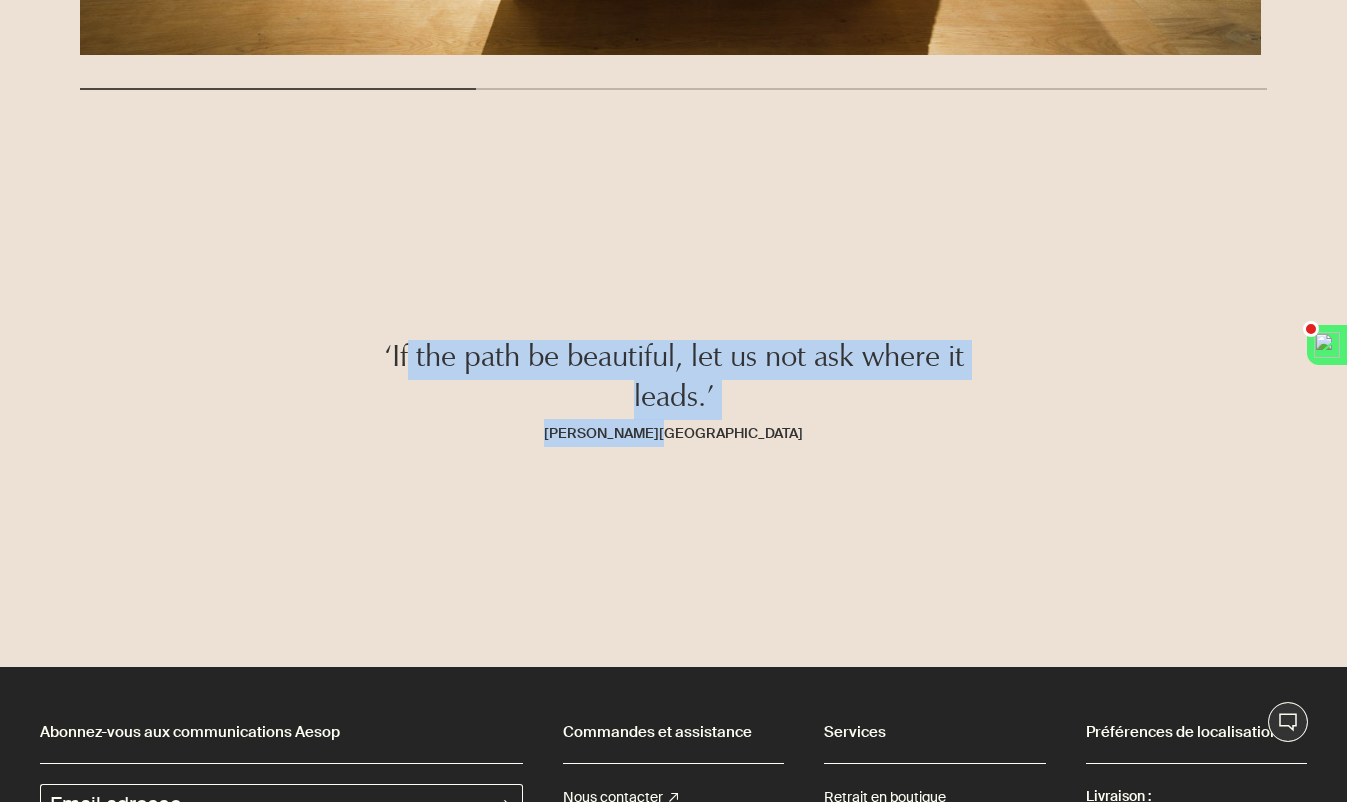 drag, startPoint x: 407, startPoint y: 363, endPoint x: 1469, endPoint y: 679, distance: 1108.0162 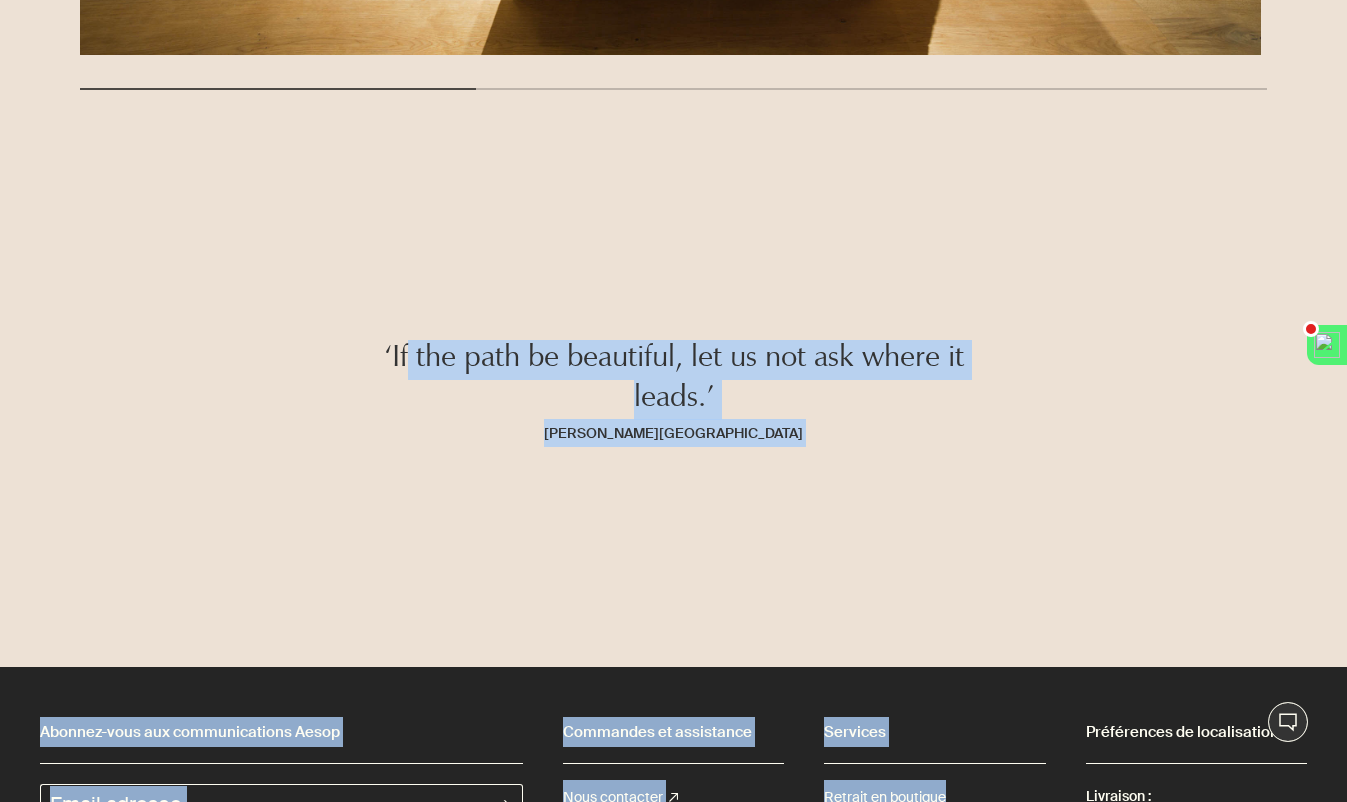 click on "‘If the path be beautiful, let us not ask where it leads.’ Anatole France" at bounding box center (673, 404) 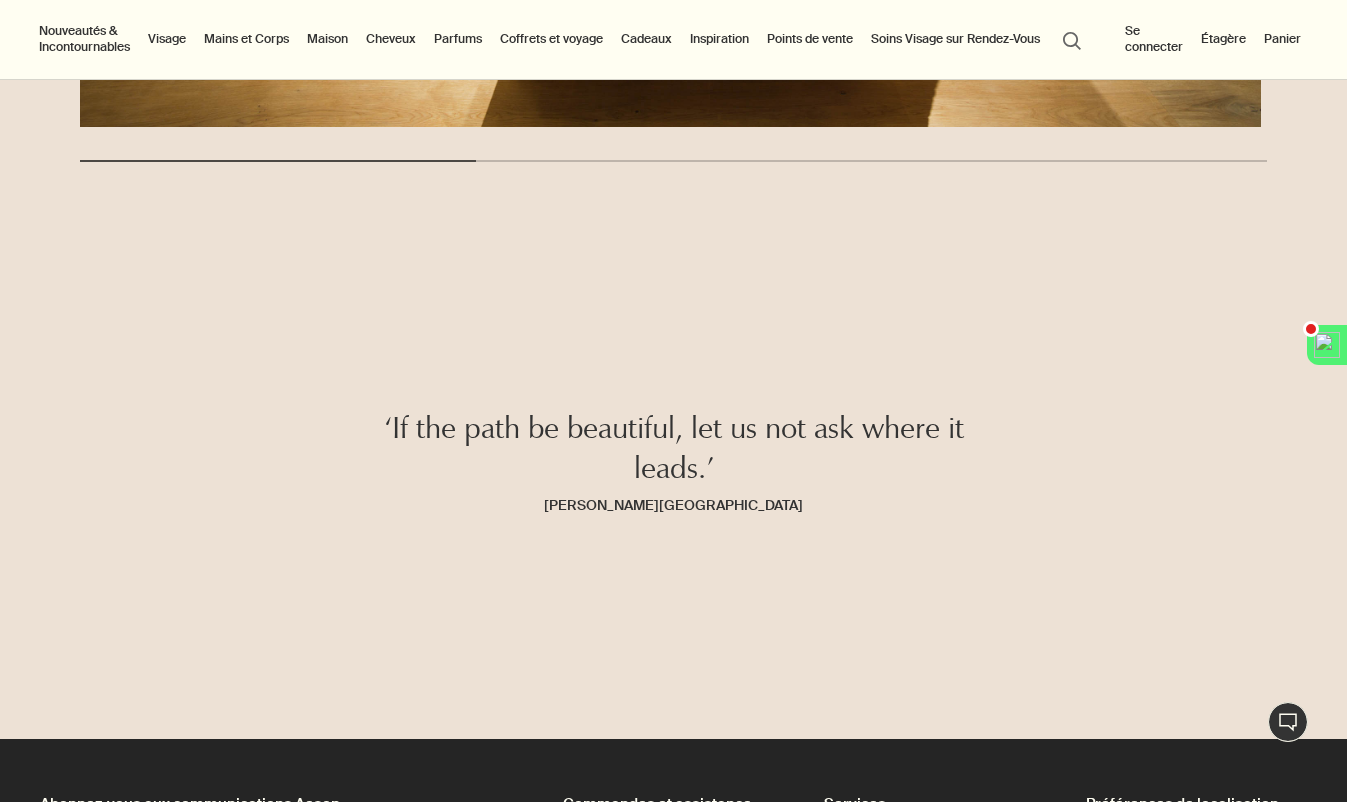 scroll, scrollTop: 3317, scrollLeft: 0, axis: vertical 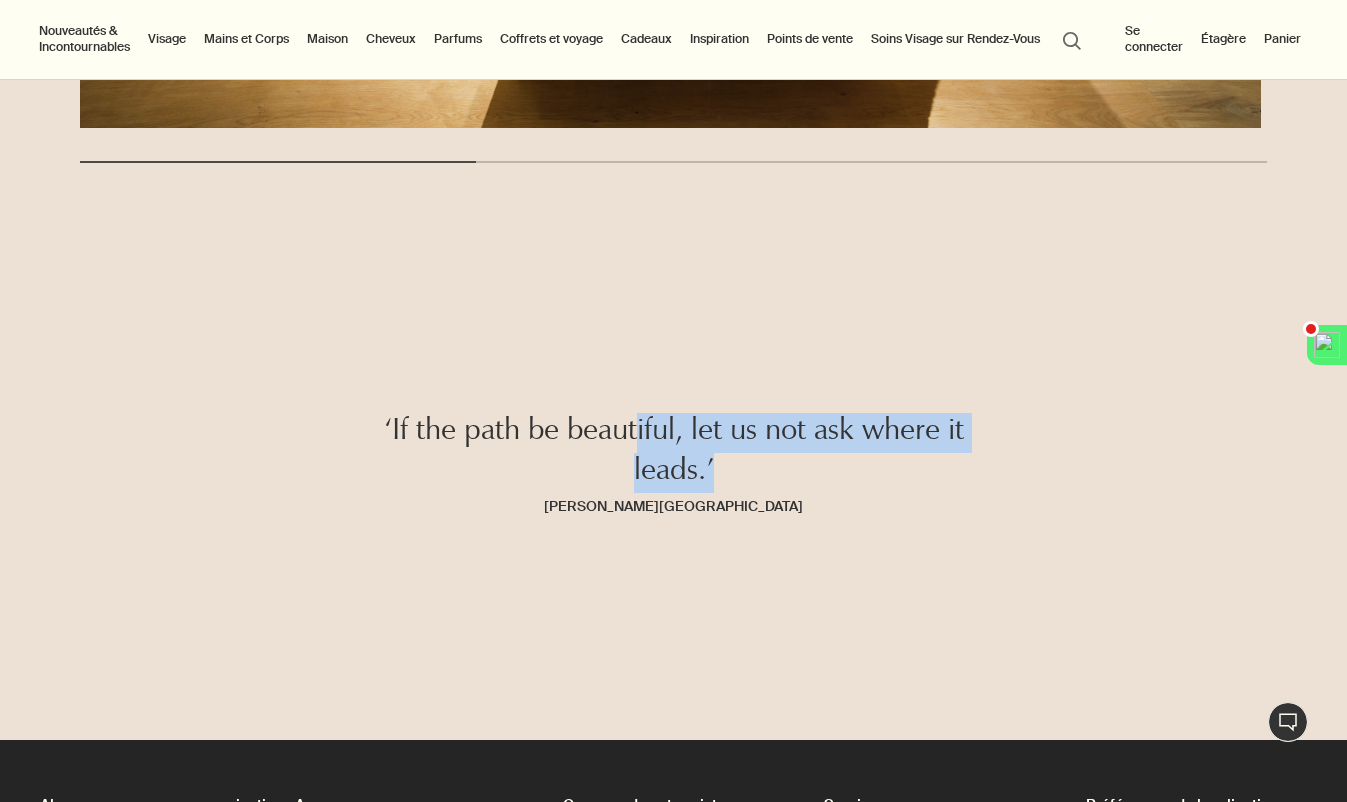 drag, startPoint x: 634, startPoint y: 435, endPoint x: 768, endPoint y: 486, distance: 143.37712 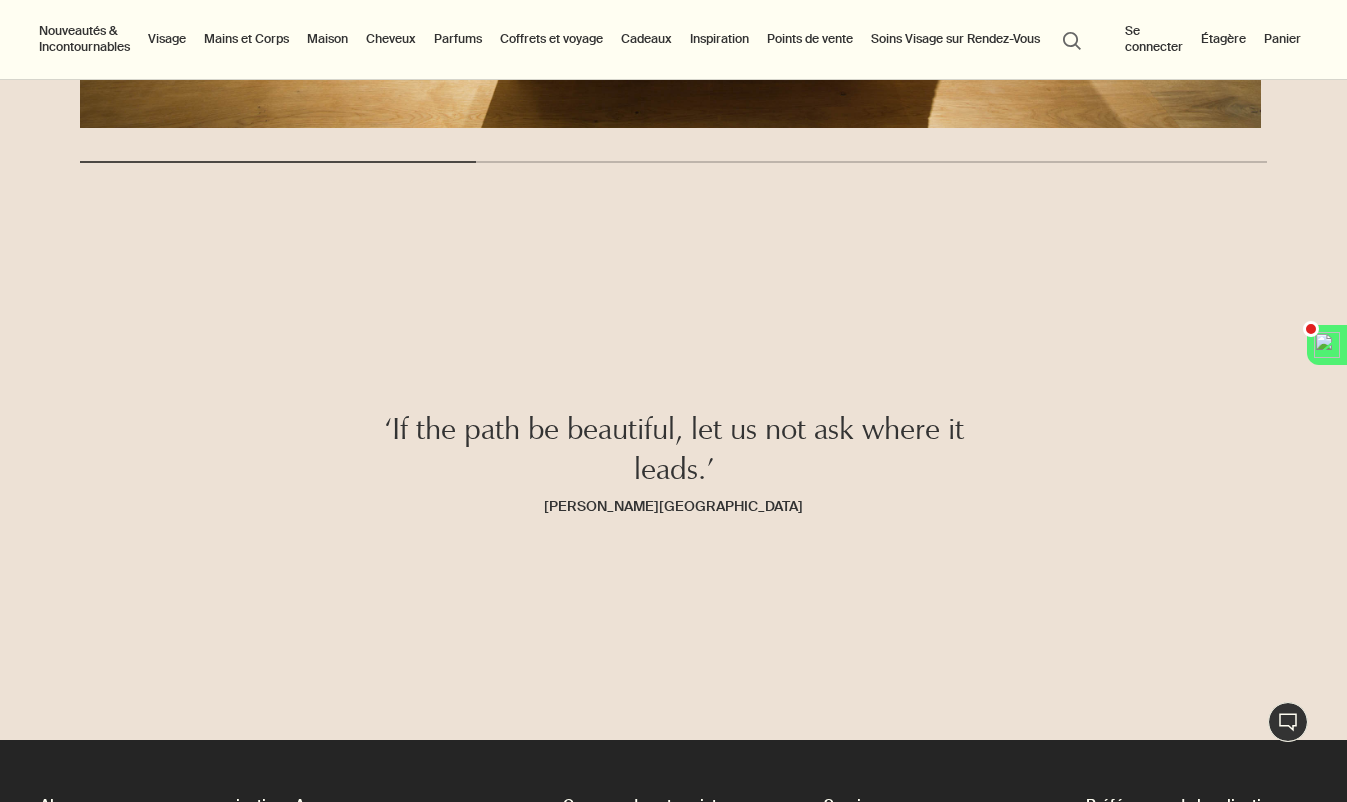 click on "Anatole France" at bounding box center (674, 506) 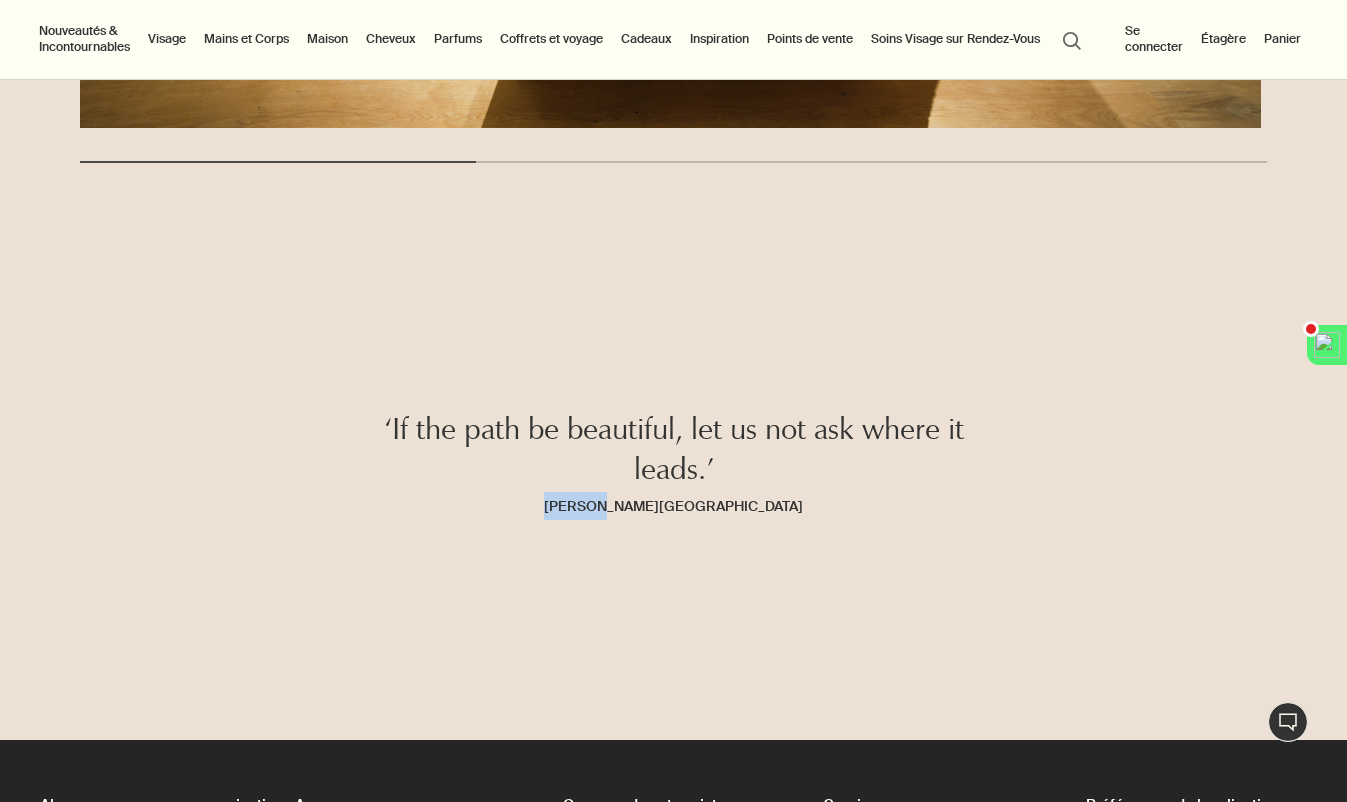 click on "Anatole France" at bounding box center [674, 506] 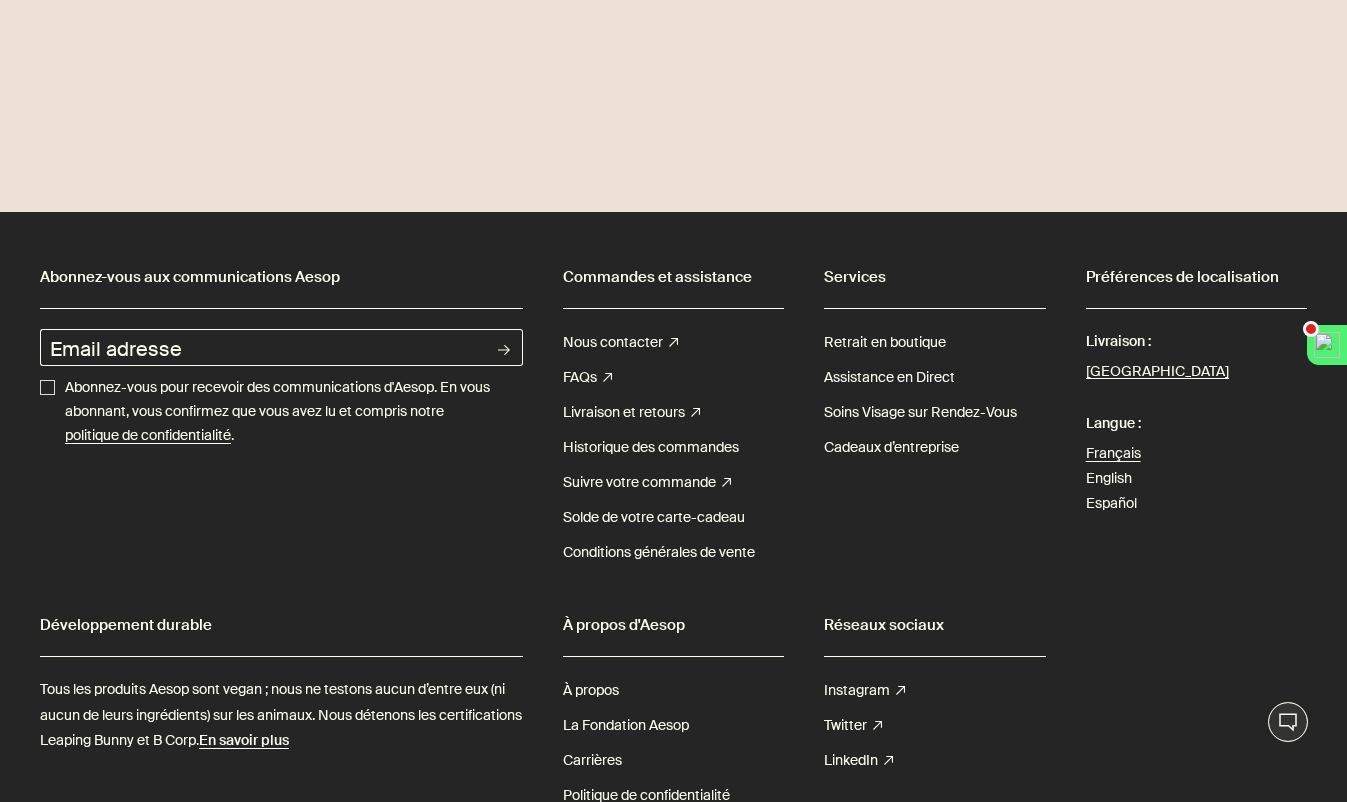 click on "‘If the path be beautiful, let us not ask where it leads.’ Anatole France" at bounding box center [673, -51] 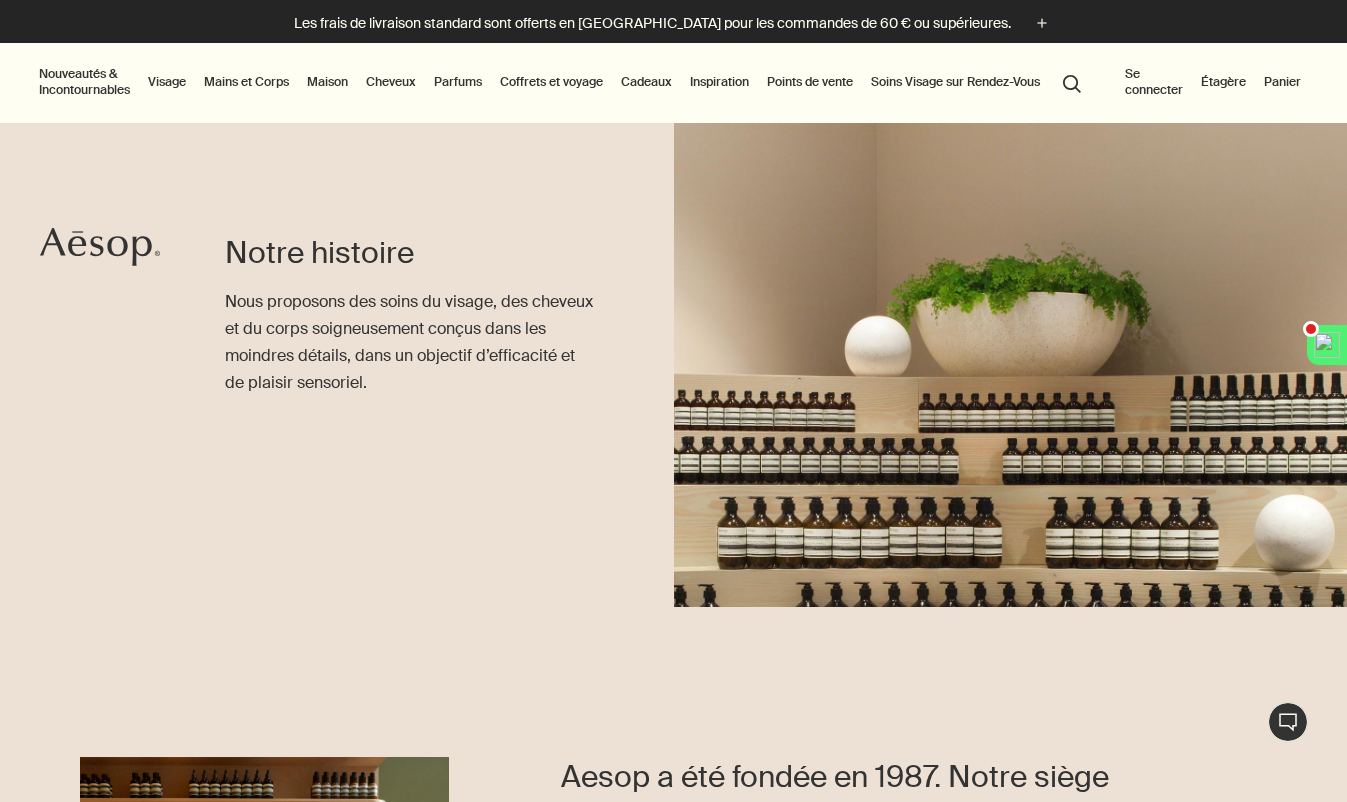 scroll, scrollTop: -1, scrollLeft: 0, axis: vertical 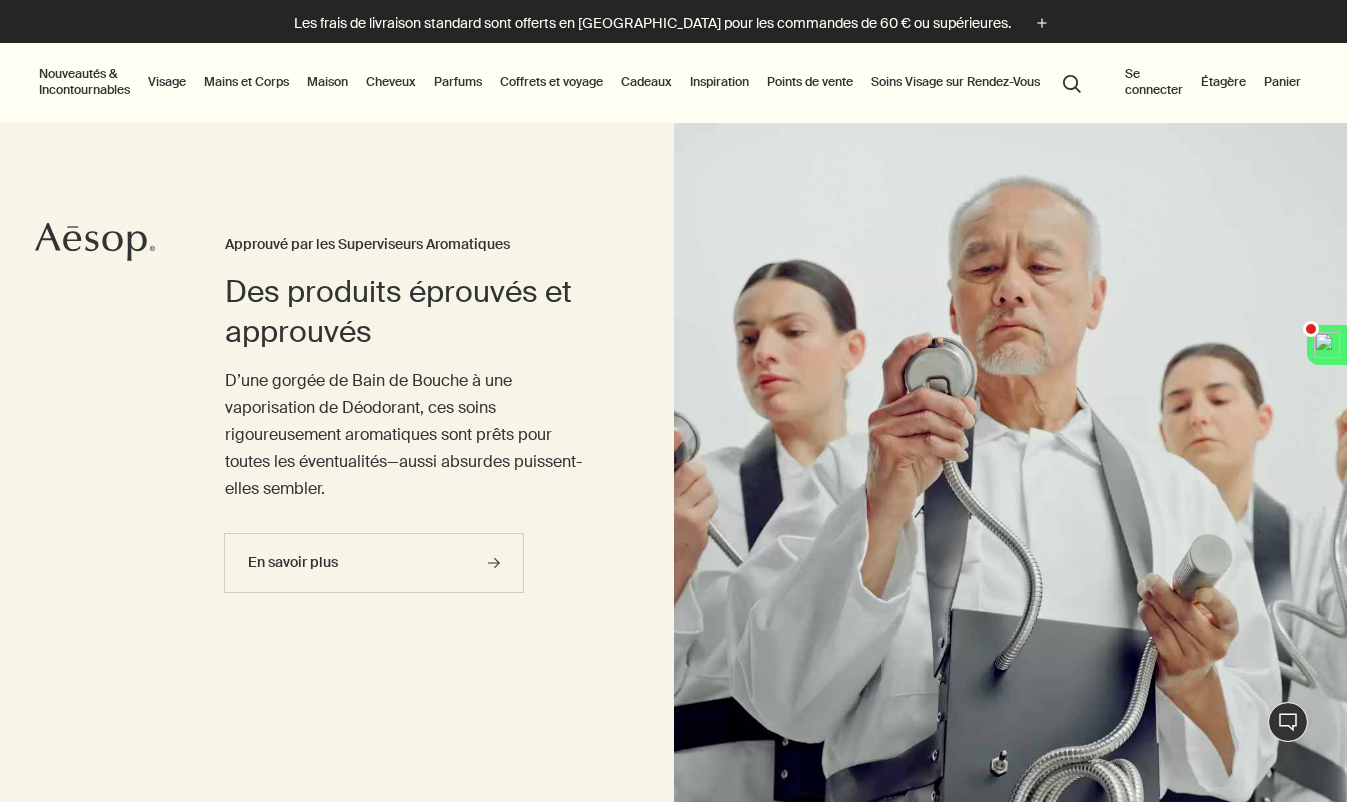 click on "Coffrets et voyage" at bounding box center [551, 82] 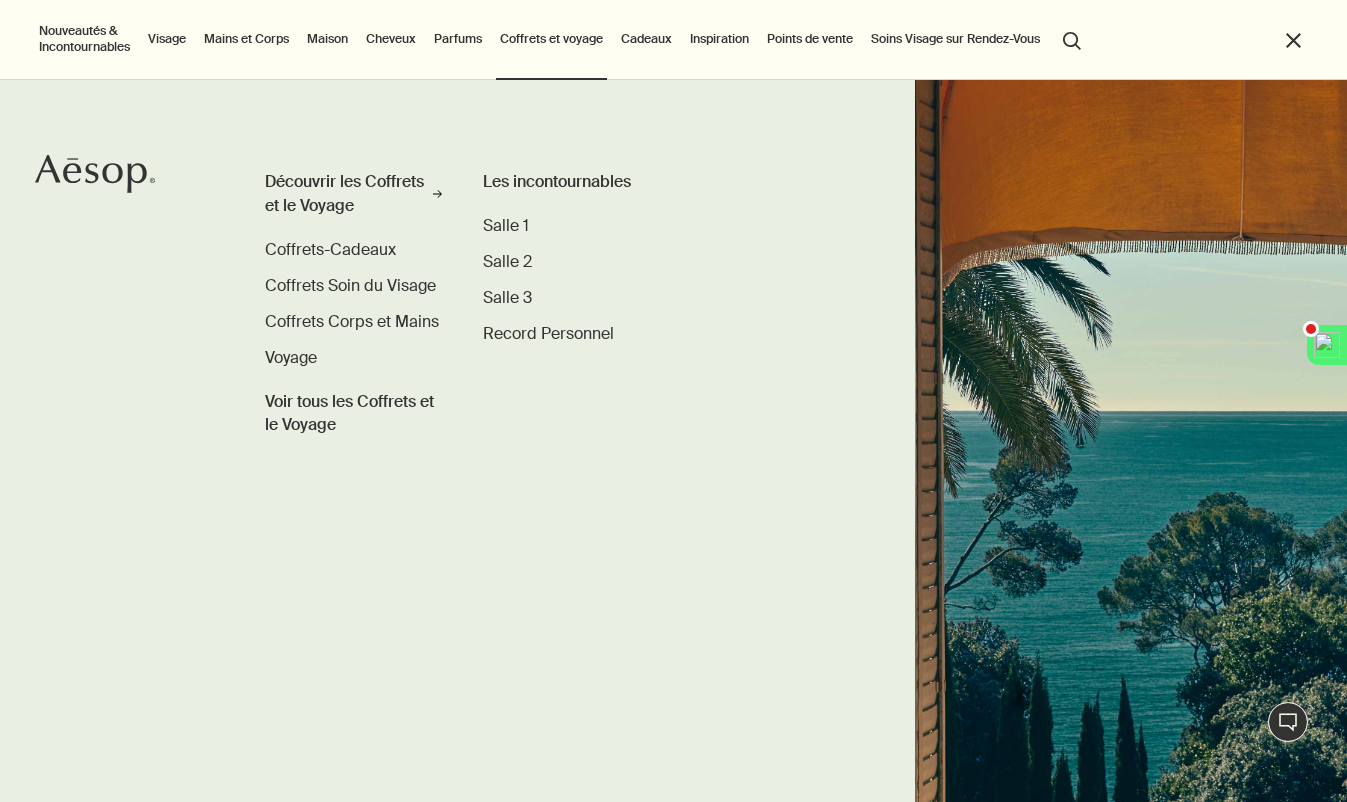 click on "search Rechercher" at bounding box center (1072, 39) 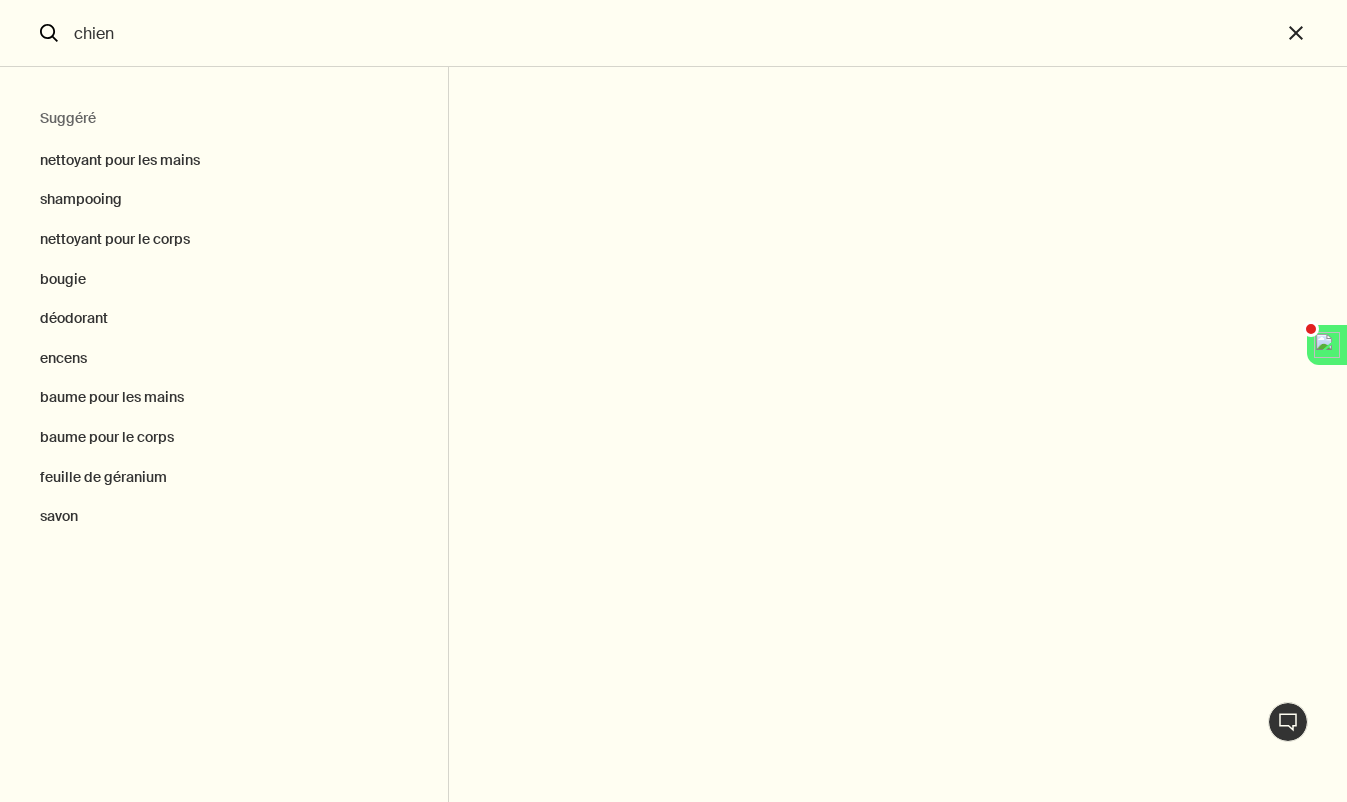 type on "chien" 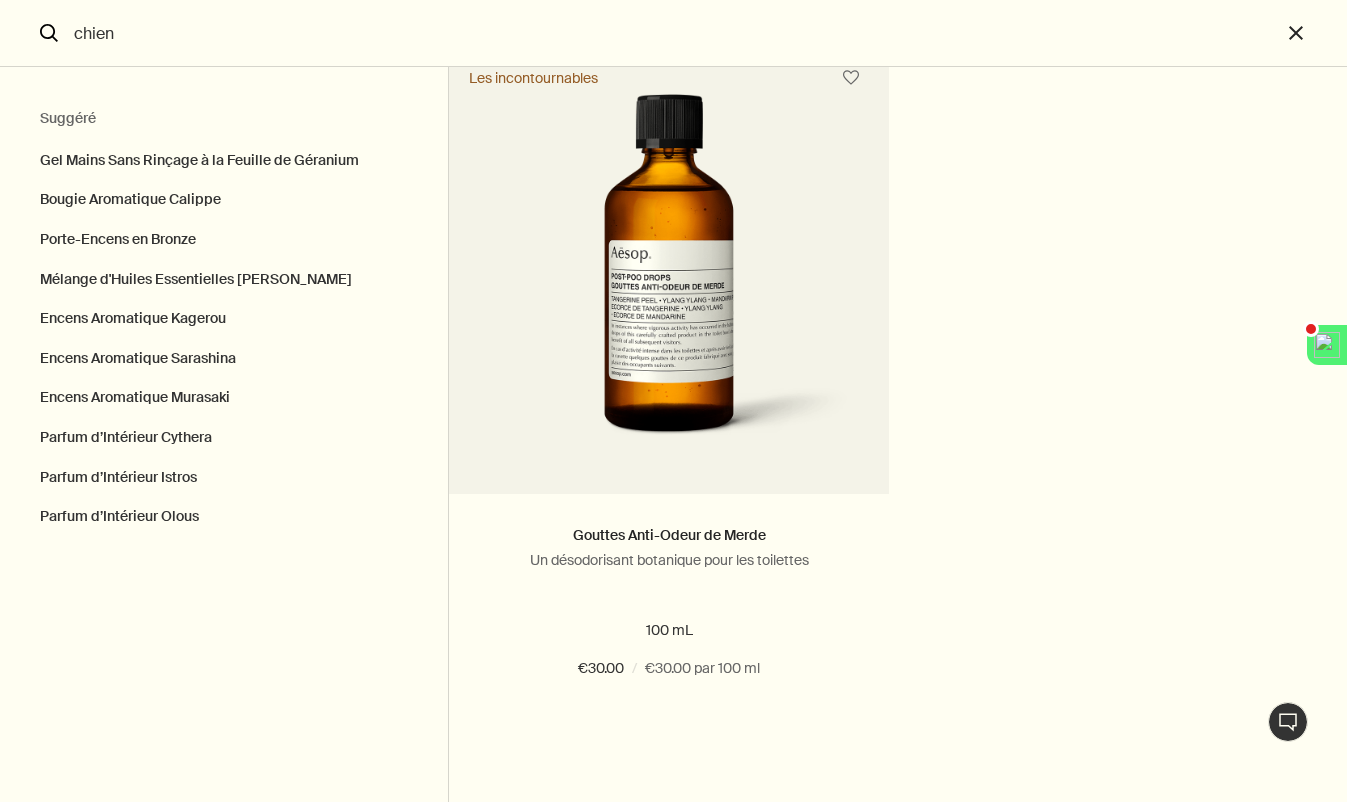 scroll, scrollTop: 3780, scrollLeft: 0, axis: vertical 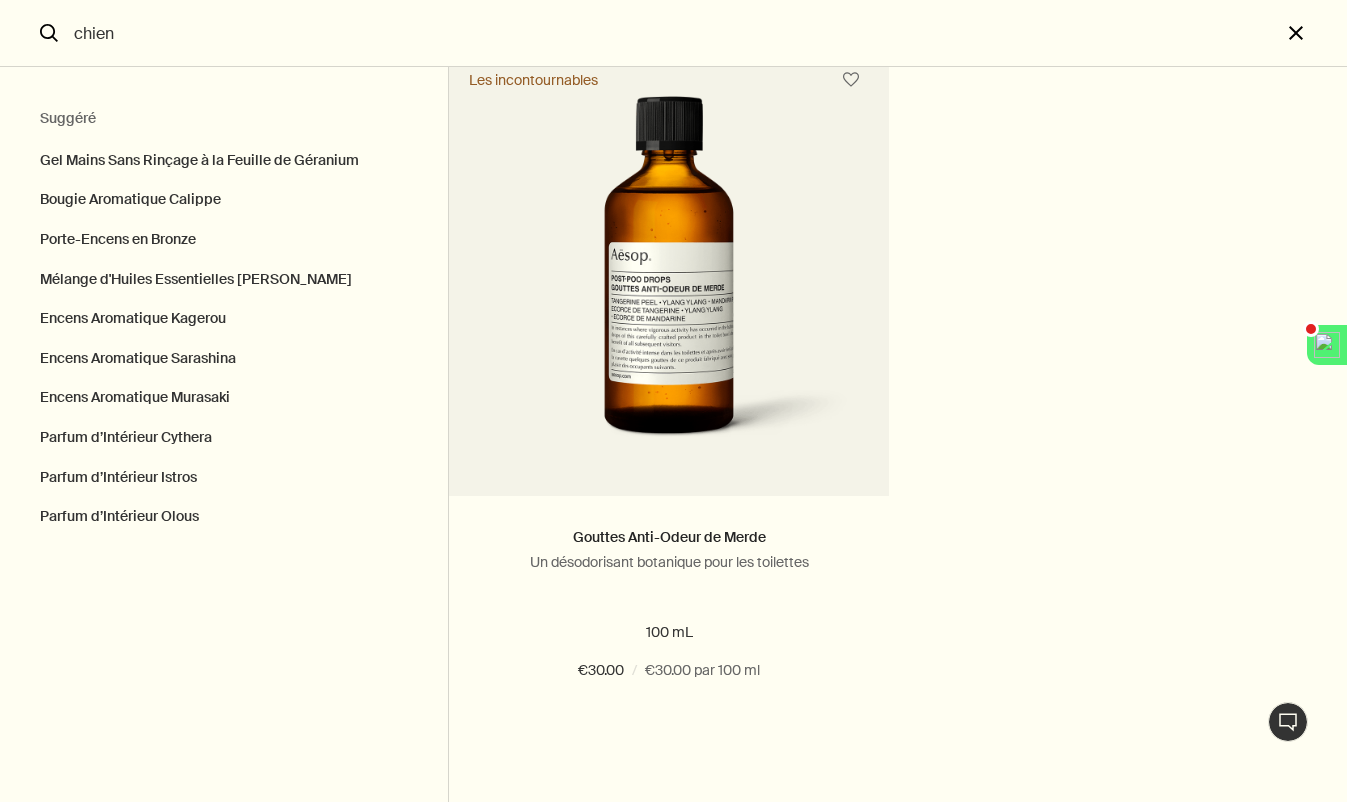 click on "close" at bounding box center (1314, 33) 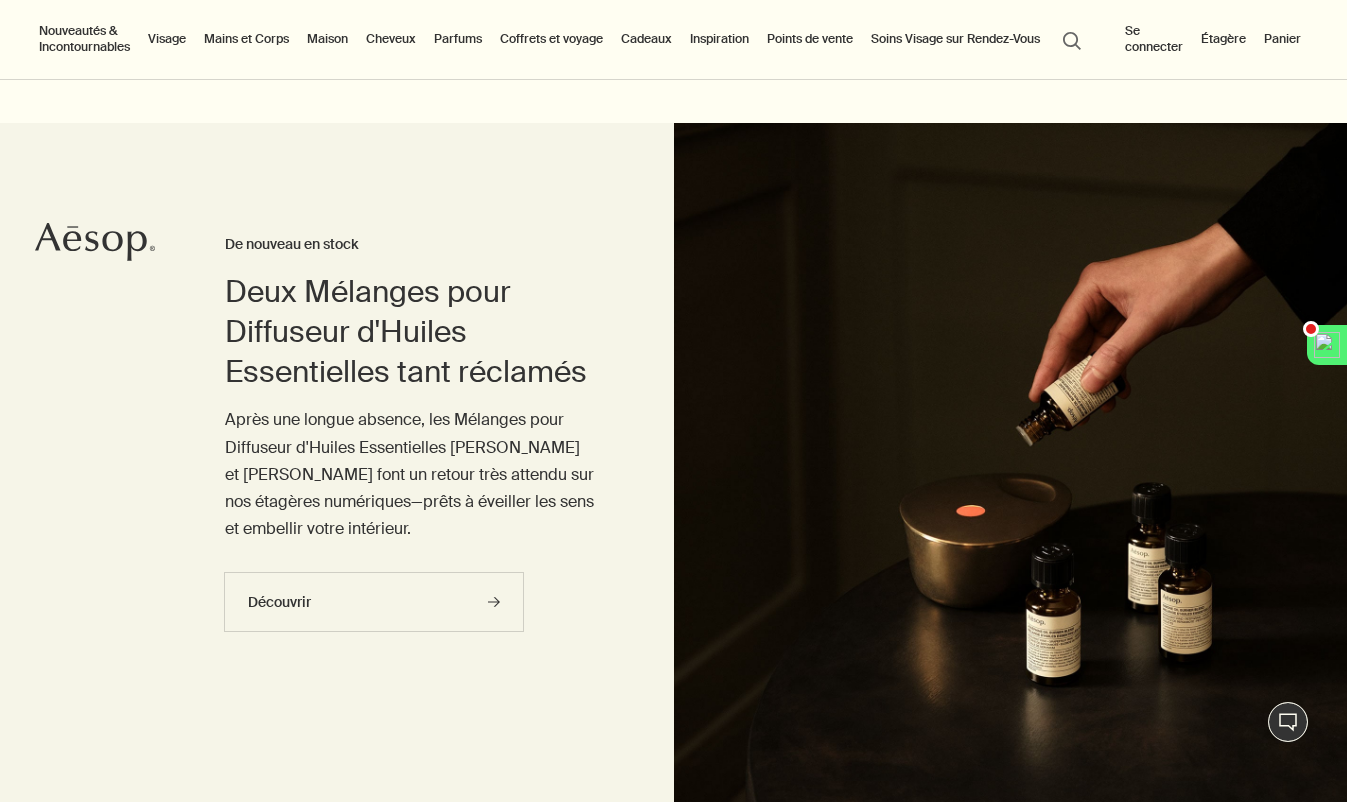 type 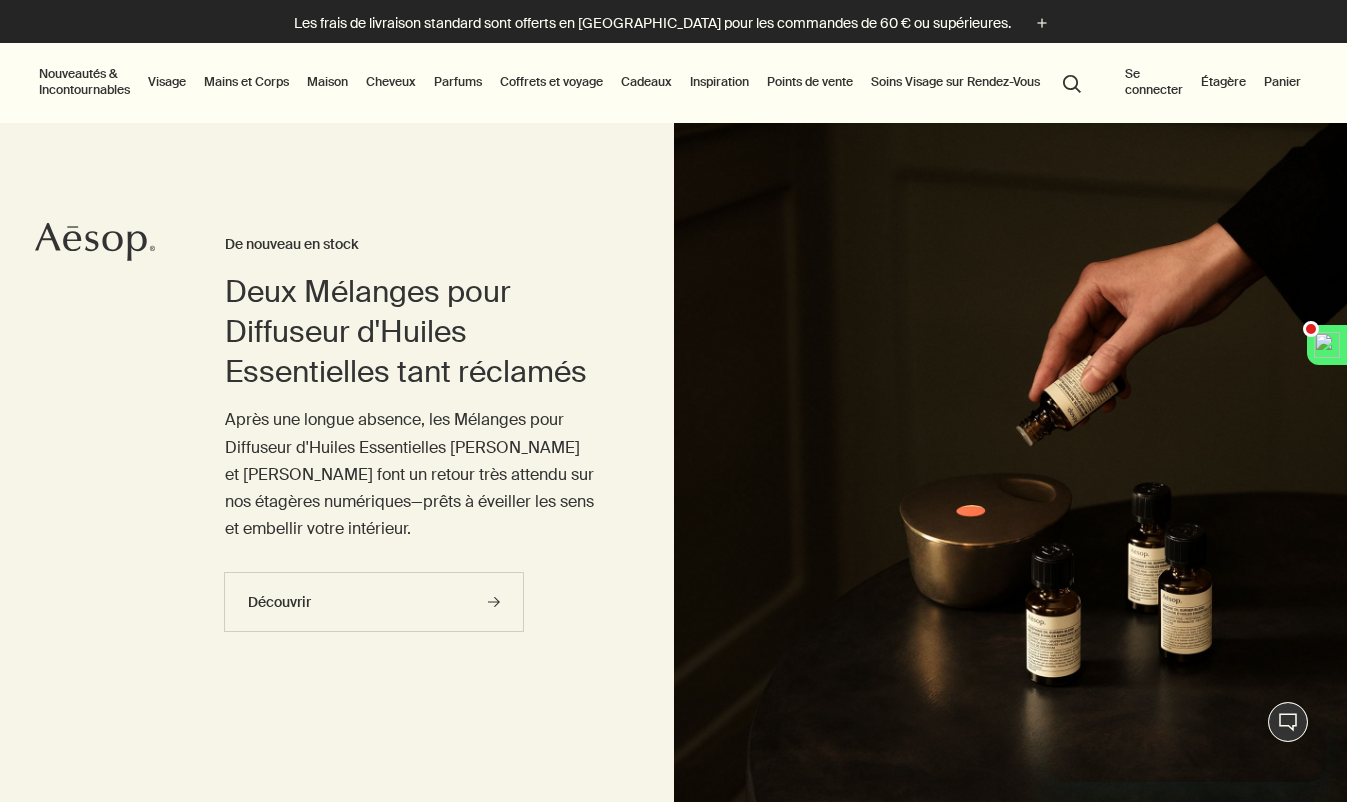 scroll, scrollTop: 0, scrollLeft: 0, axis: both 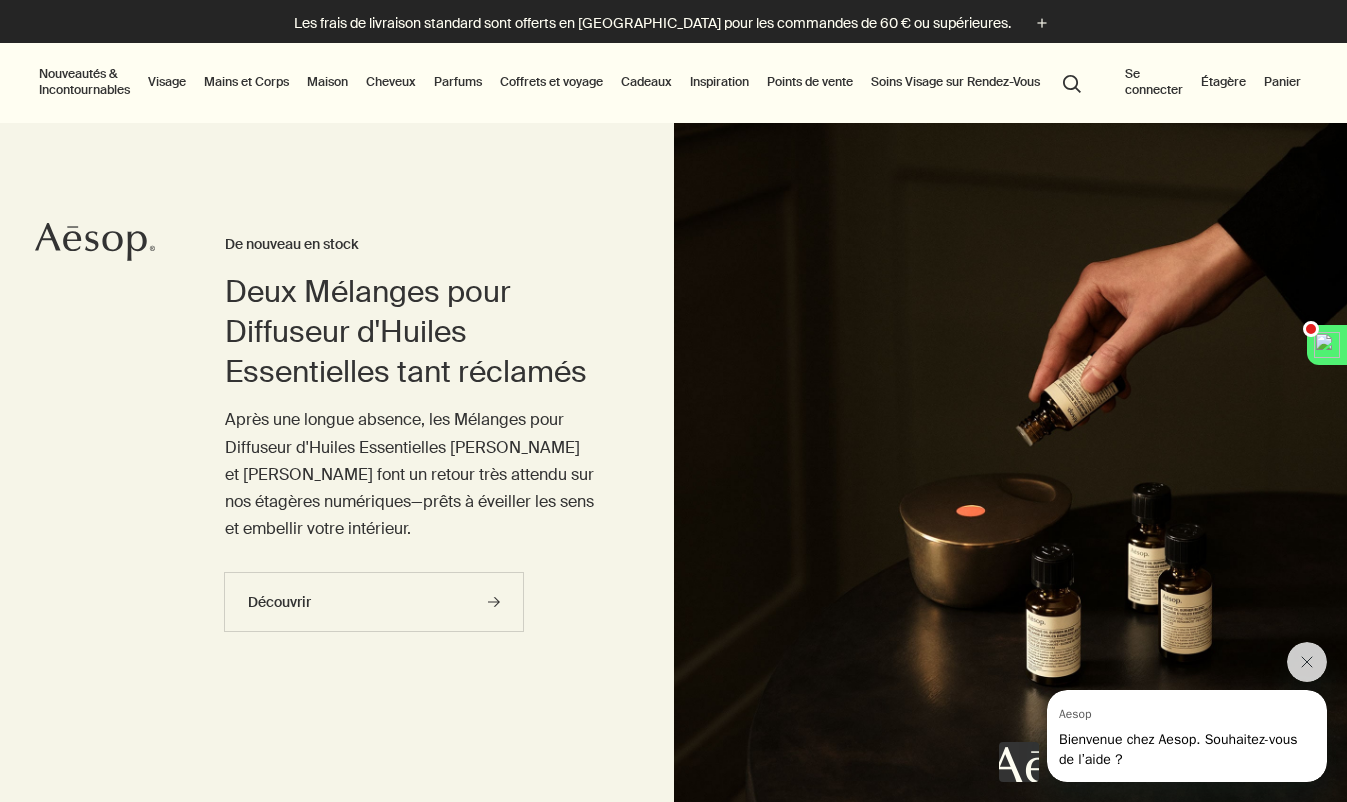 click on "search Rechercher" at bounding box center (1072, 82) 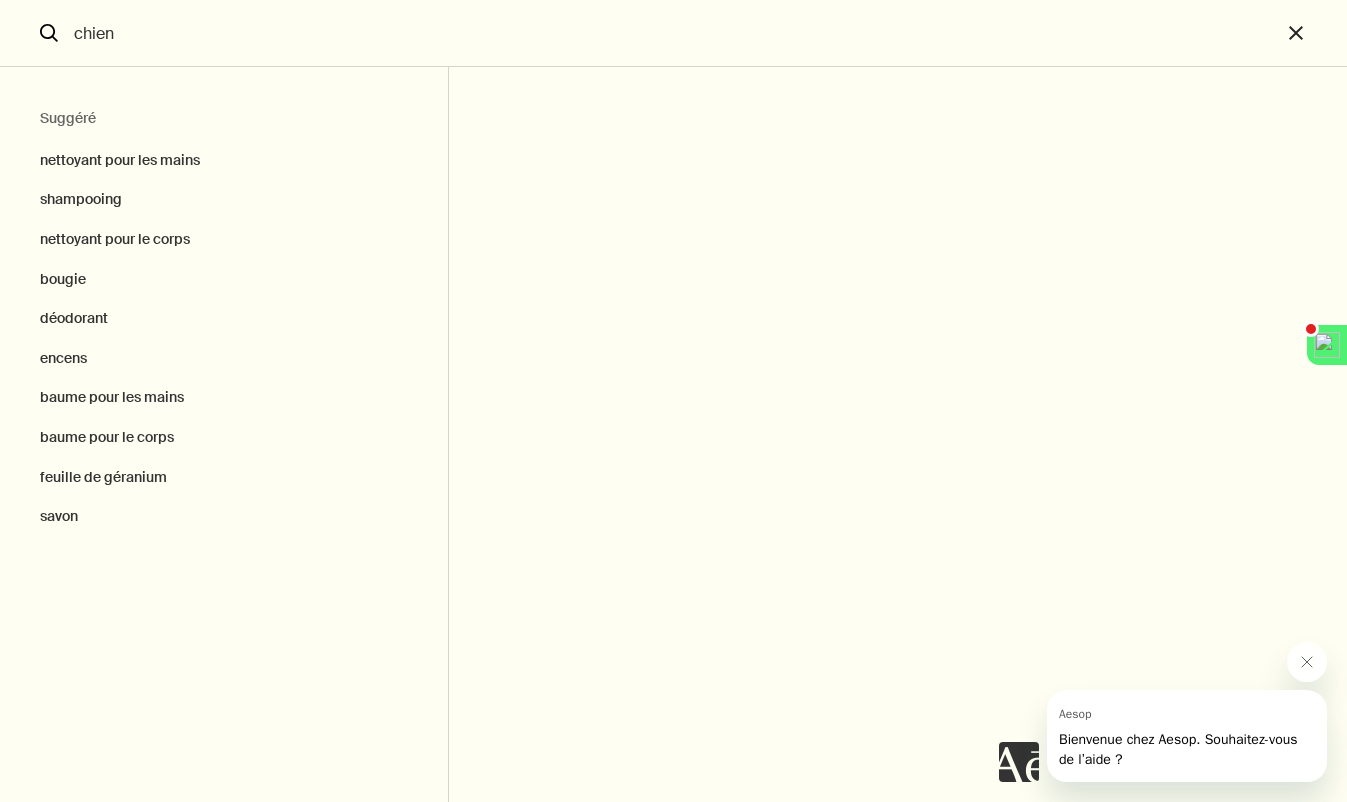 type on "chien" 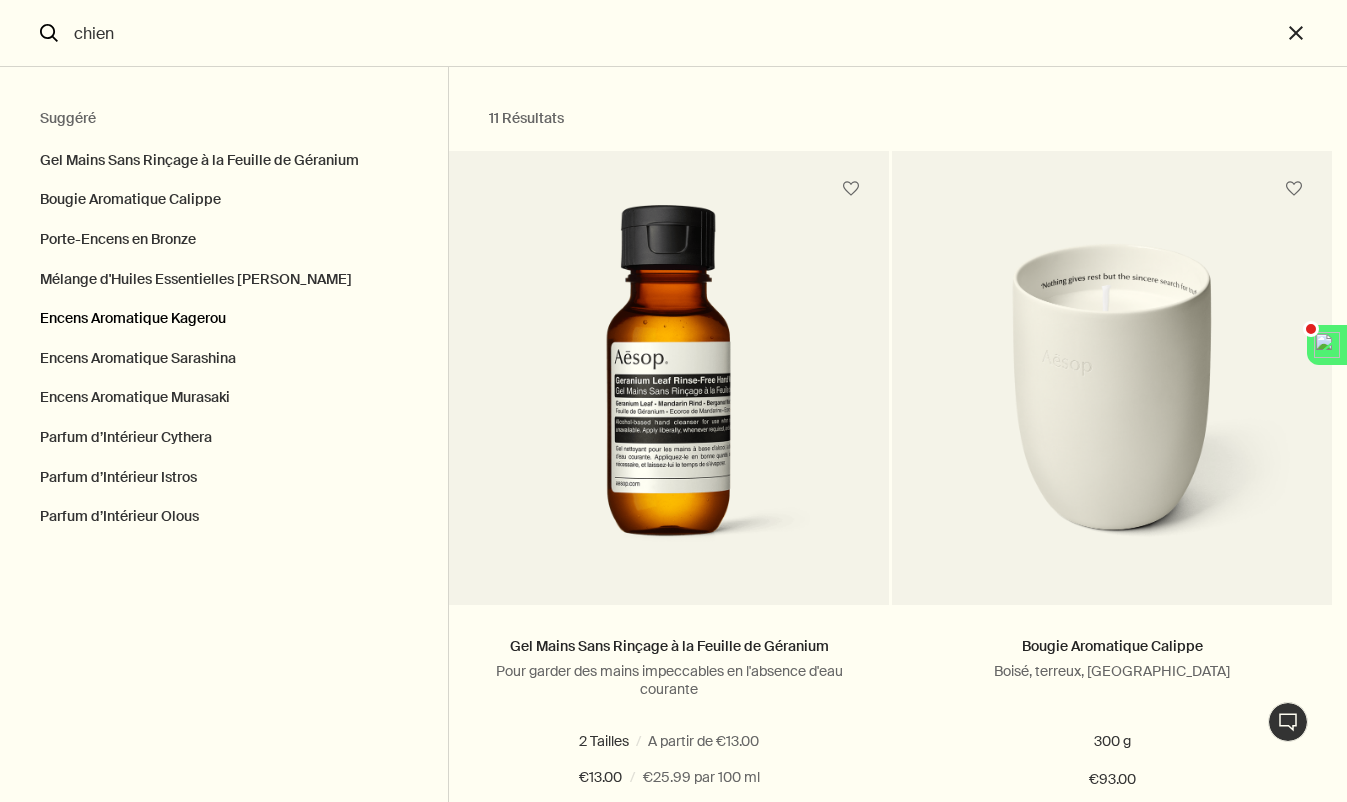 scroll, scrollTop: 0, scrollLeft: 0, axis: both 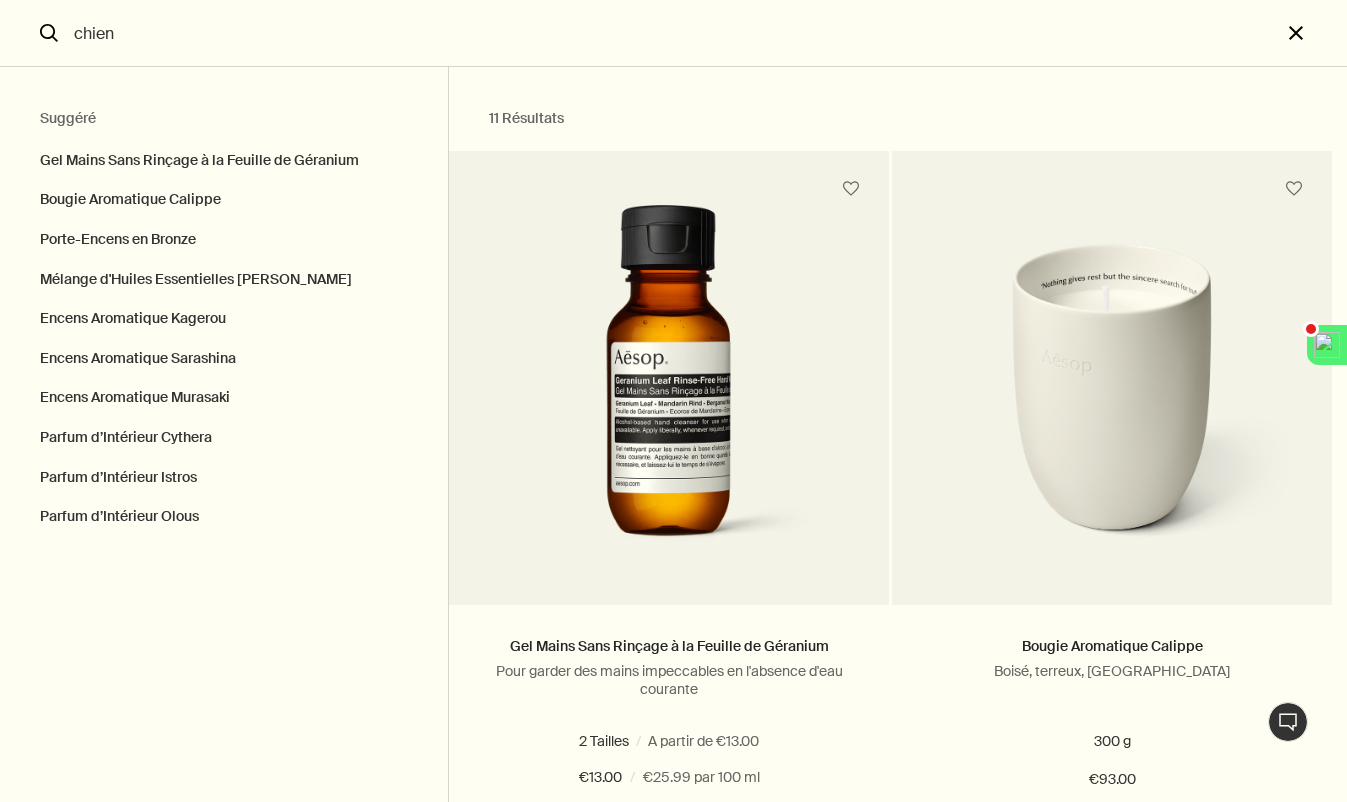 click on "close" at bounding box center [1314, 33] 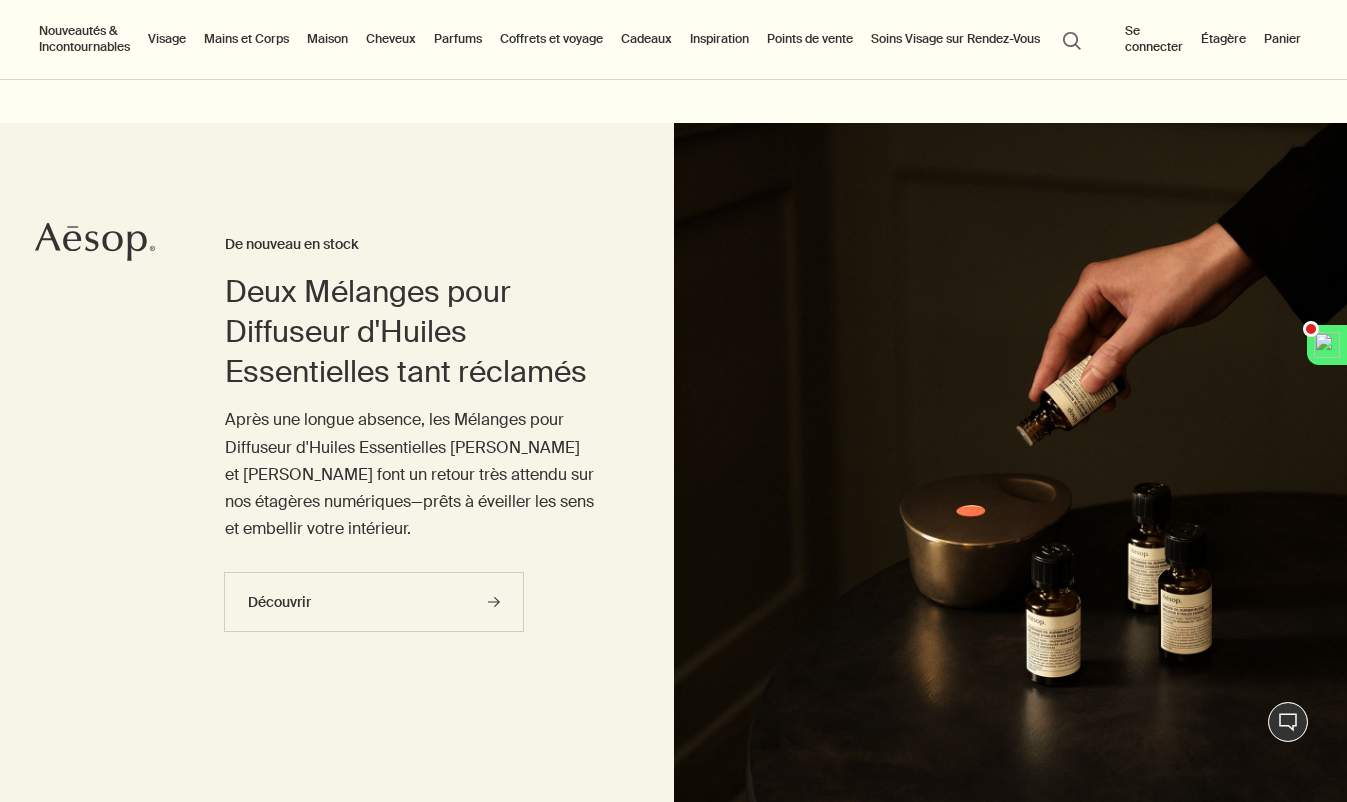 type 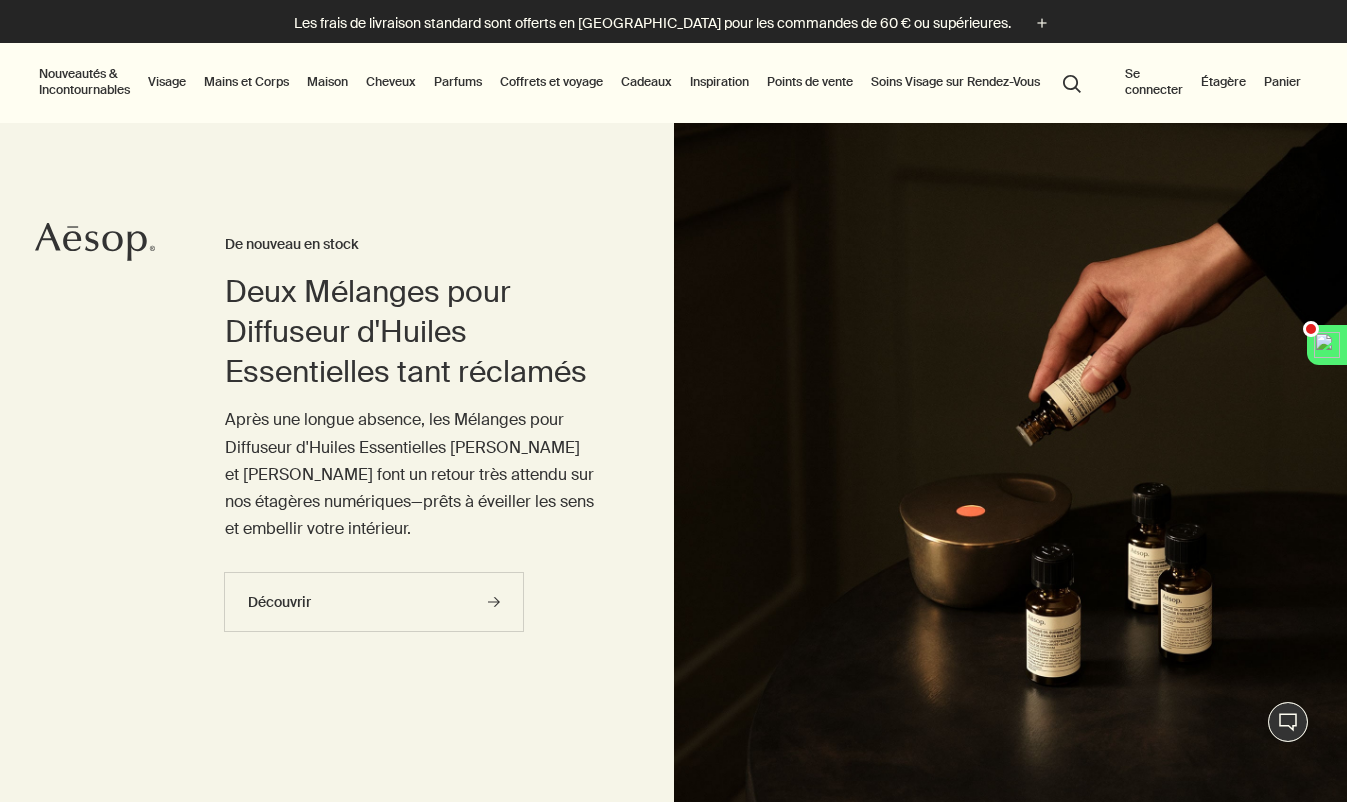 click on "Nouveautés & Incontournables" at bounding box center [84, 82] 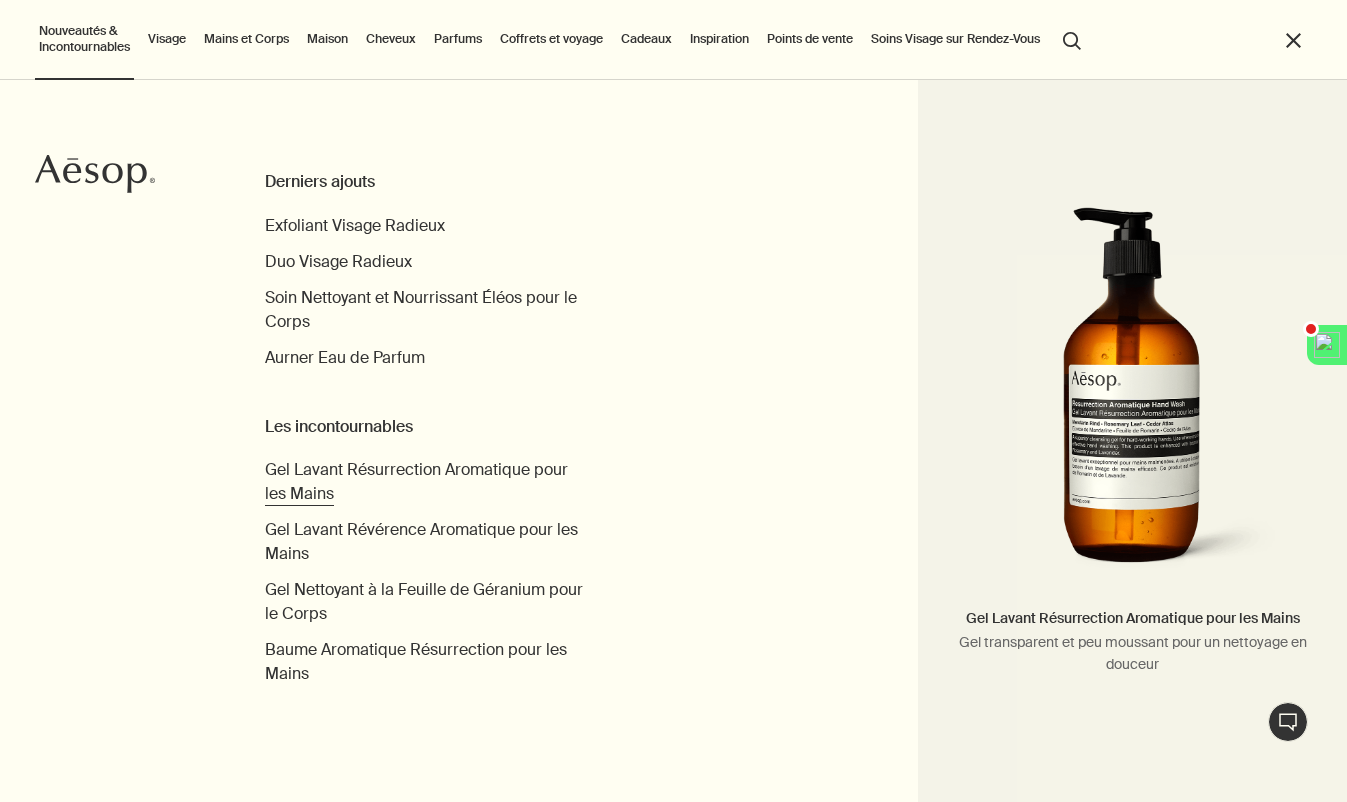 click on "Gel Lavant Résurrection Aromatique pour les Mains" at bounding box center [416, 481] 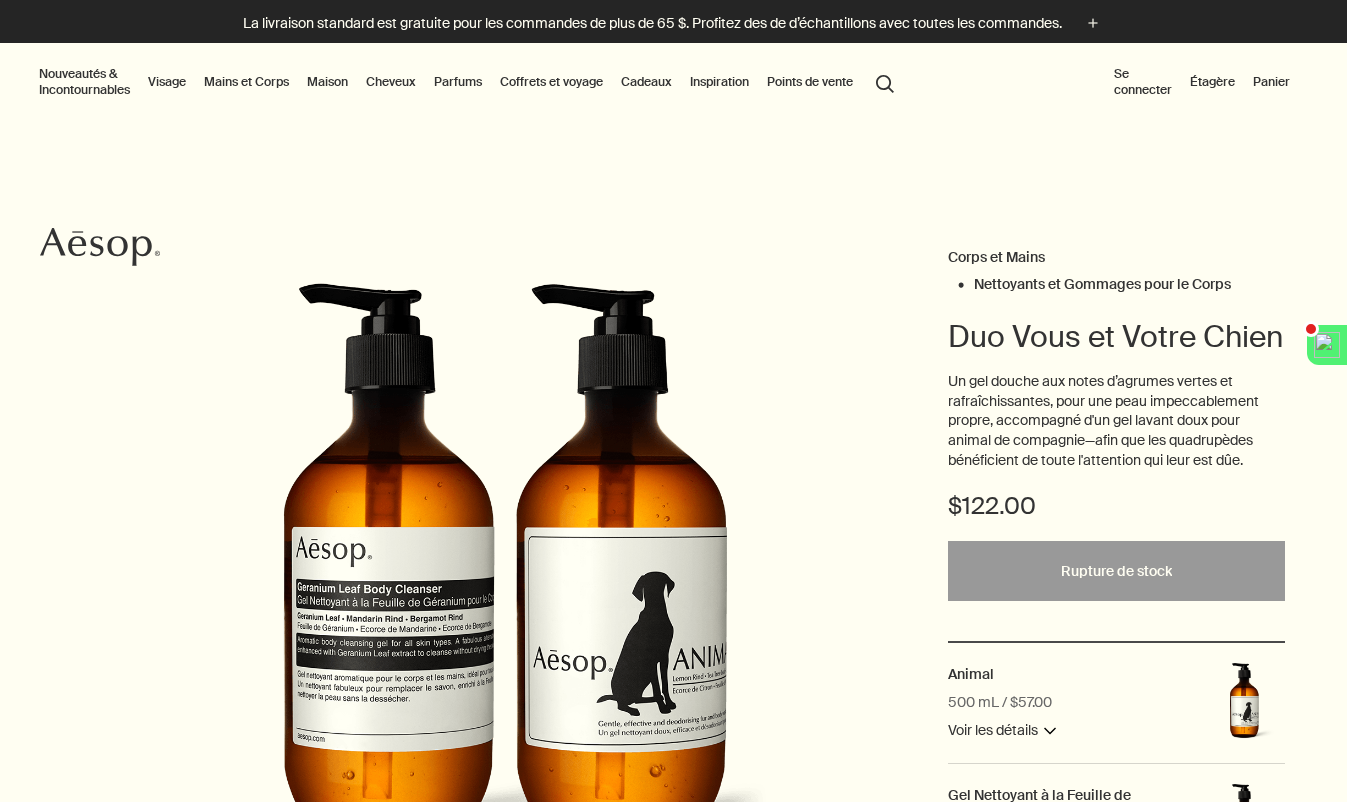scroll, scrollTop: 0, scrollLeft: 0, axis: both 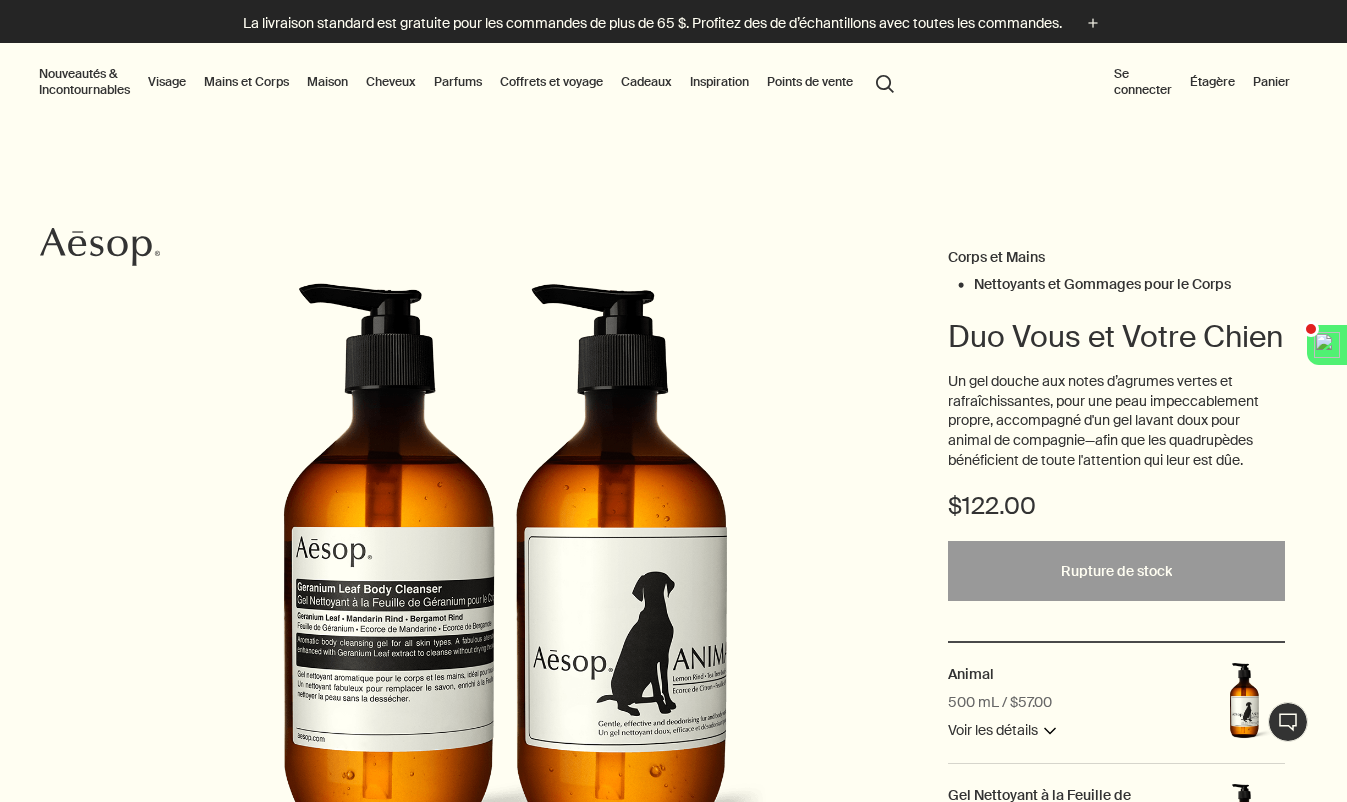 click on "Visage" at bounding box center (167, 82) 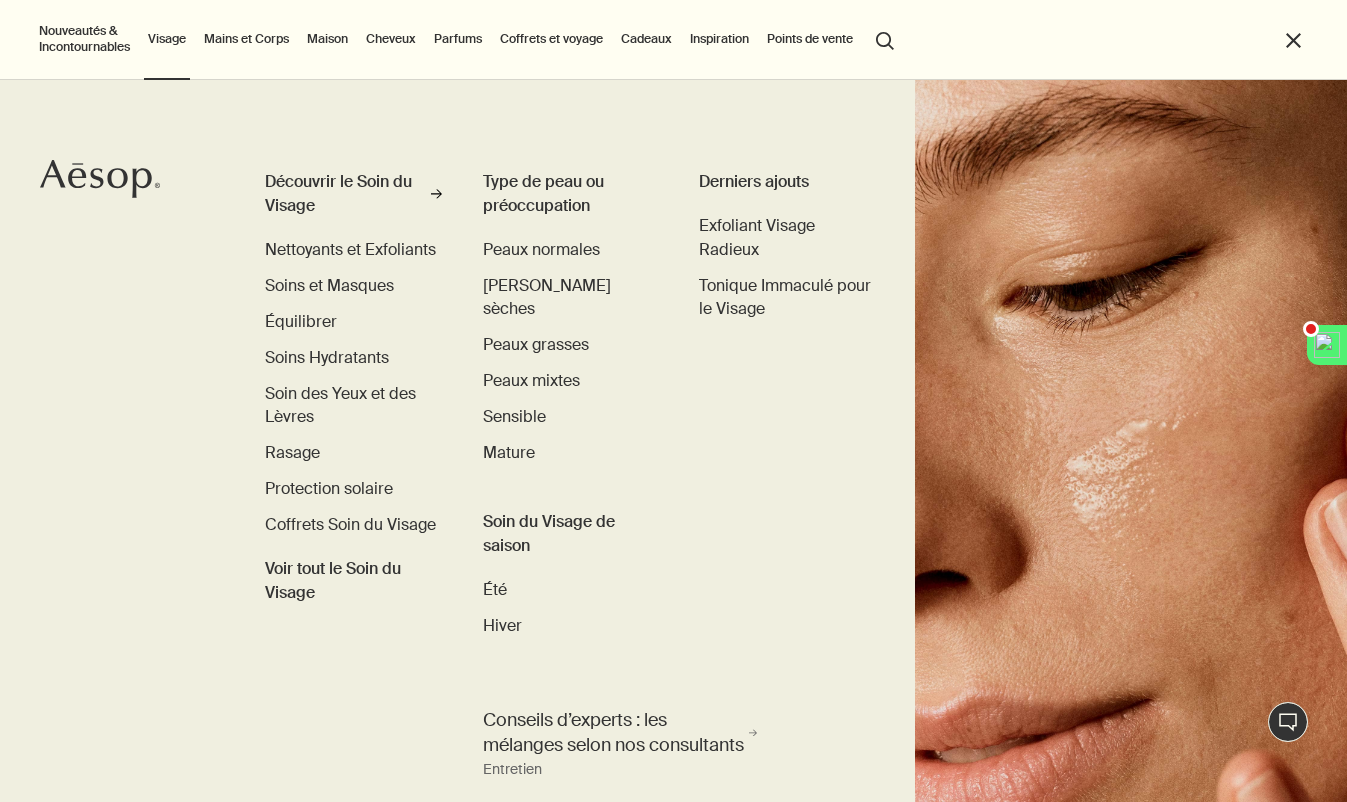 scroll, scrollTop: 0, scrollLeft: 0, axis: both 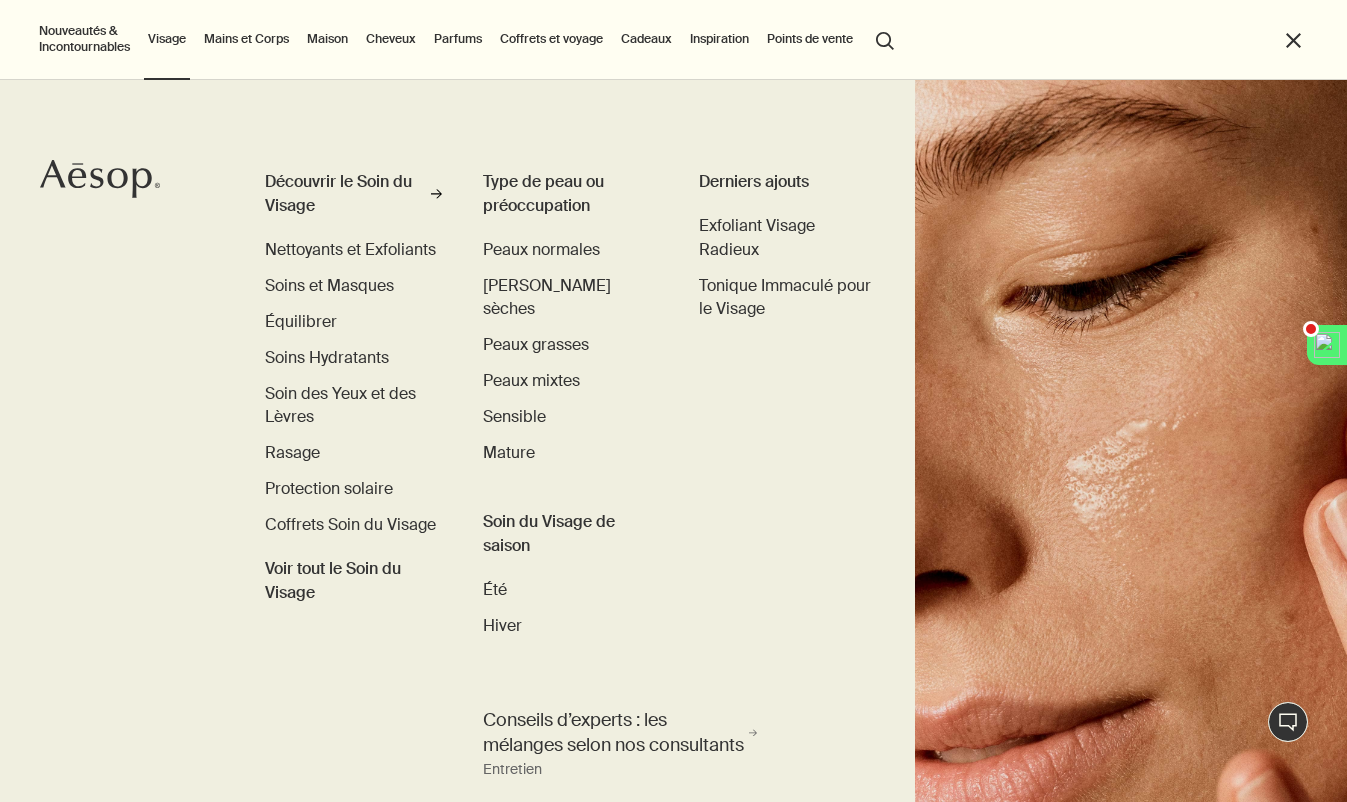 click on "Mains et Corps" at bounding box center [246, 39] 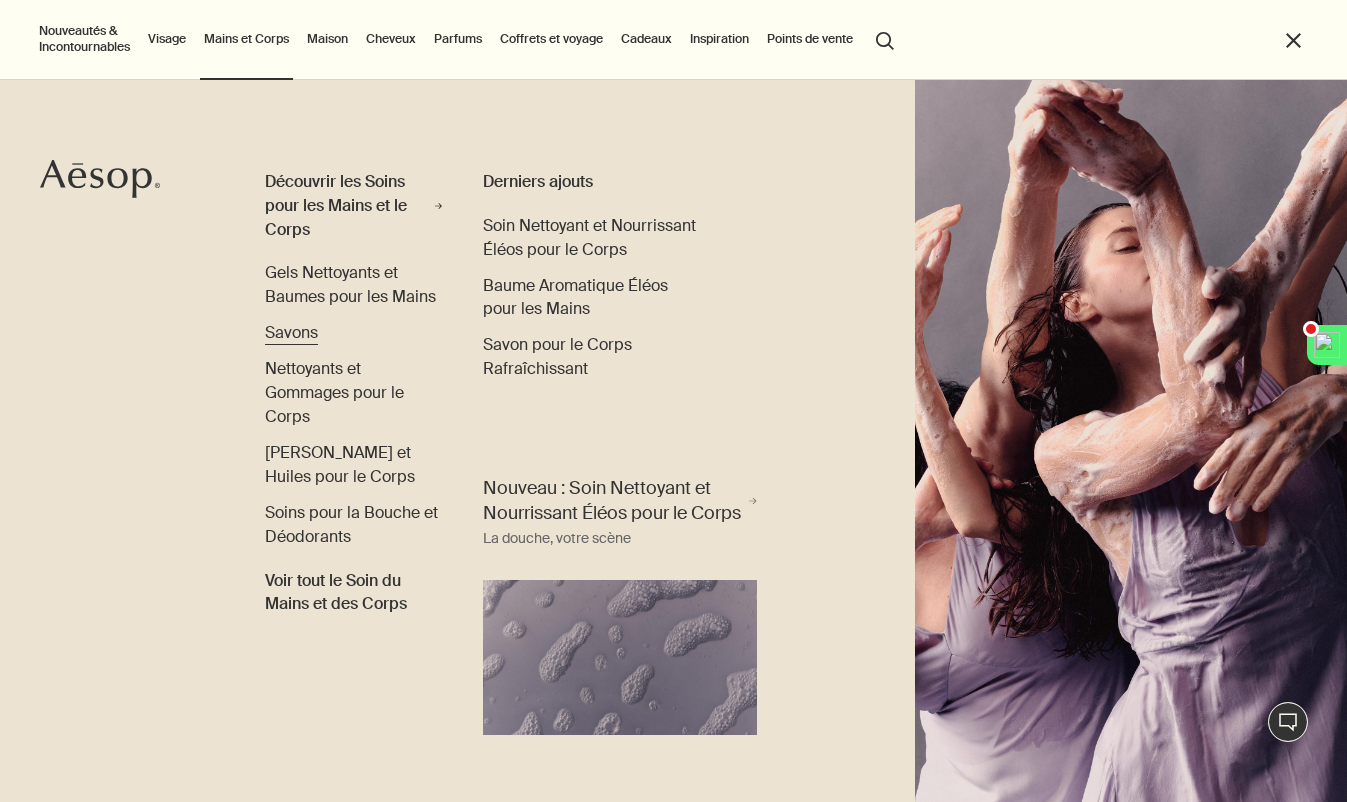 click on "Savons" at bounding box center (291, 332) 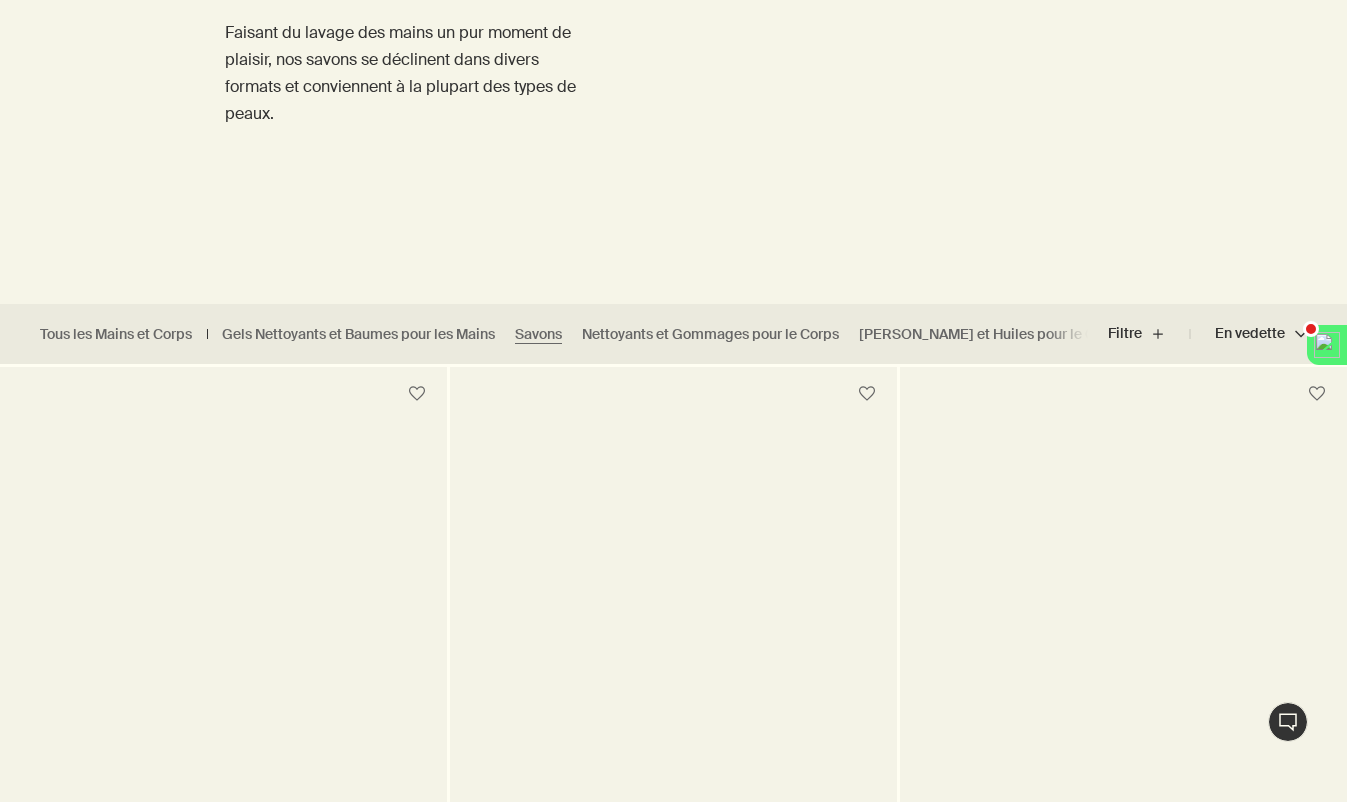 scroll, scrollTop: 0, scrollLeft: 0, axis: both 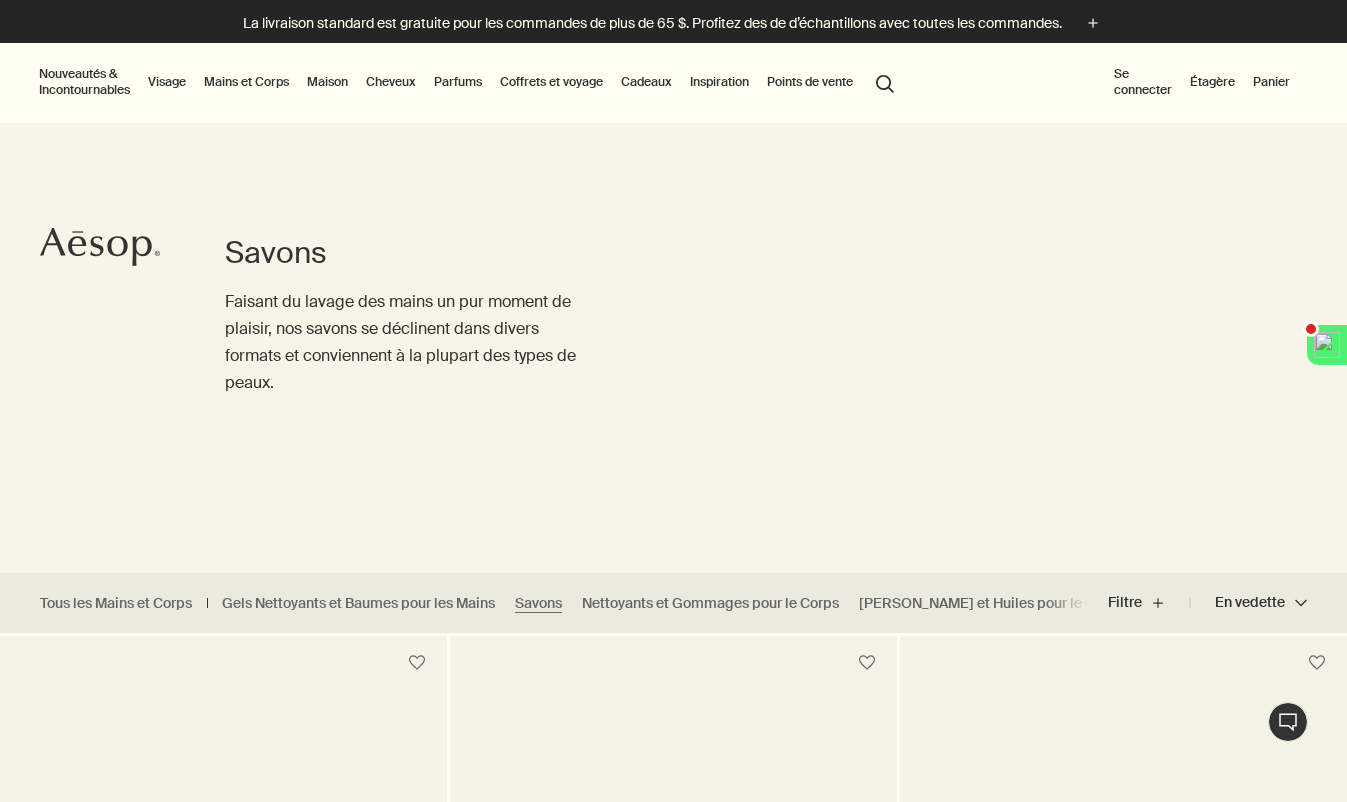 click on "Visage" at bounding box center [167, 82] 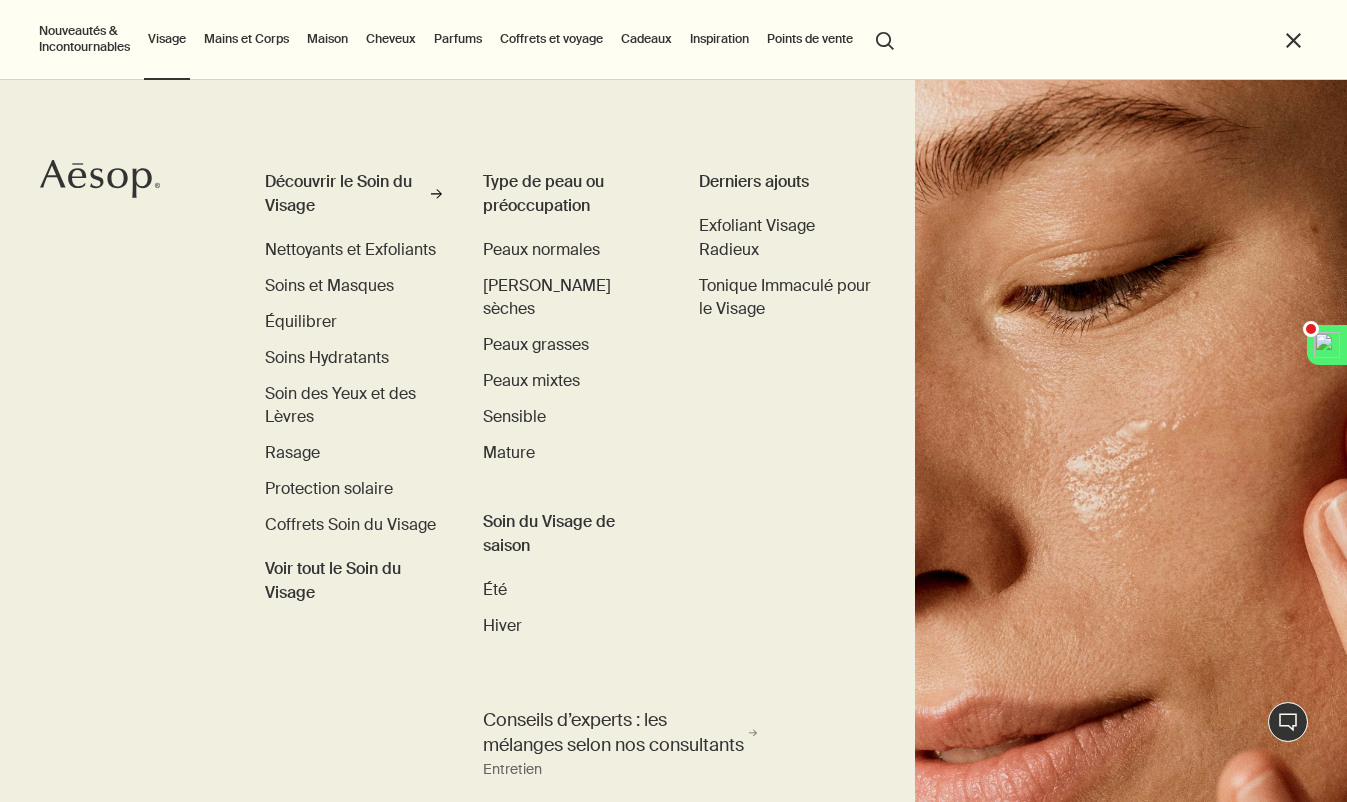 click on "Aesop" 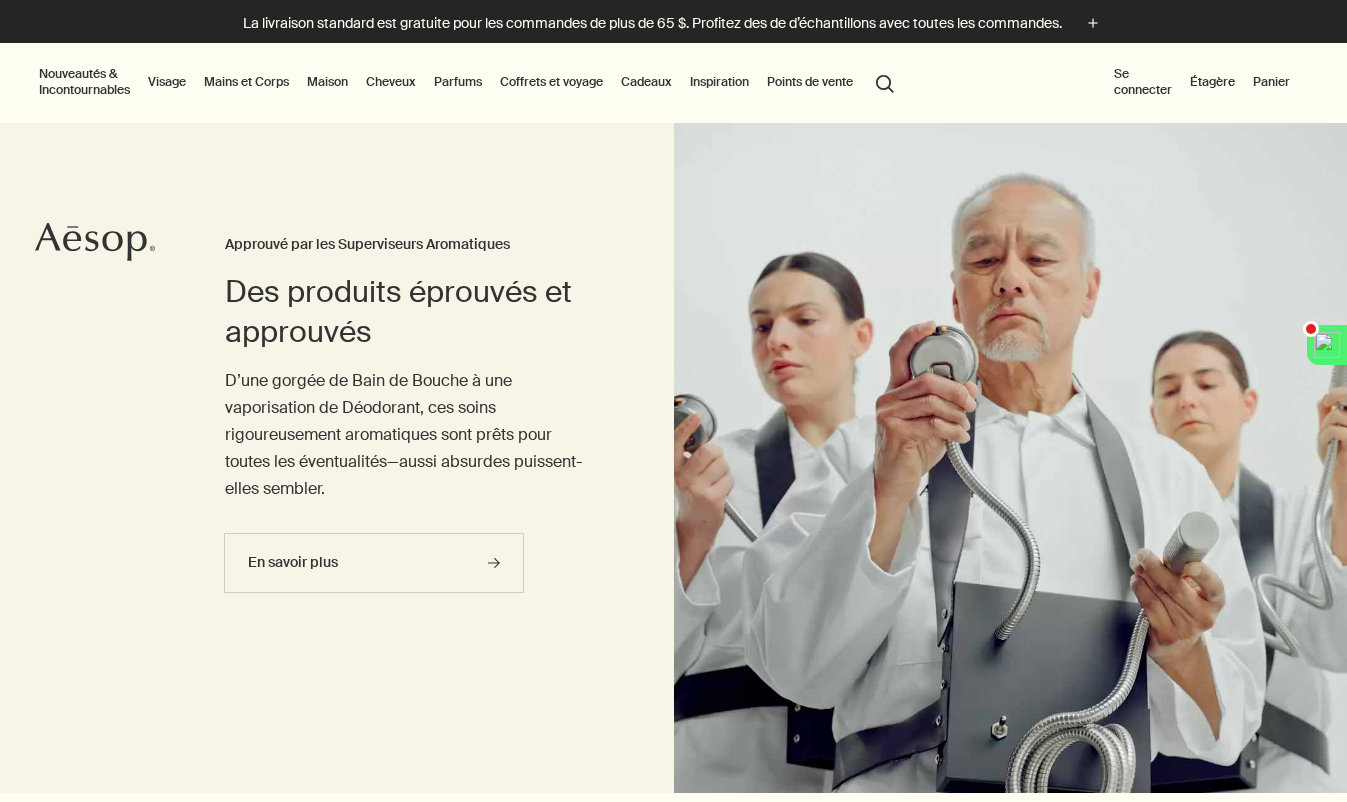 scroll, scrollTop: 0, scrollLeft: 0, axis: both 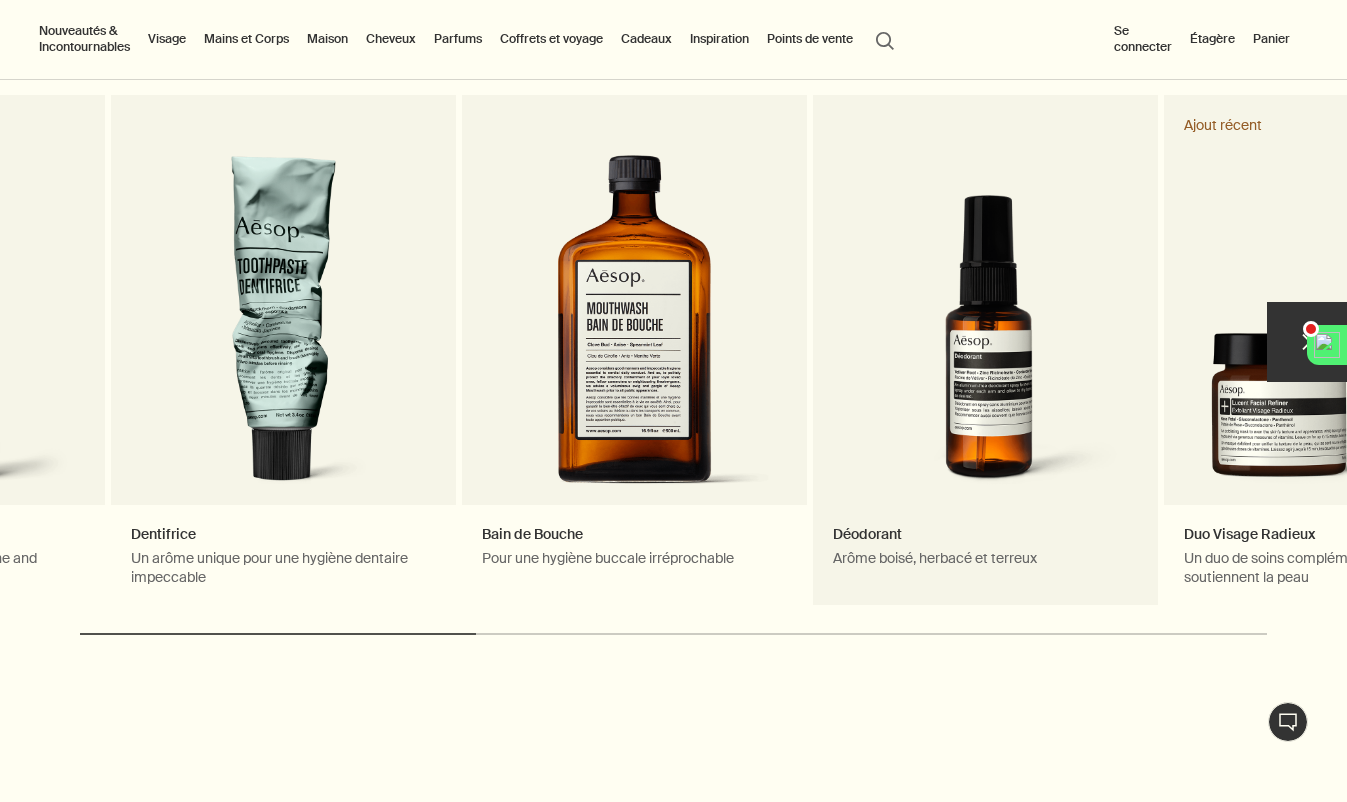 drag, startPoint x: 1145, startPoint y: 345, endPoint x: 844, endPoint y: 345, distance: 301 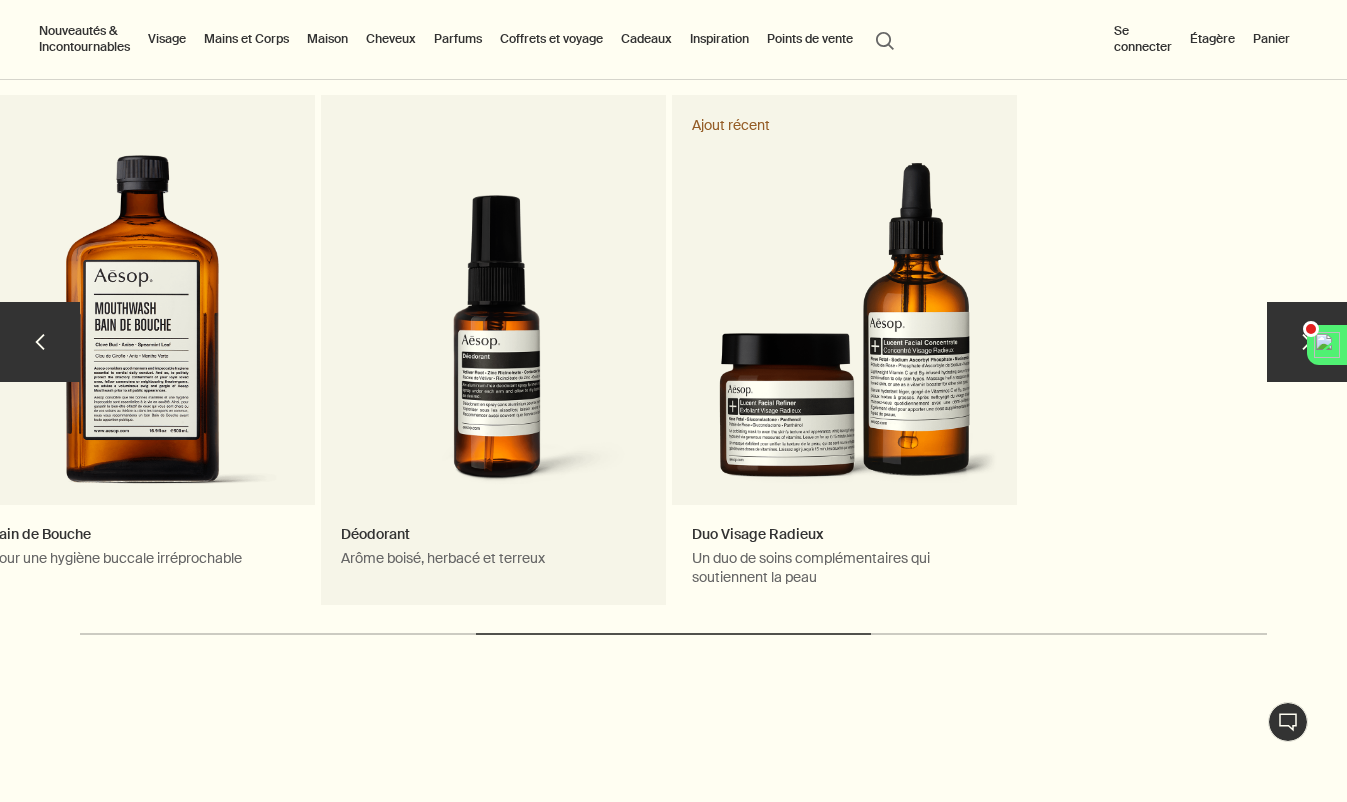 drag, startPoint x: 1086, startPoint y: 389, endPoint x: 578, endPoint y: 391, distance: 508.00394 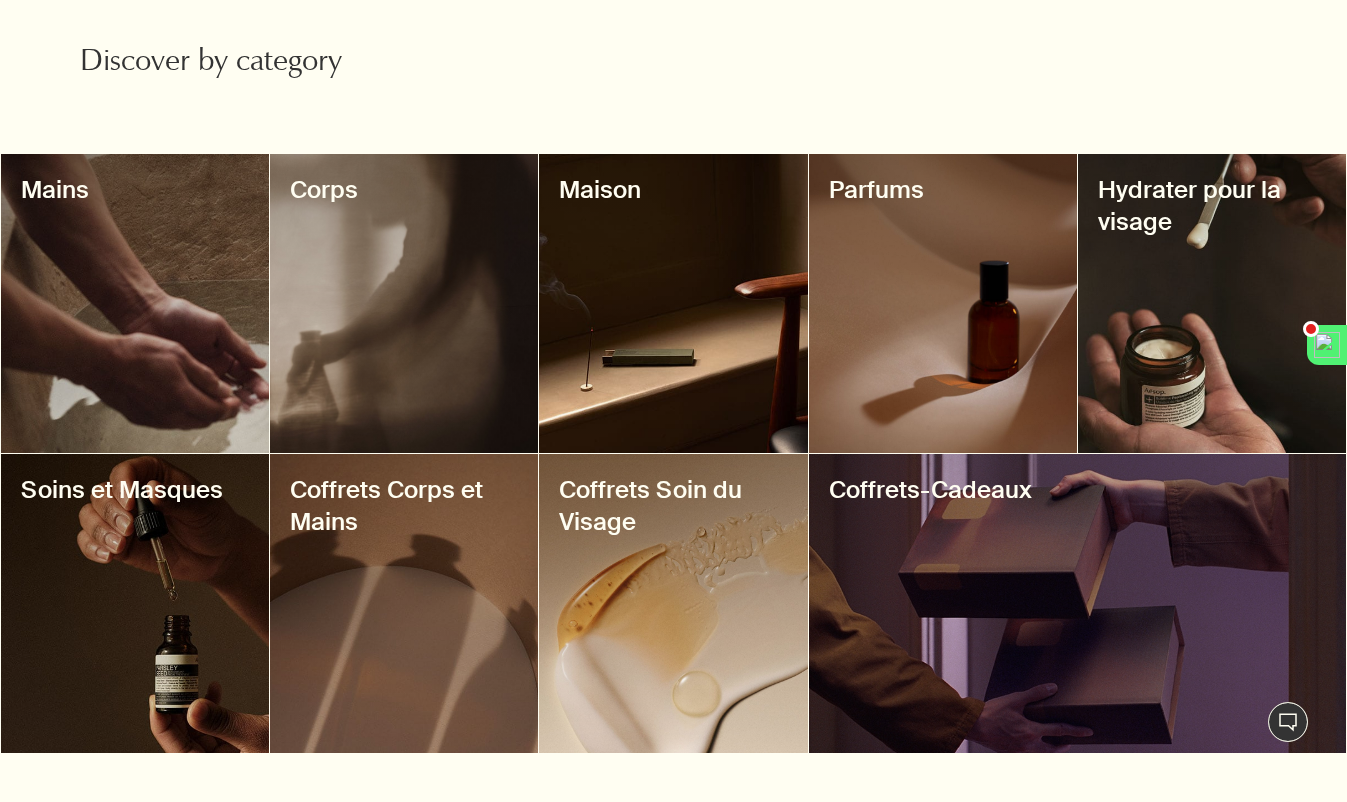 scroll, scrollTop: 1795, scrollLeft: 0, axis: vertical 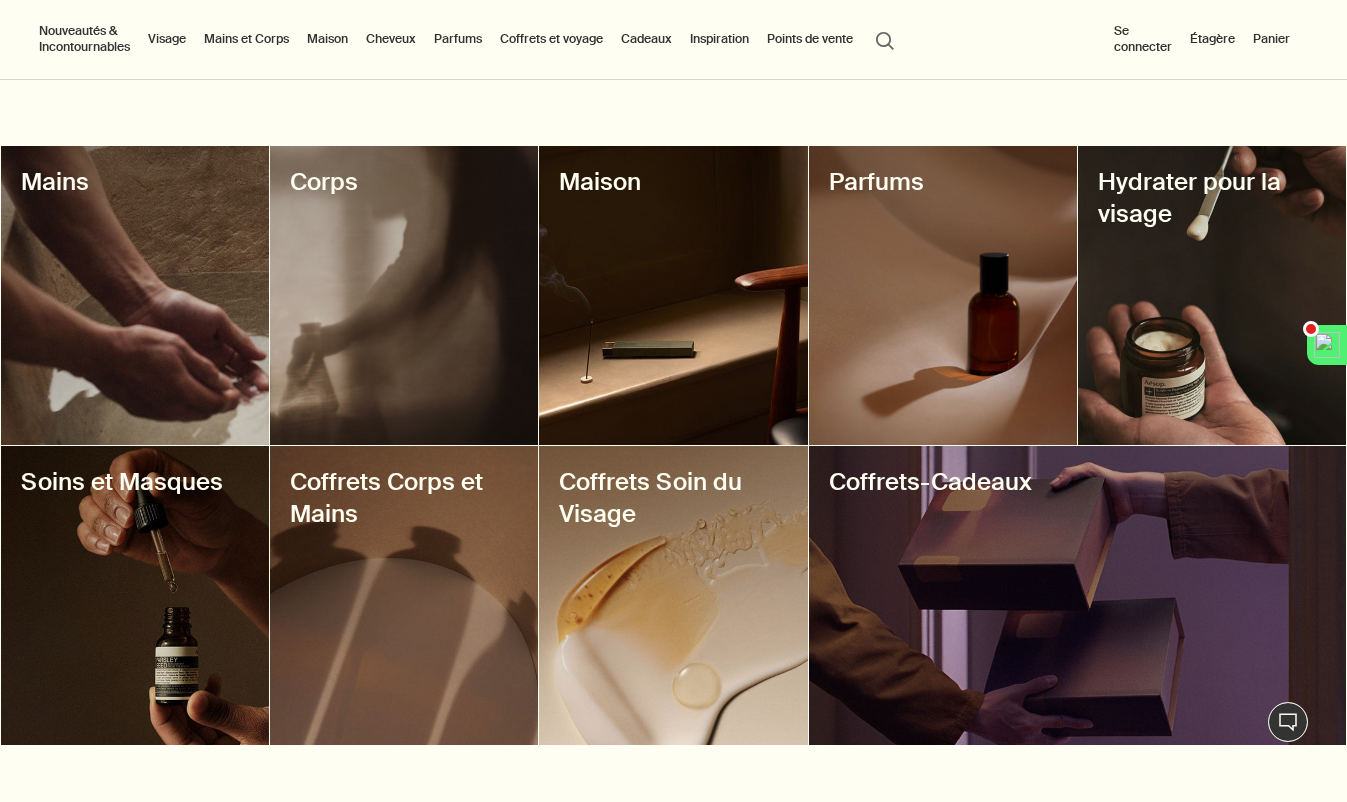 click at bounding box center [1212, 295] 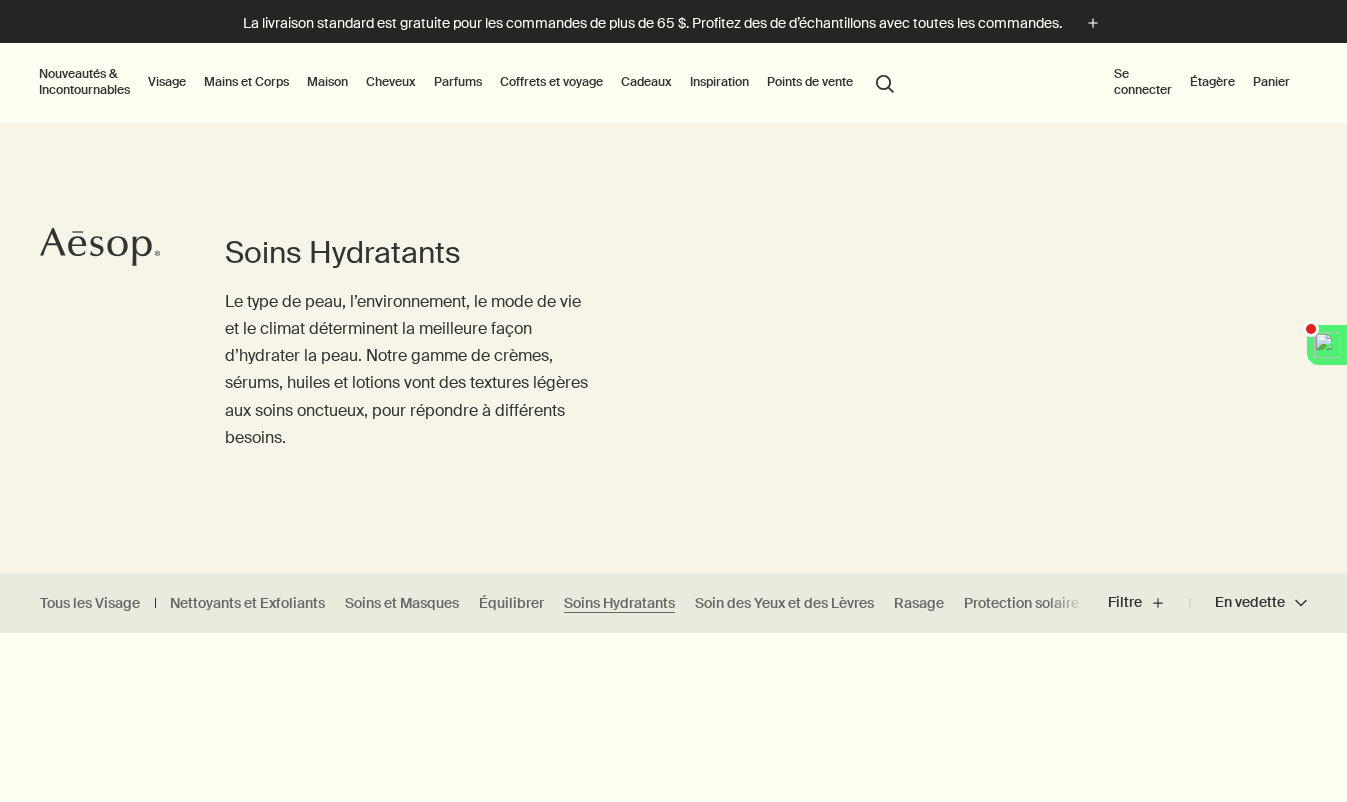 scroll, scrollTop: 0, scrollLeft: 0, axis: both 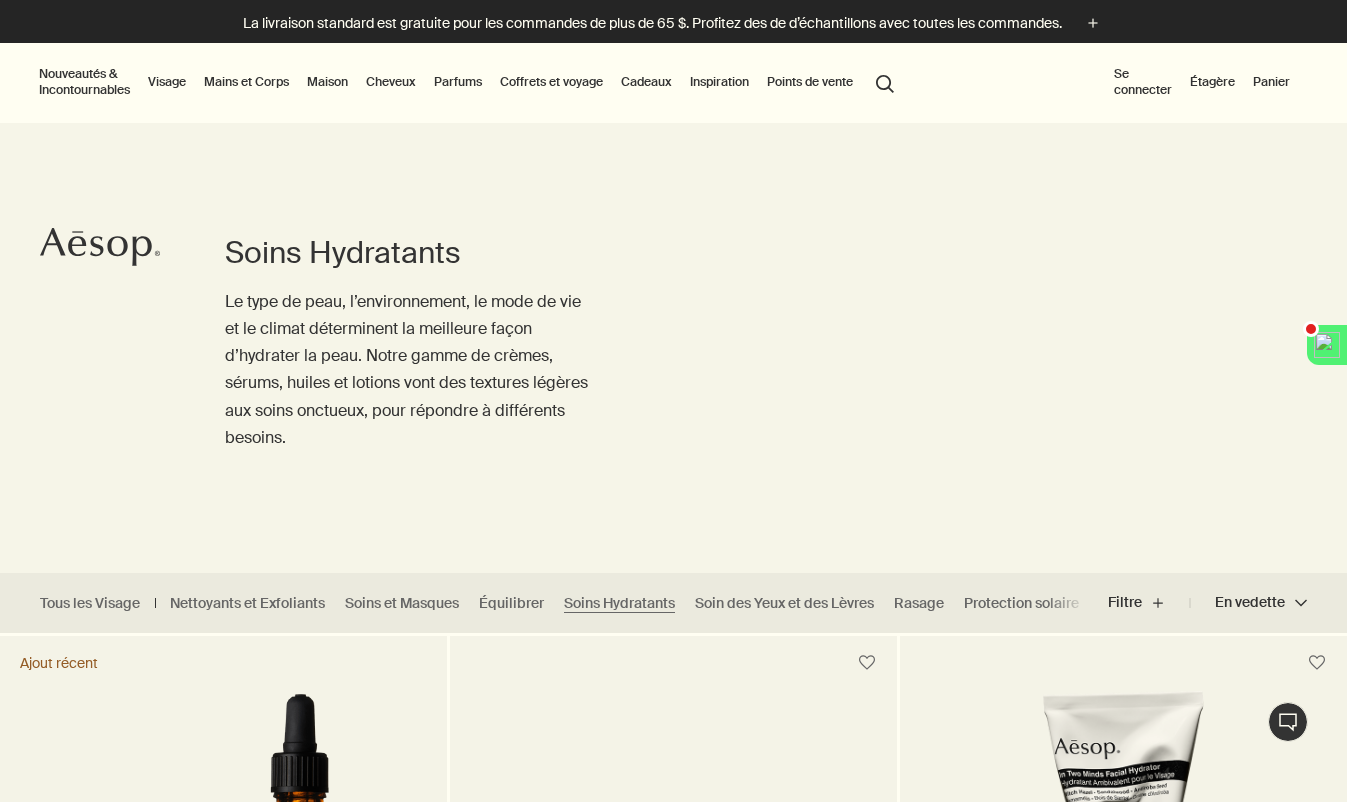click on "search Rechercher" at bounding box center (885, 82) 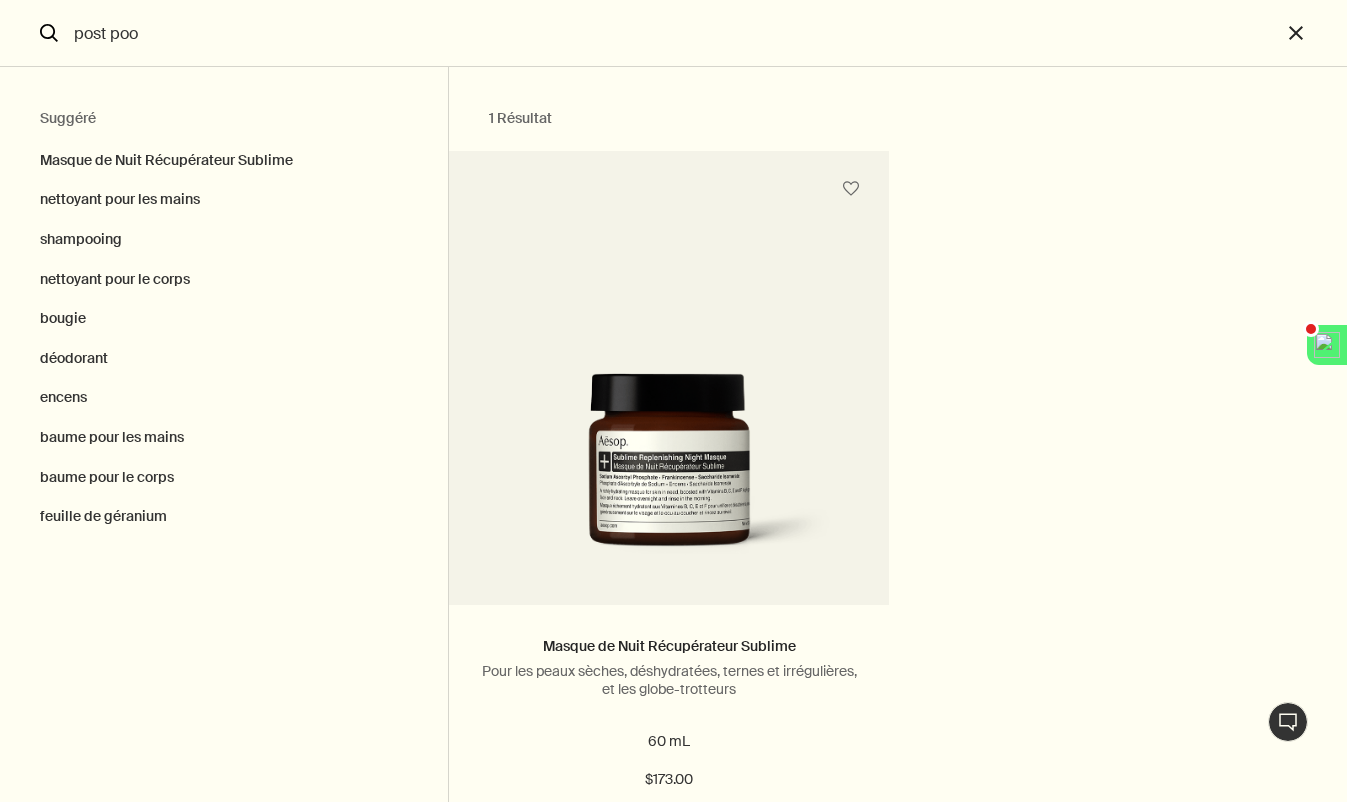 click on "post poo" at bounding box center [673, 33] 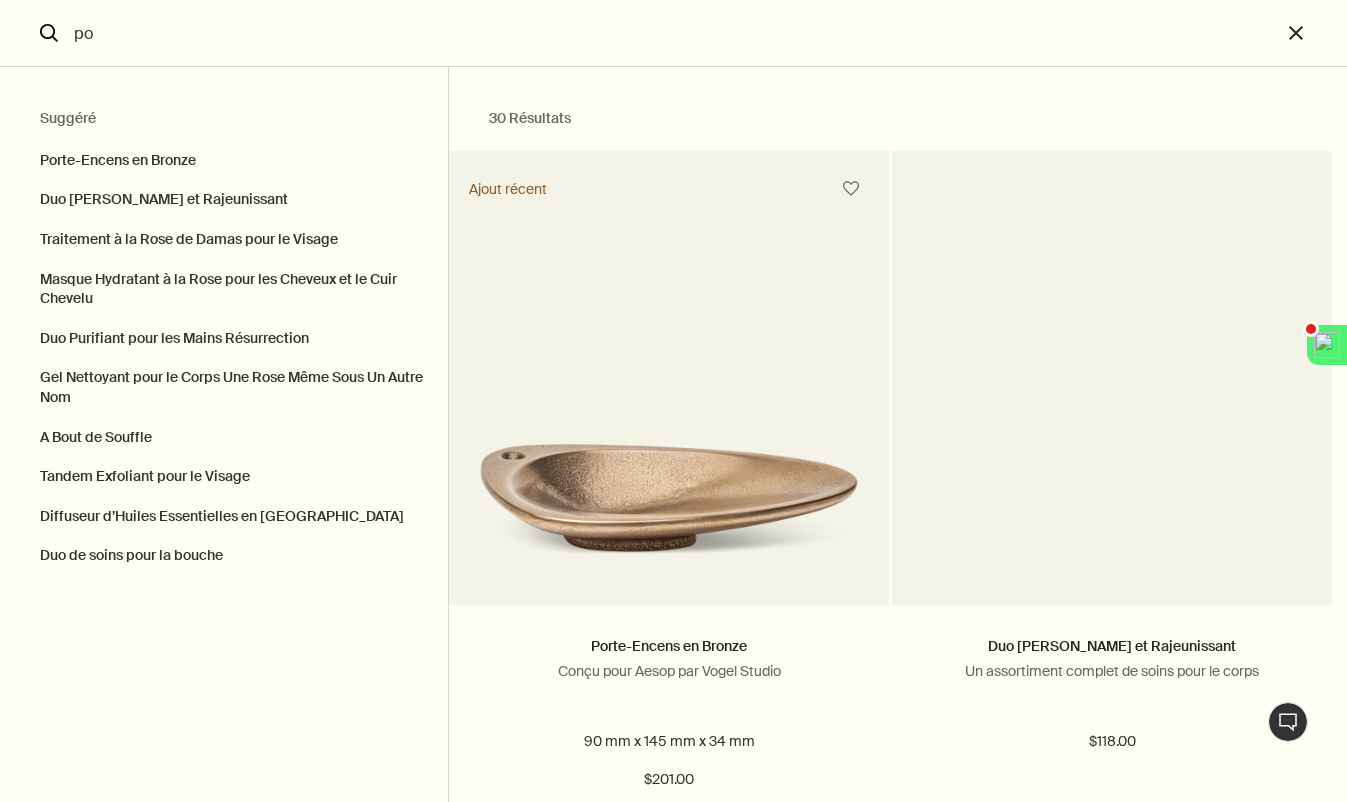 type on "p" 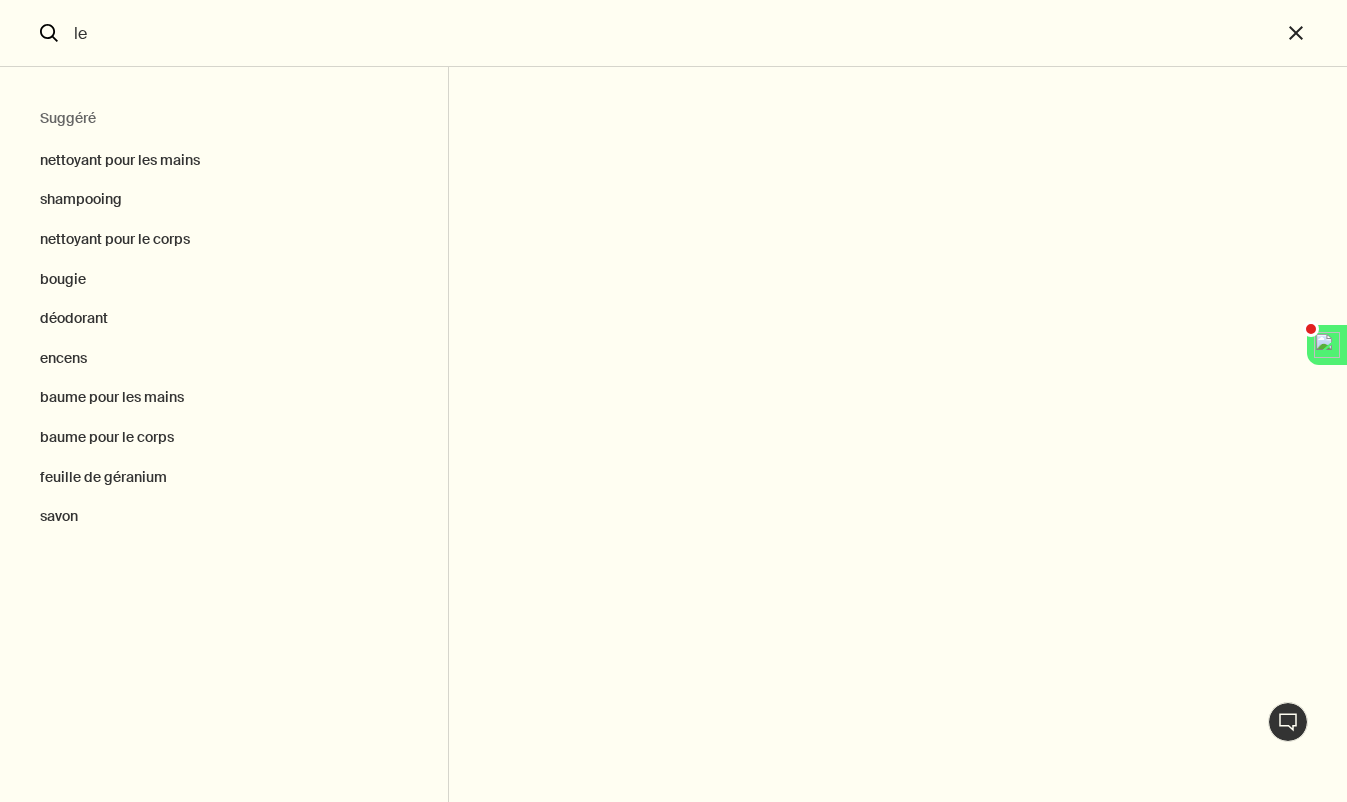 type on "l" 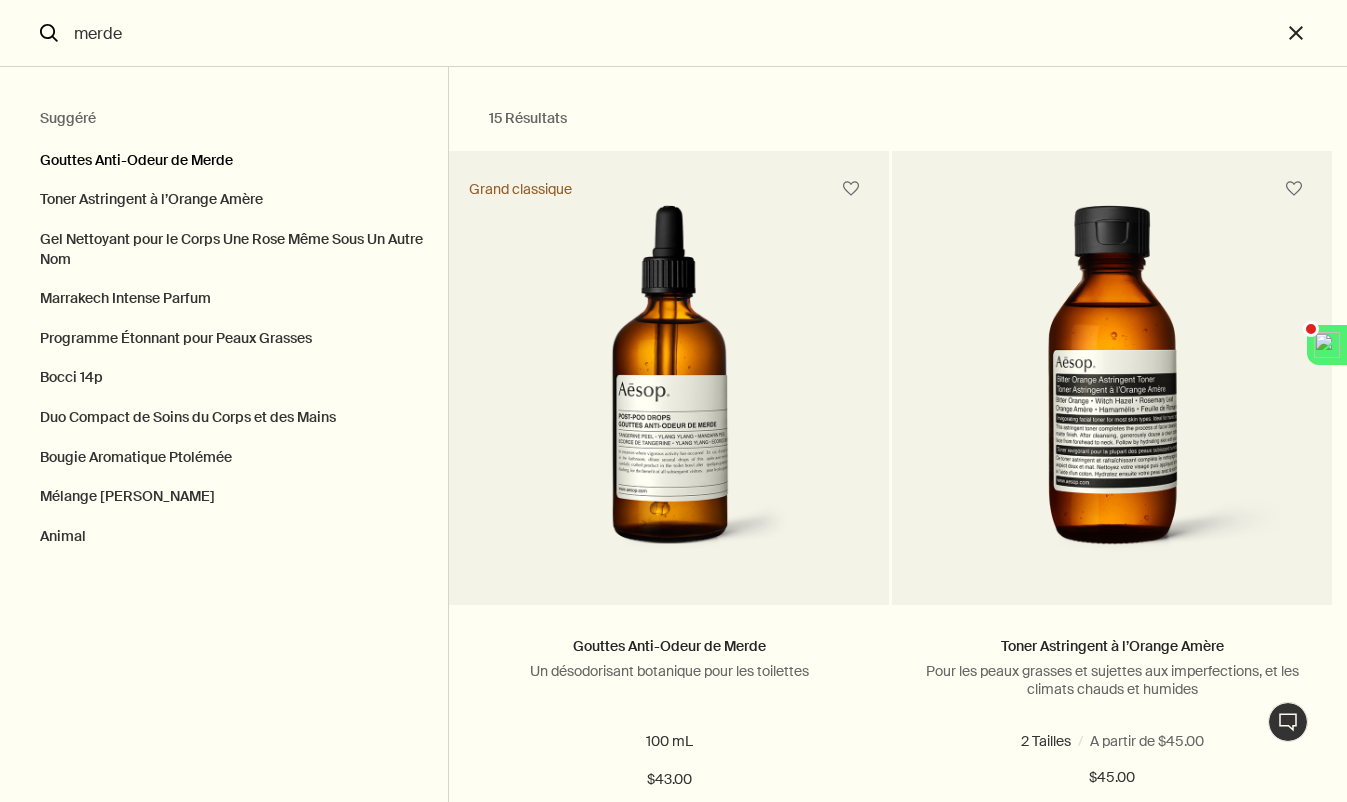 click on "Gouttes Anti-Odeur de Merde" at bounding box center (224, 156) 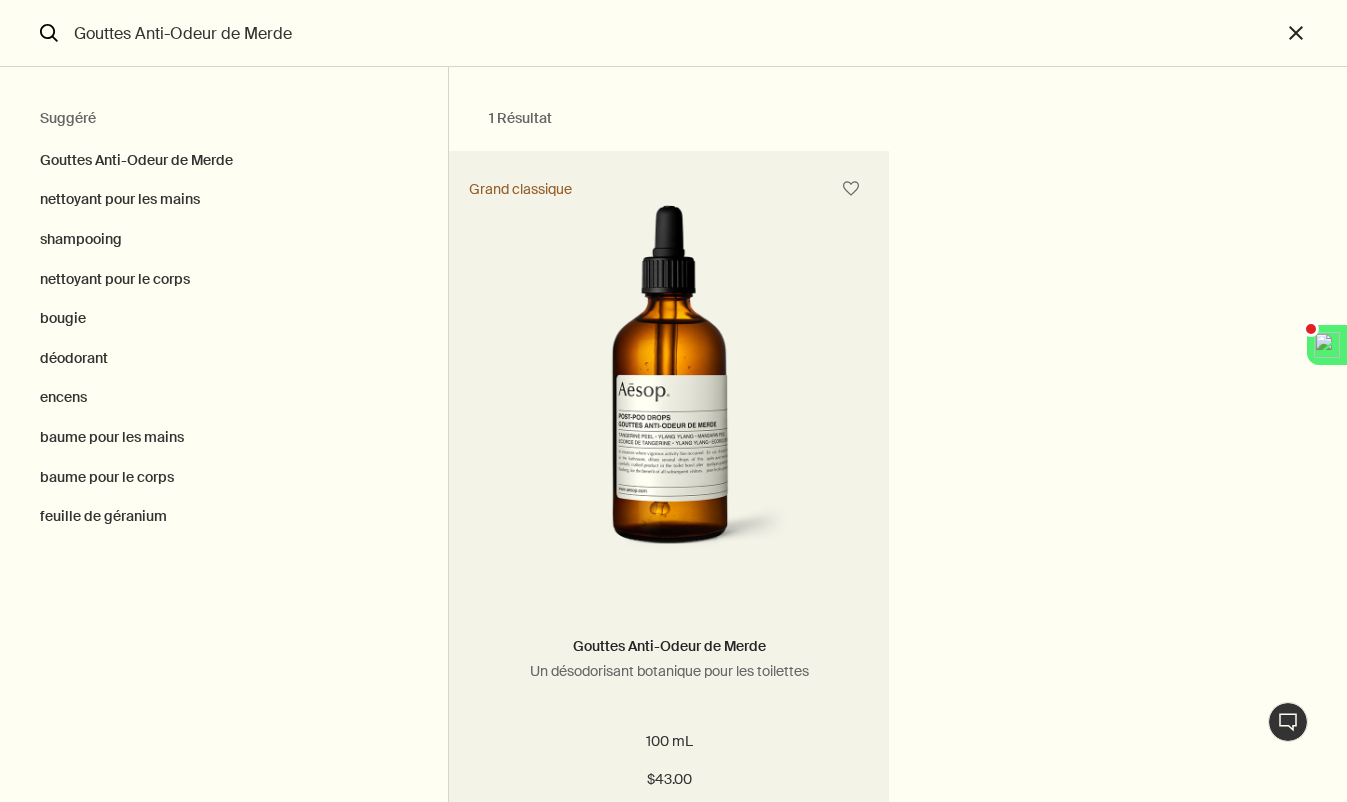 click at bounding box center (668, 390) 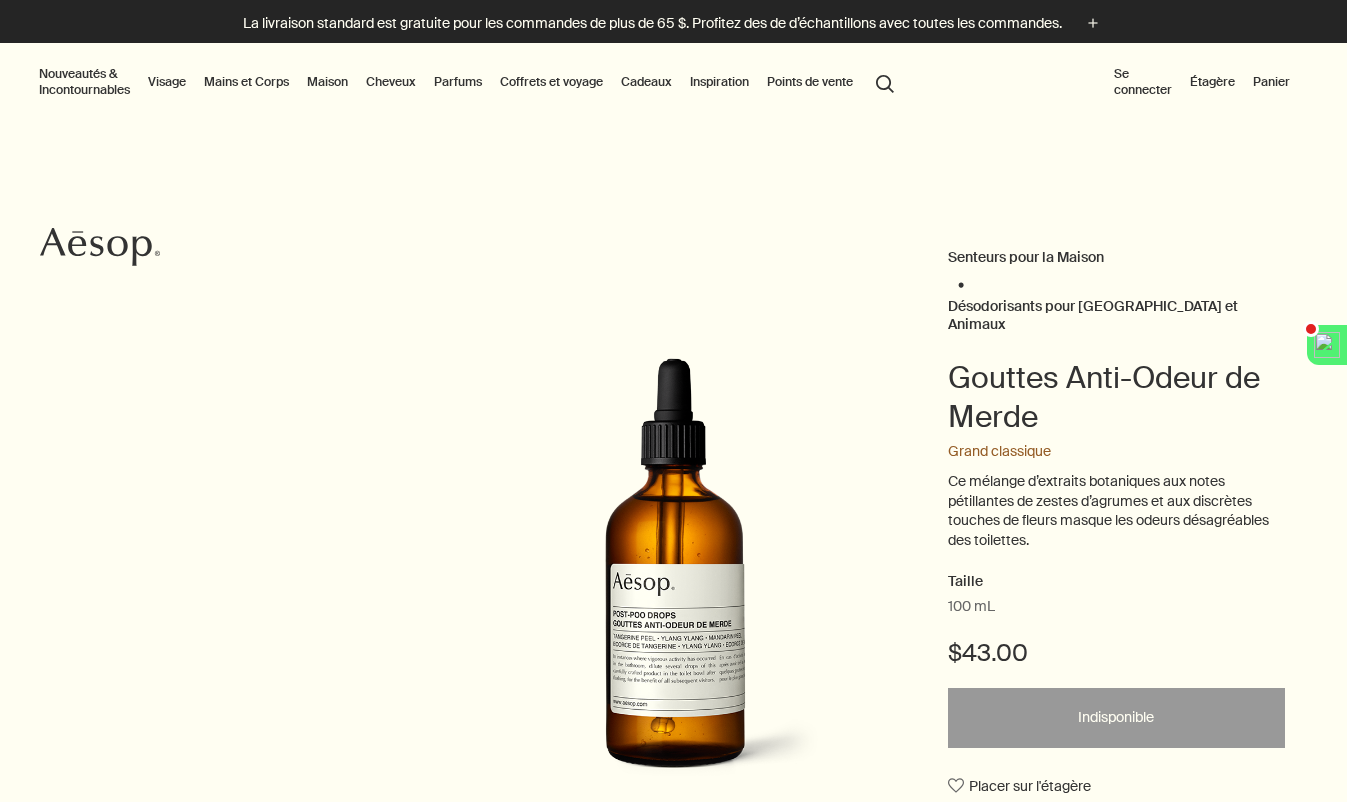 scroll, scrollTop: 0, scrollLeft: 0, axis: both 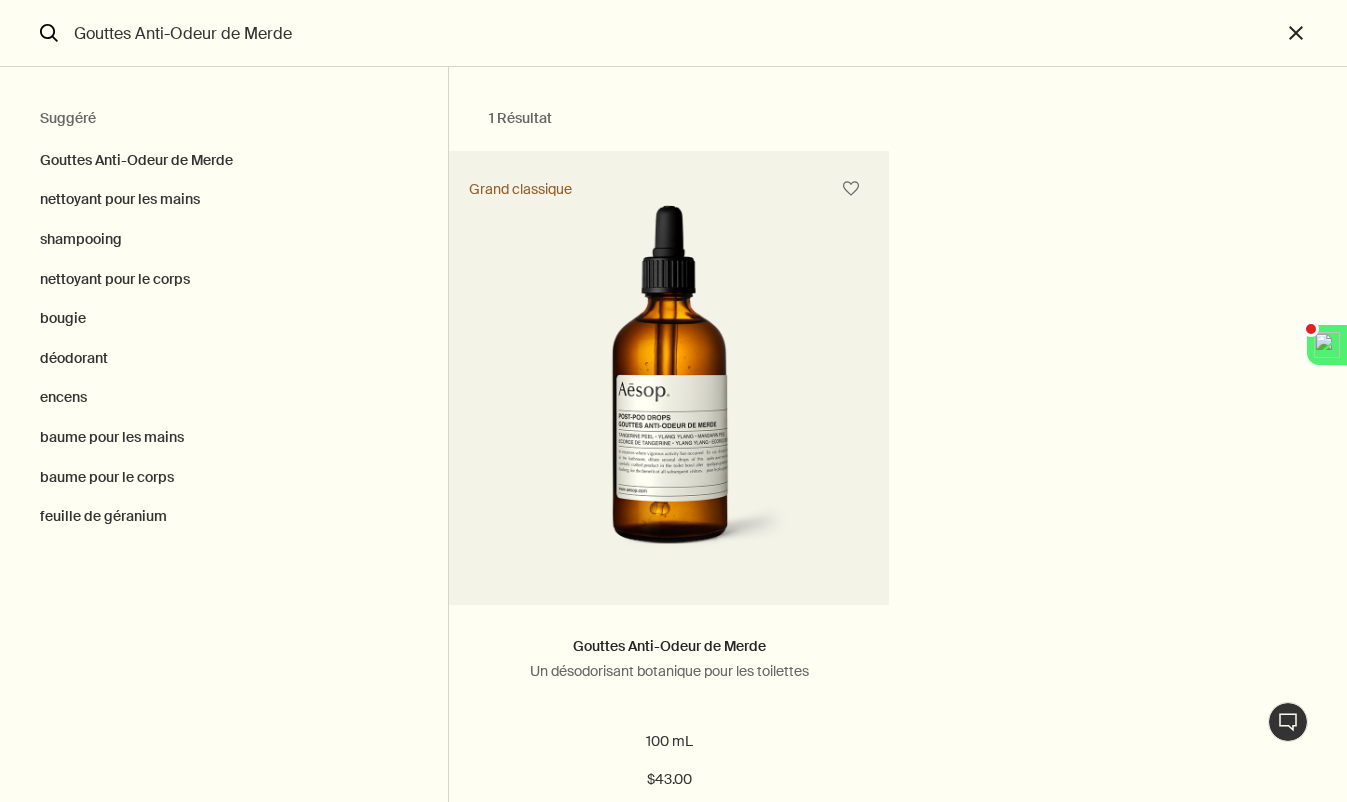 click on "1   Résultat Gouttes Anti-Odeur de Merde Un désodorisant botanique pour les toilettes 100 mL $43.00 En savoir plus Grand classique" at bounding box center (898, 434) 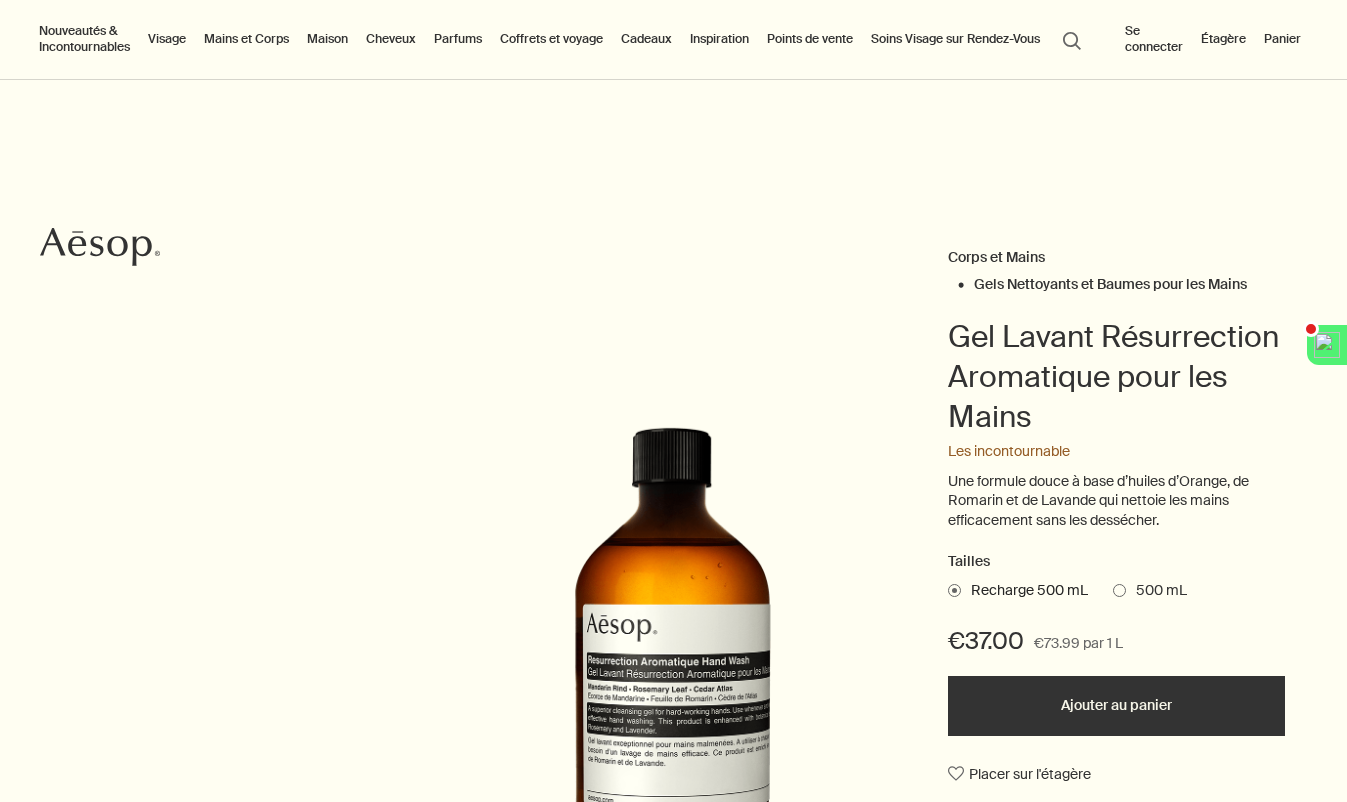 scroll, scrollTop: 87, scrollLeft: 1, axis: both 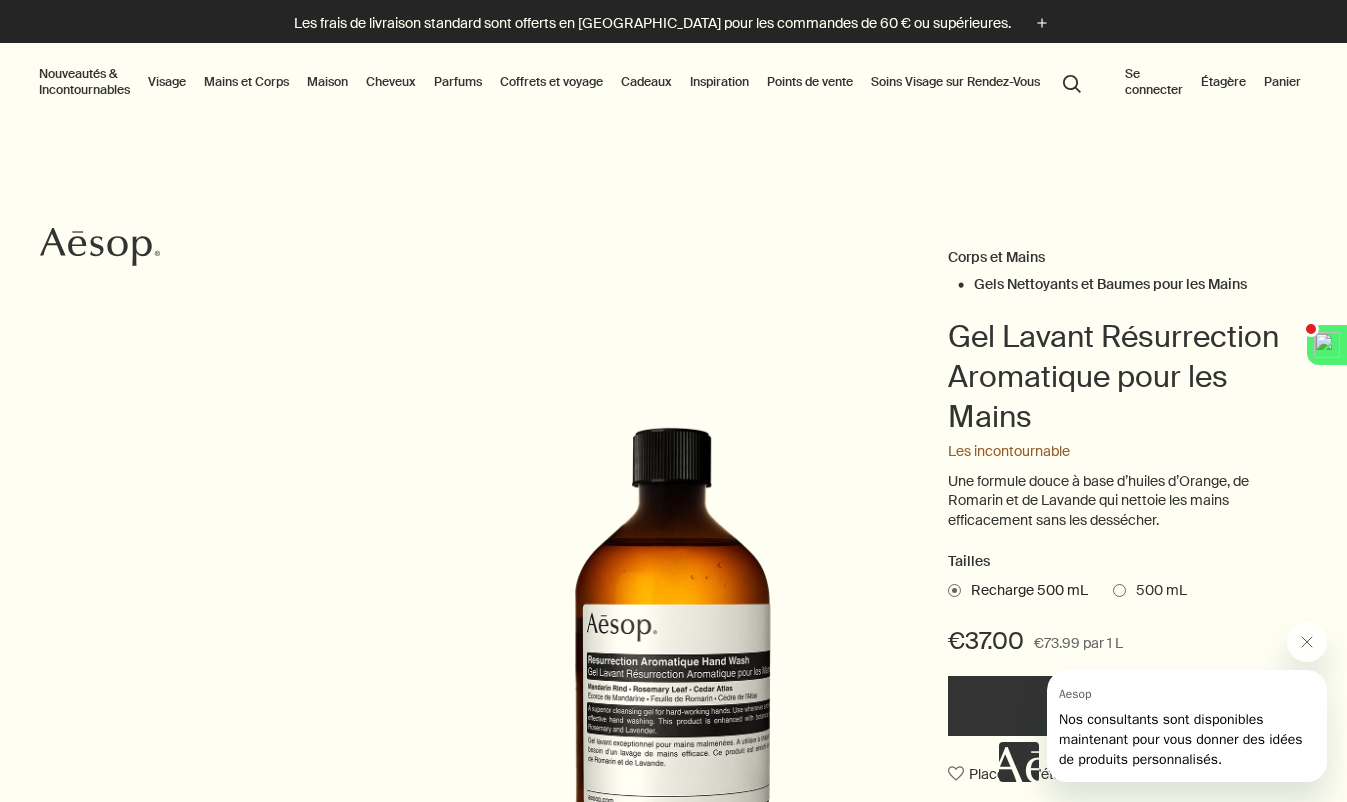 click on "Nouveautés & Incontournables" at bounding box center (84, 82) 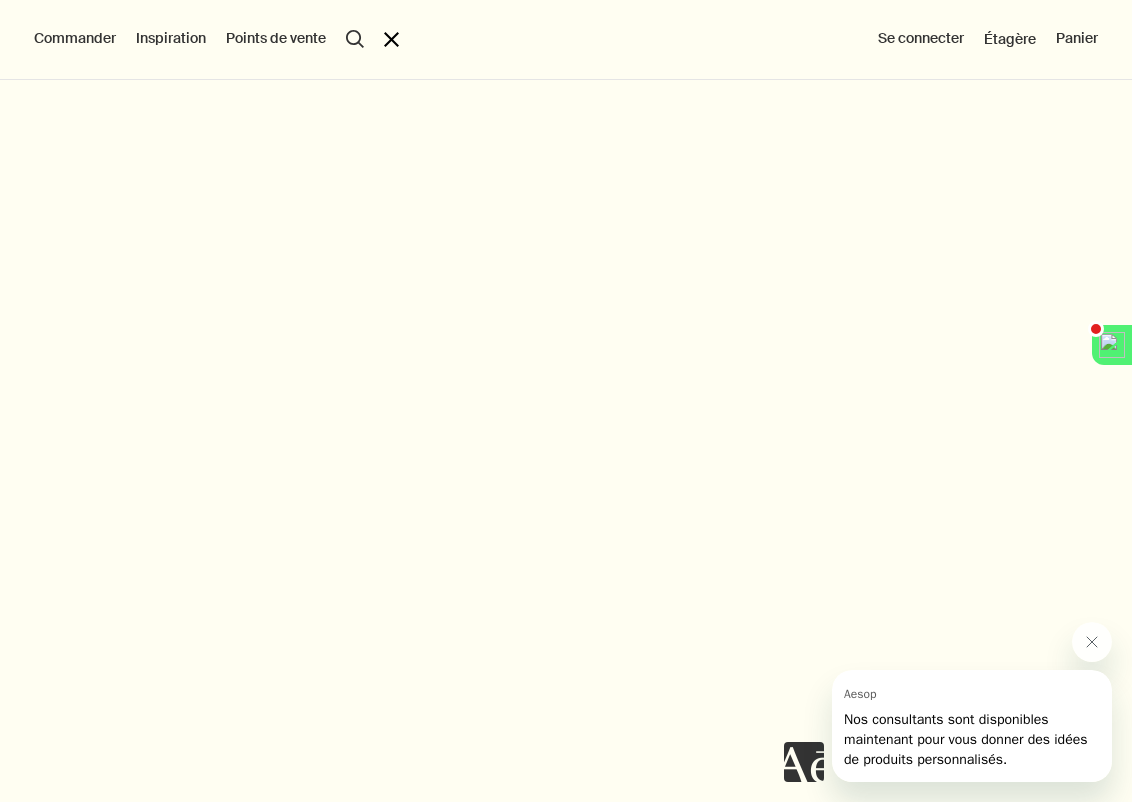 click on "Commander" at bounding box center [75, 39] 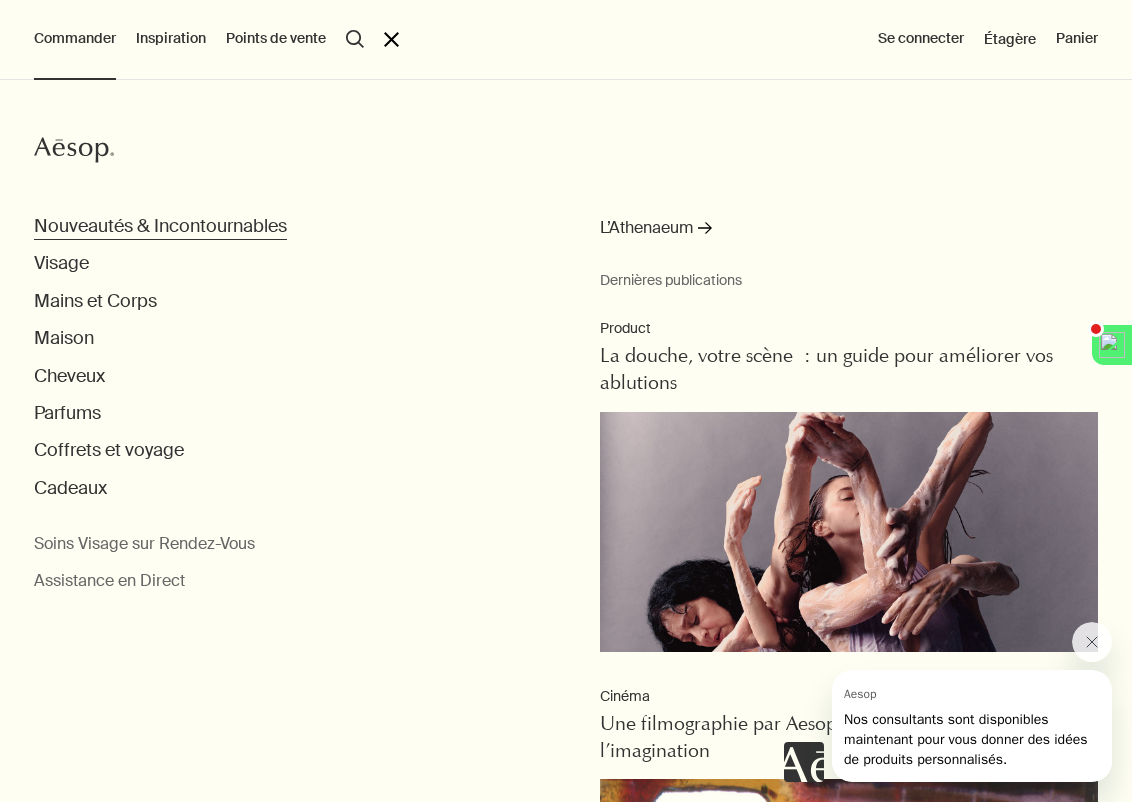 click on "Nouveautés & Incontournables" at bounding box center [160, 226] 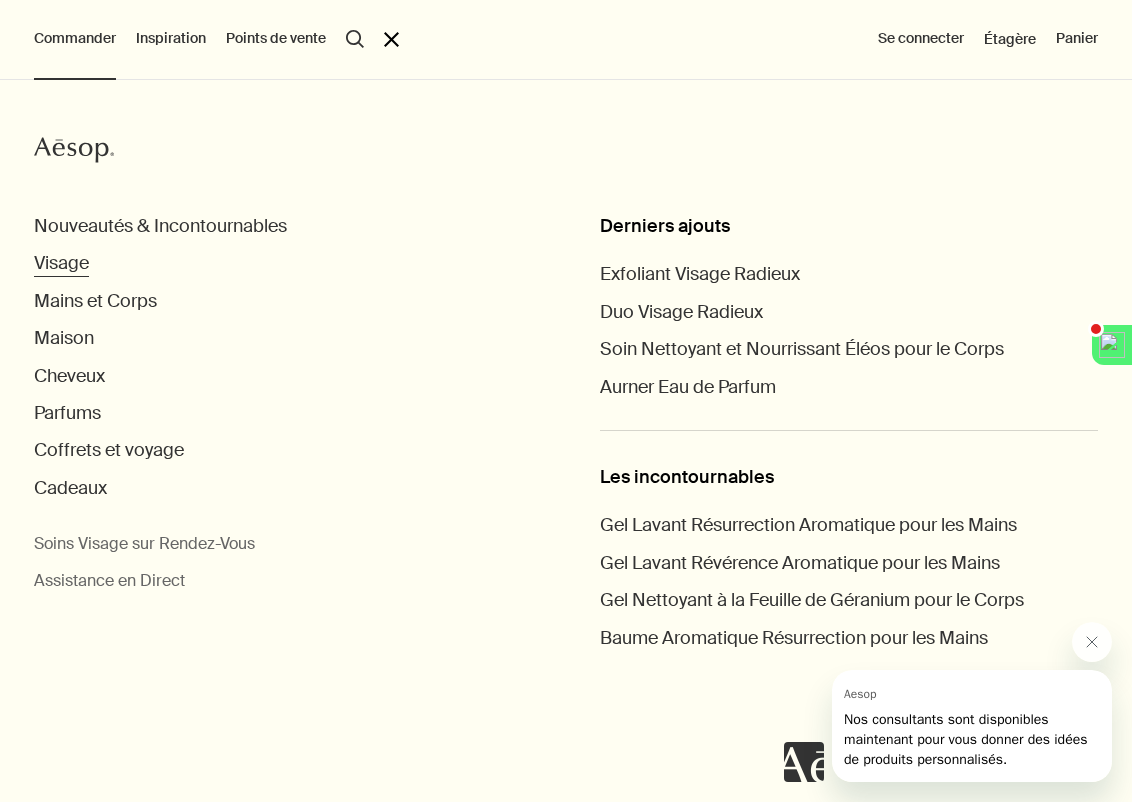 click on "Visage" at bounding box center (61, 263) 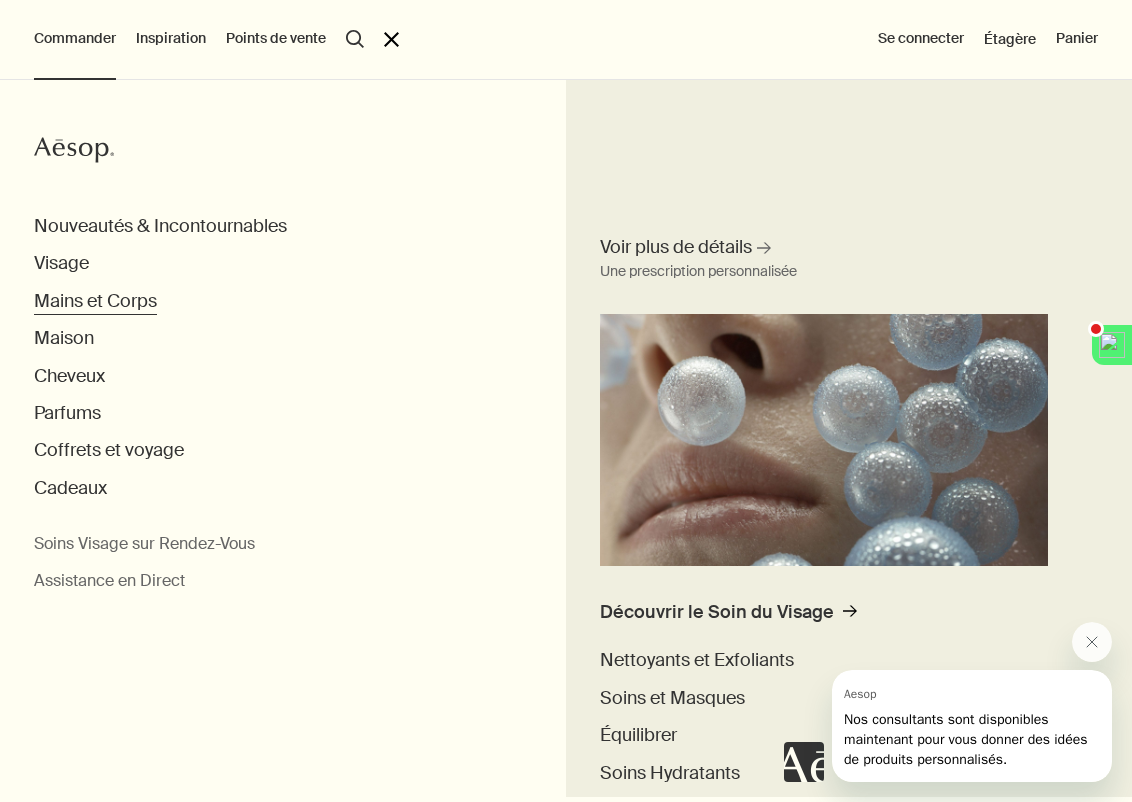 click on "Mains et Corps" at bounding box center (95, 301) 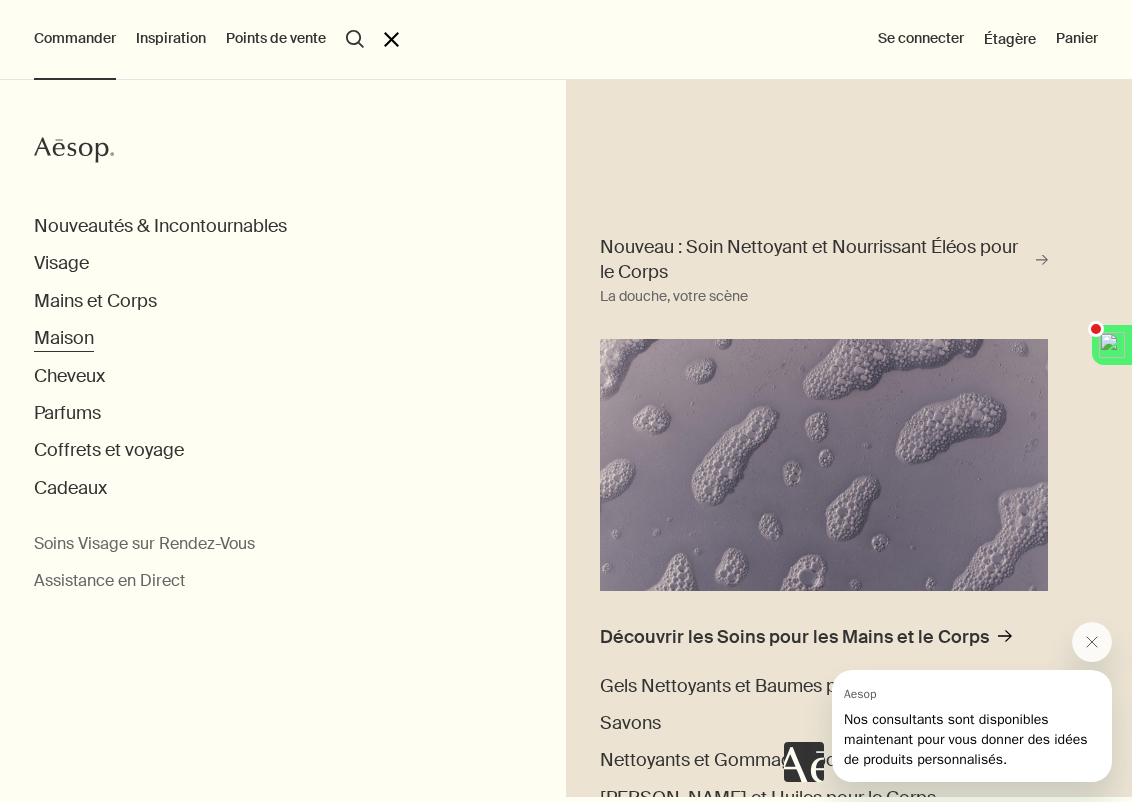 click on "Maison" at bounding box center [64, 338] 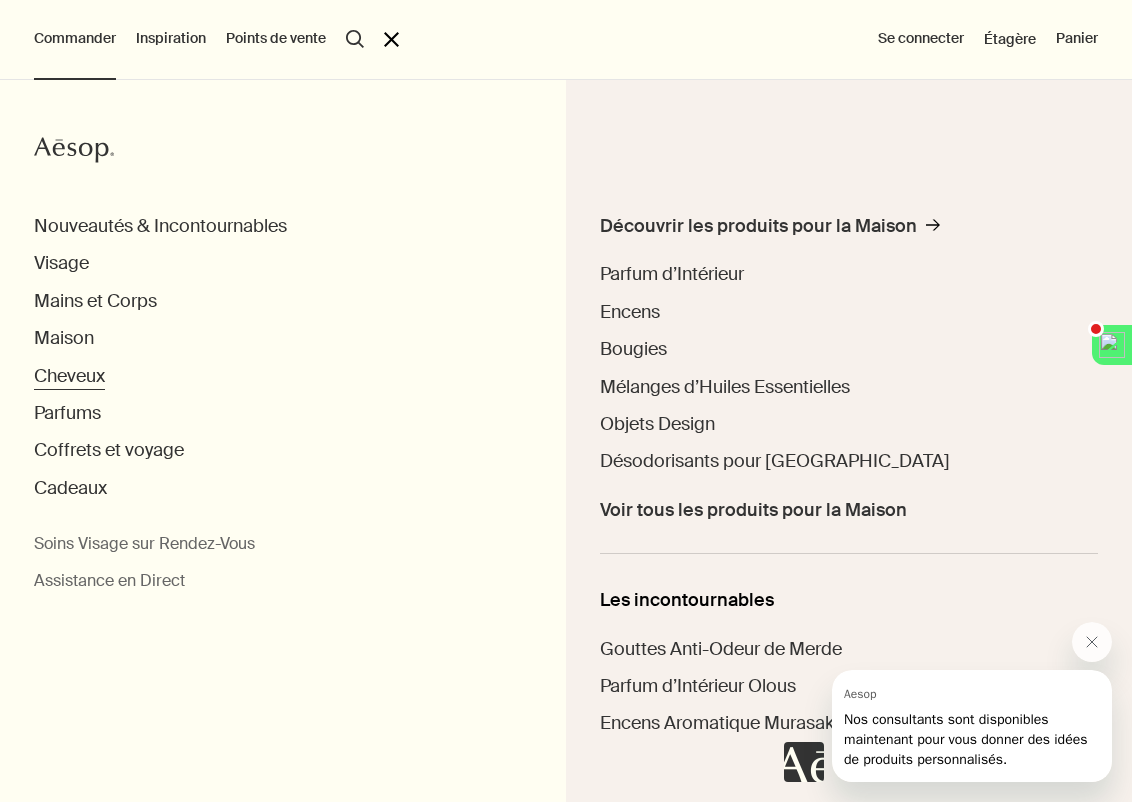 click on "Cheveux" at bounding box center (69, 376) 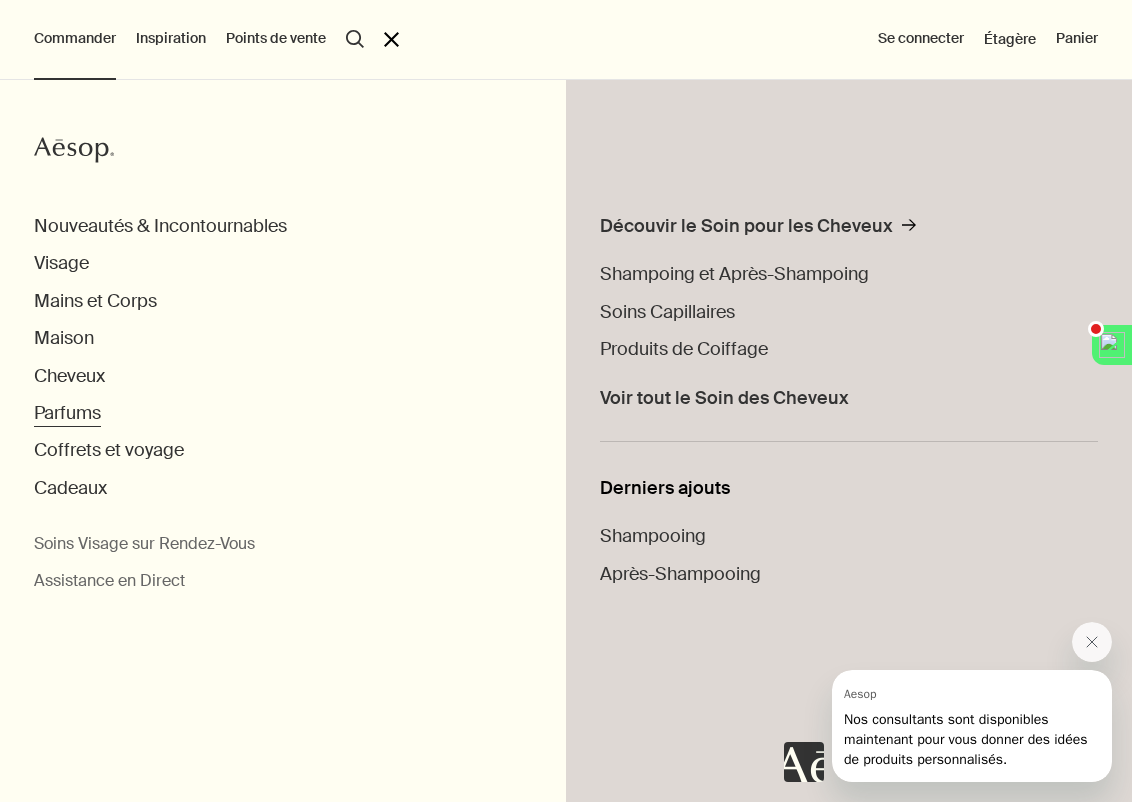 click on "Parfums" at bounding box center [67, 413] 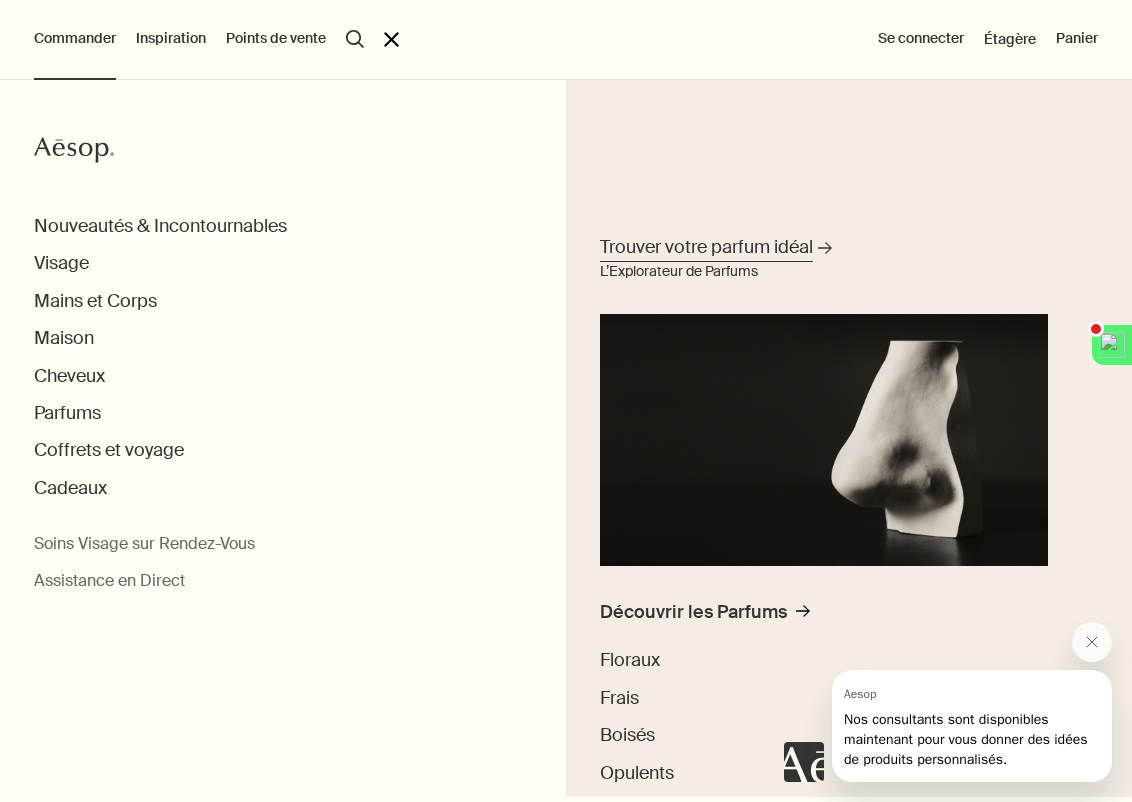 click on "Trouver votre parfum idéal" at bounding box center [706, 247] 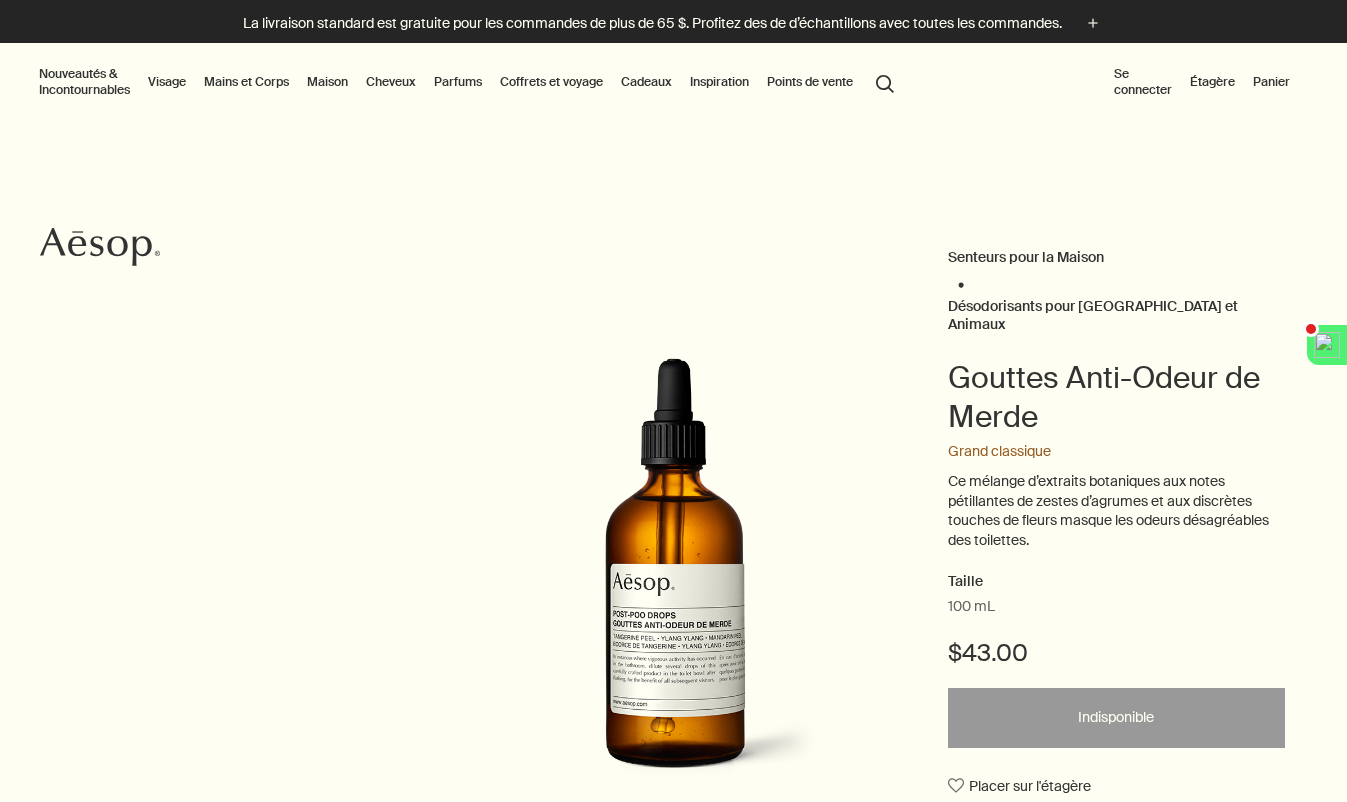 scroll, scrollTop: 0, scrollLeft: 0, axis: both 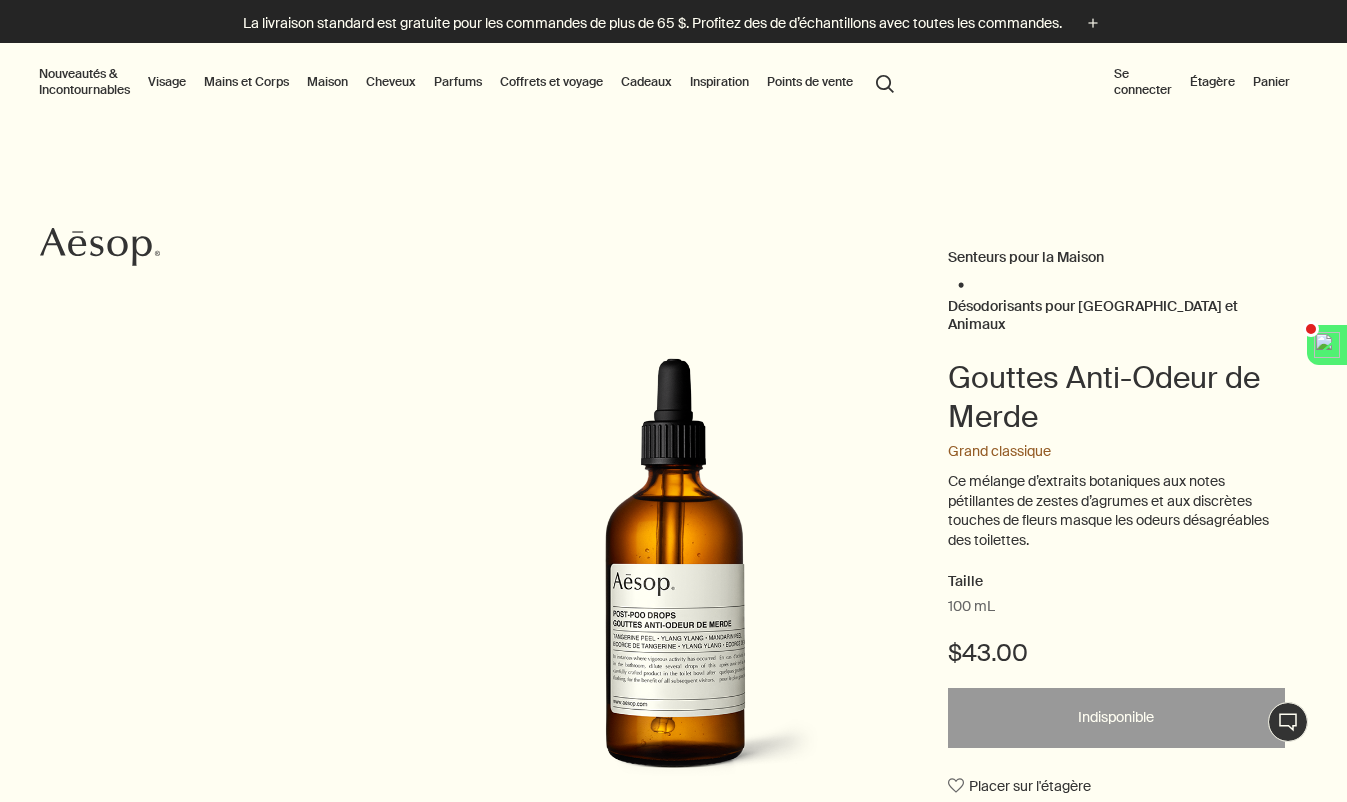 click on "search Rechercher" at bounding box center [885, 82] 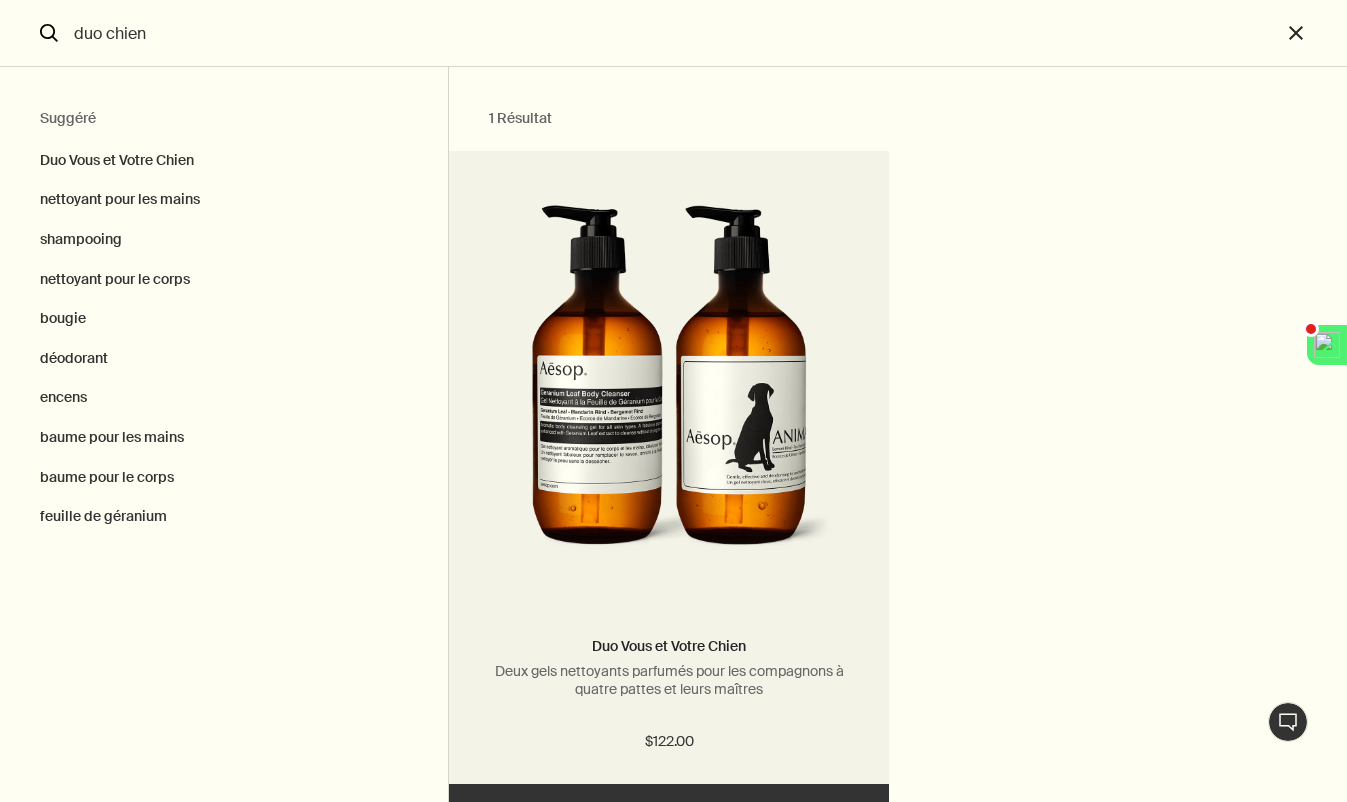 type on "duo chien" 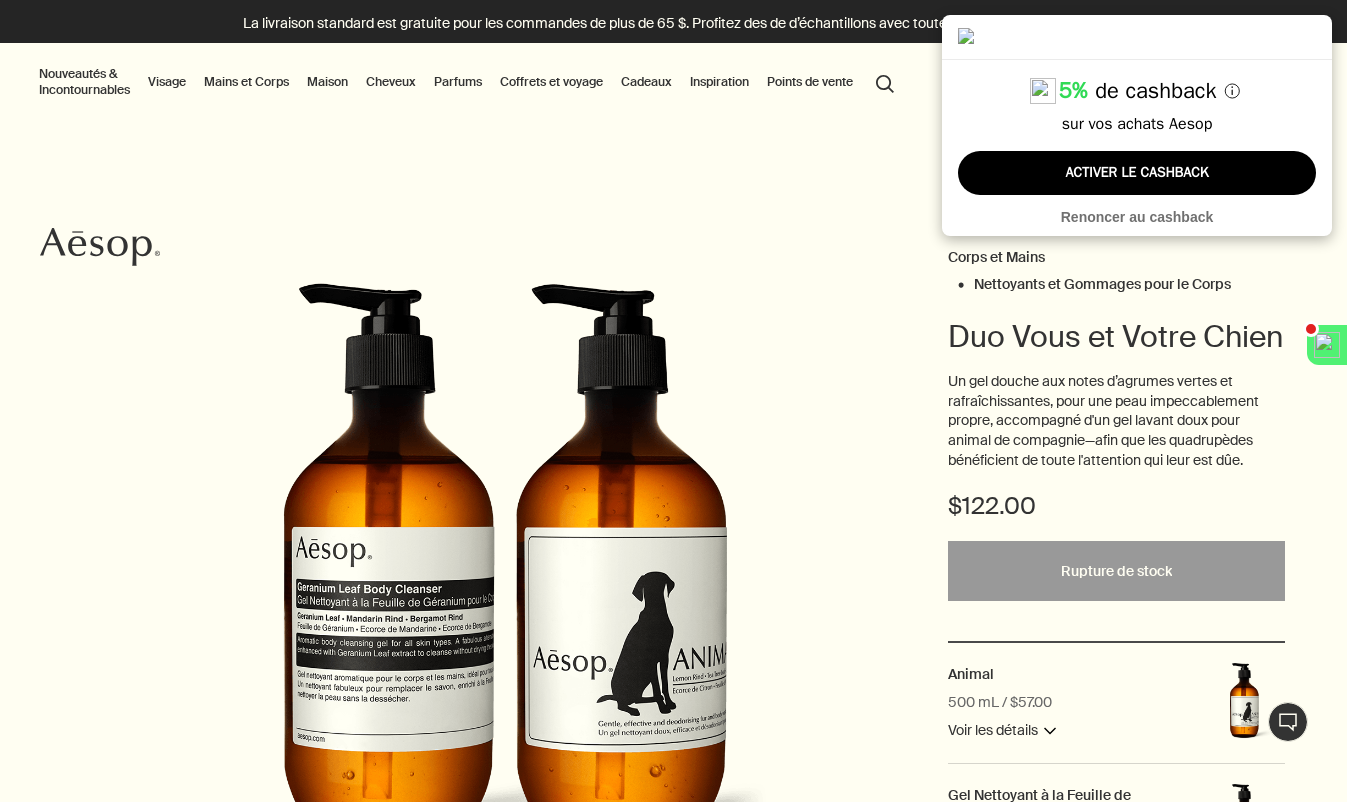 scroll, scrollTop: 0, scrollLeft: 0, axis: both 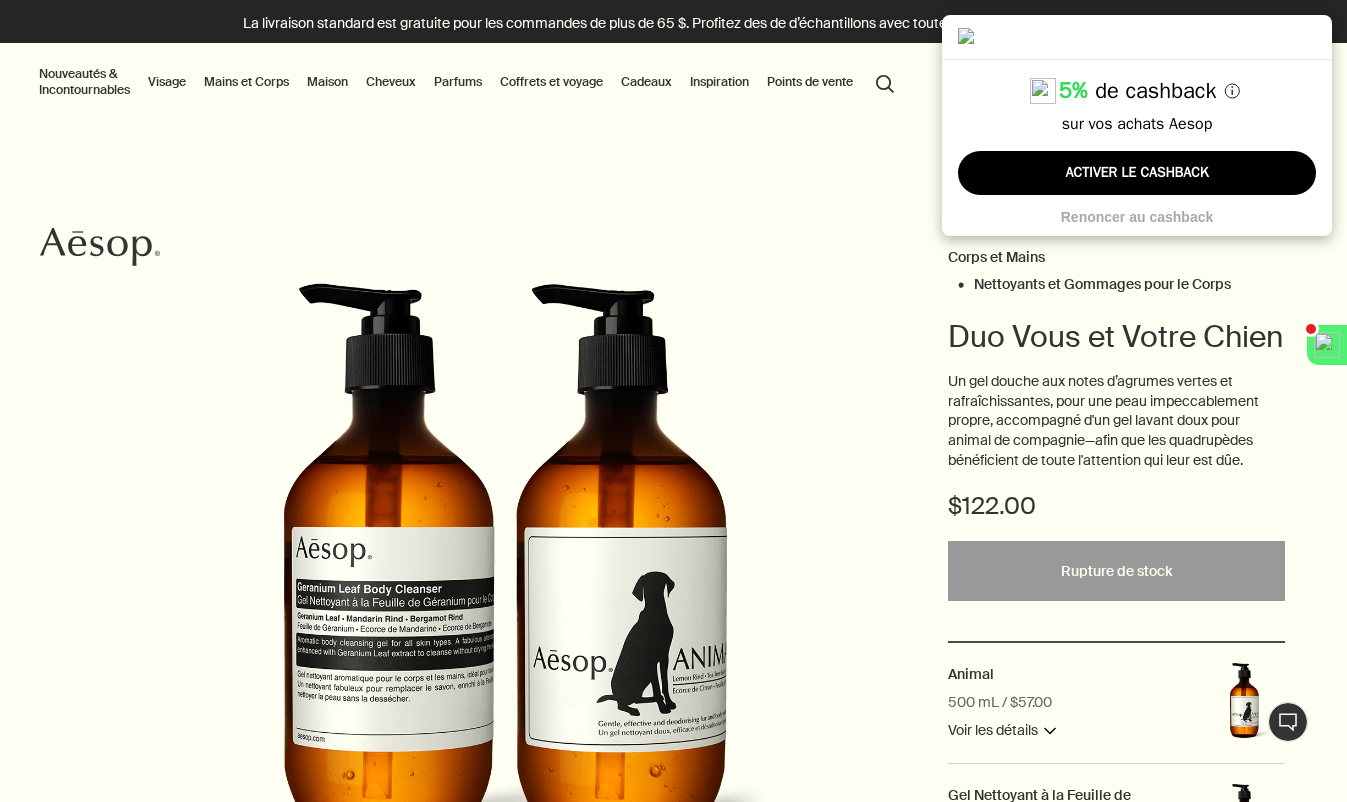 click on "Renoncer au cashback" at bounding box center (1137, 217) 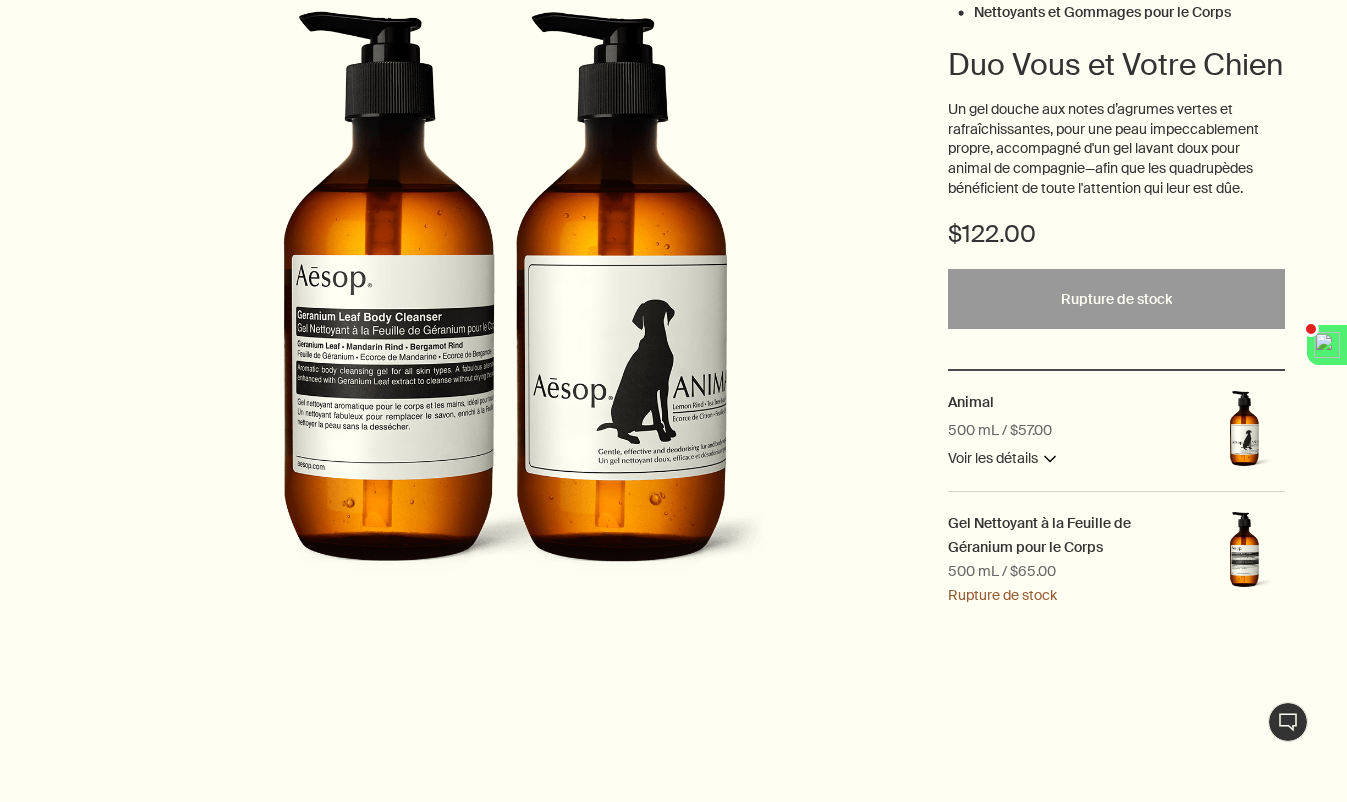 scroll, scrollTop: 275, scrollLeft: 0, axis: vertical 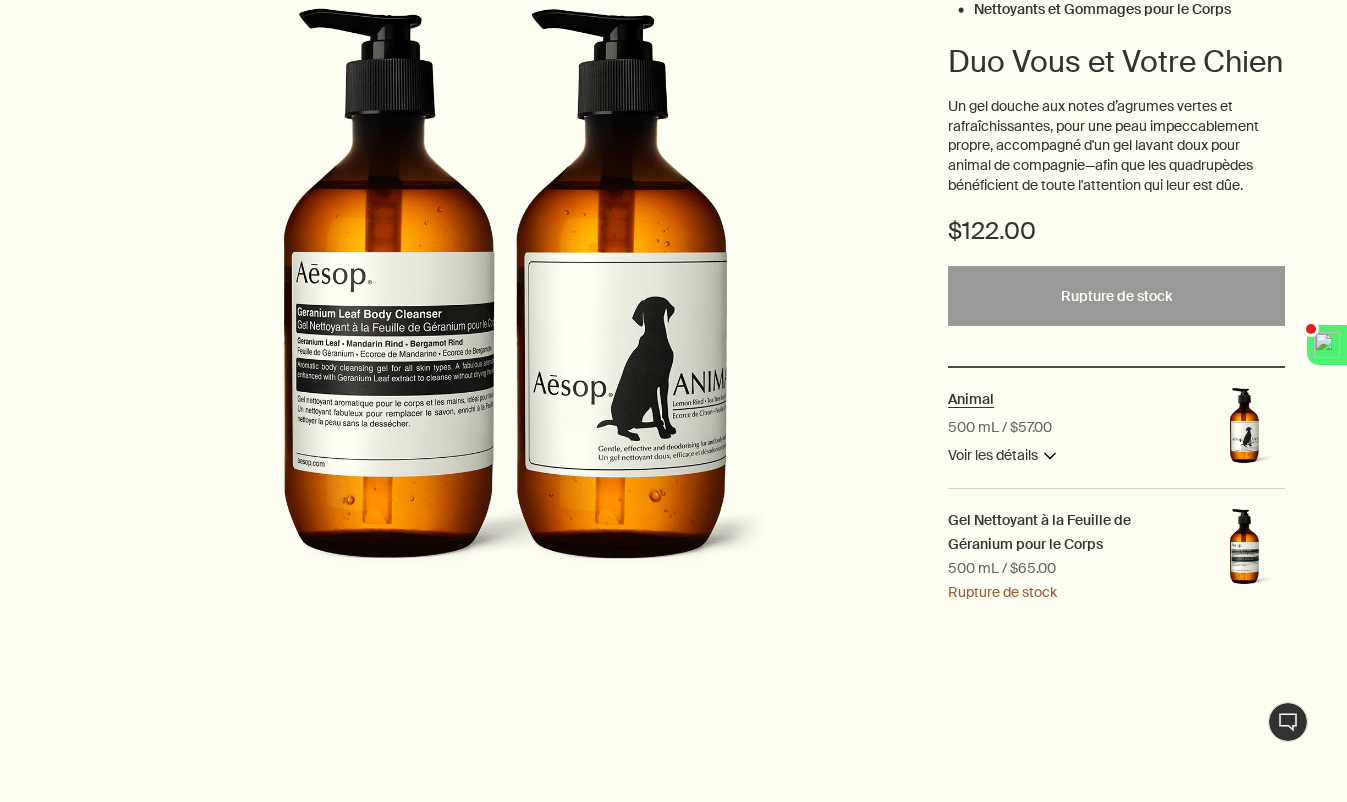 click on "Animal" at bounding box center [971, 399] 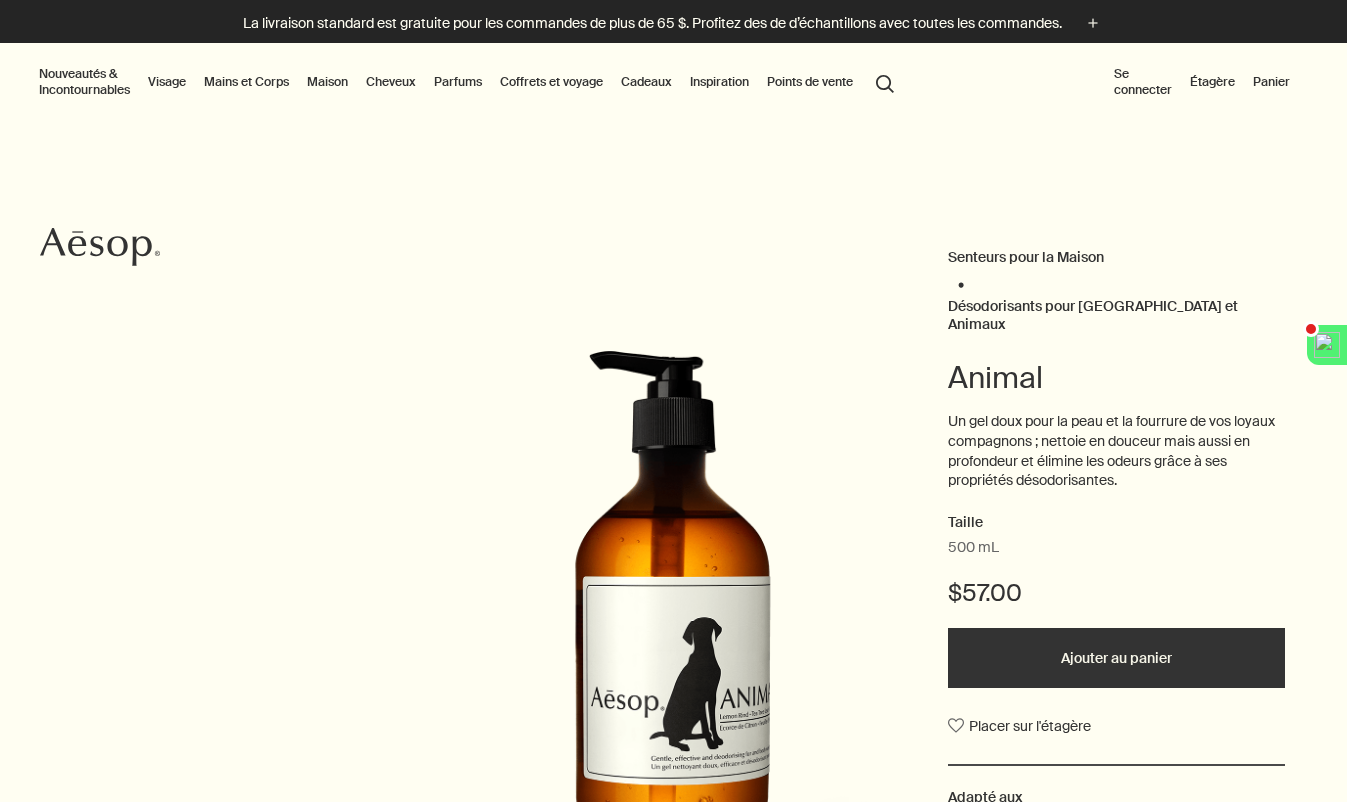 scroll, scrollTop: 0, scrollLeft: 0, axis: both 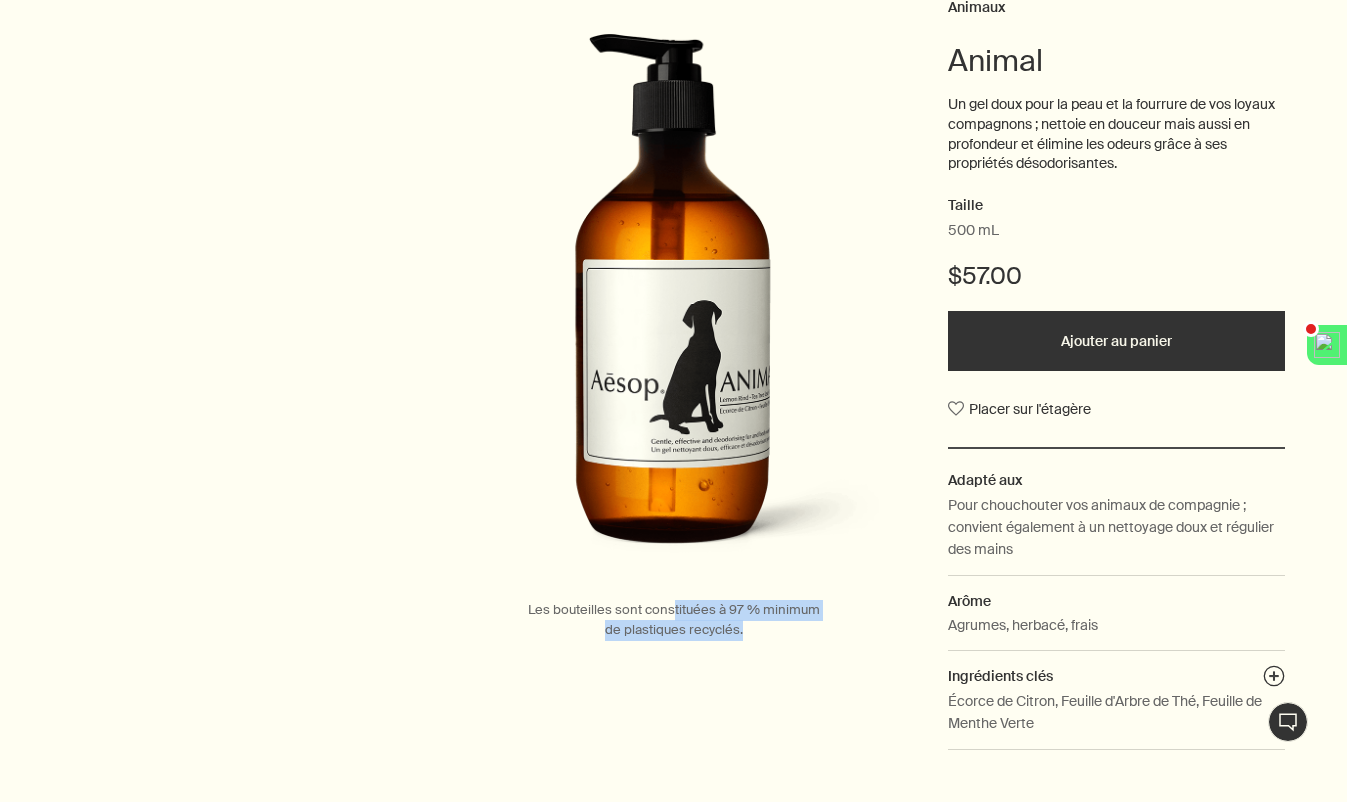 drag, startPoint x: 674, startPoint y: 581, endPoint x: 718, endPoint y: 618, distance: 57.48913 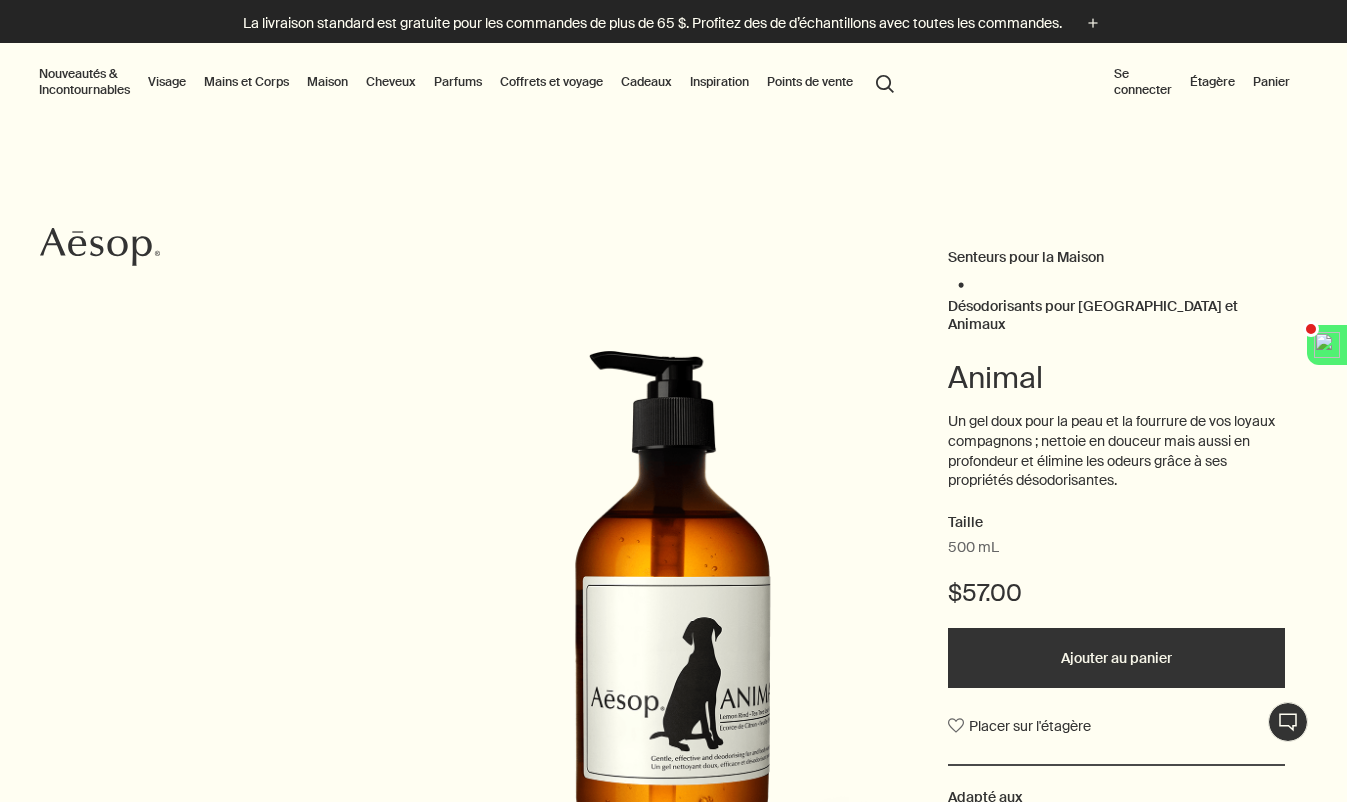 scroll, scrollTop: 0, scrollLeft: 0, axis: both 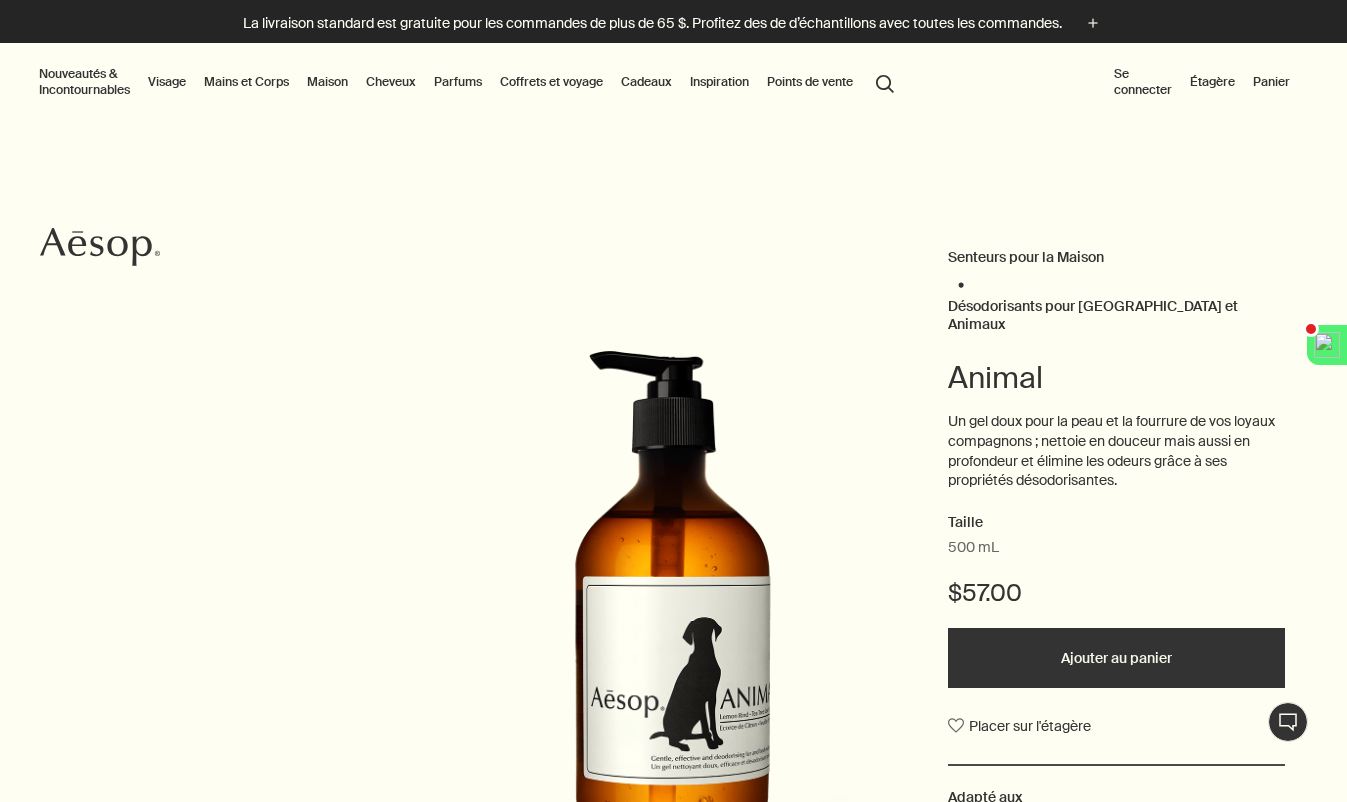 click on "Inspiration" at bounding box center [719, 82] 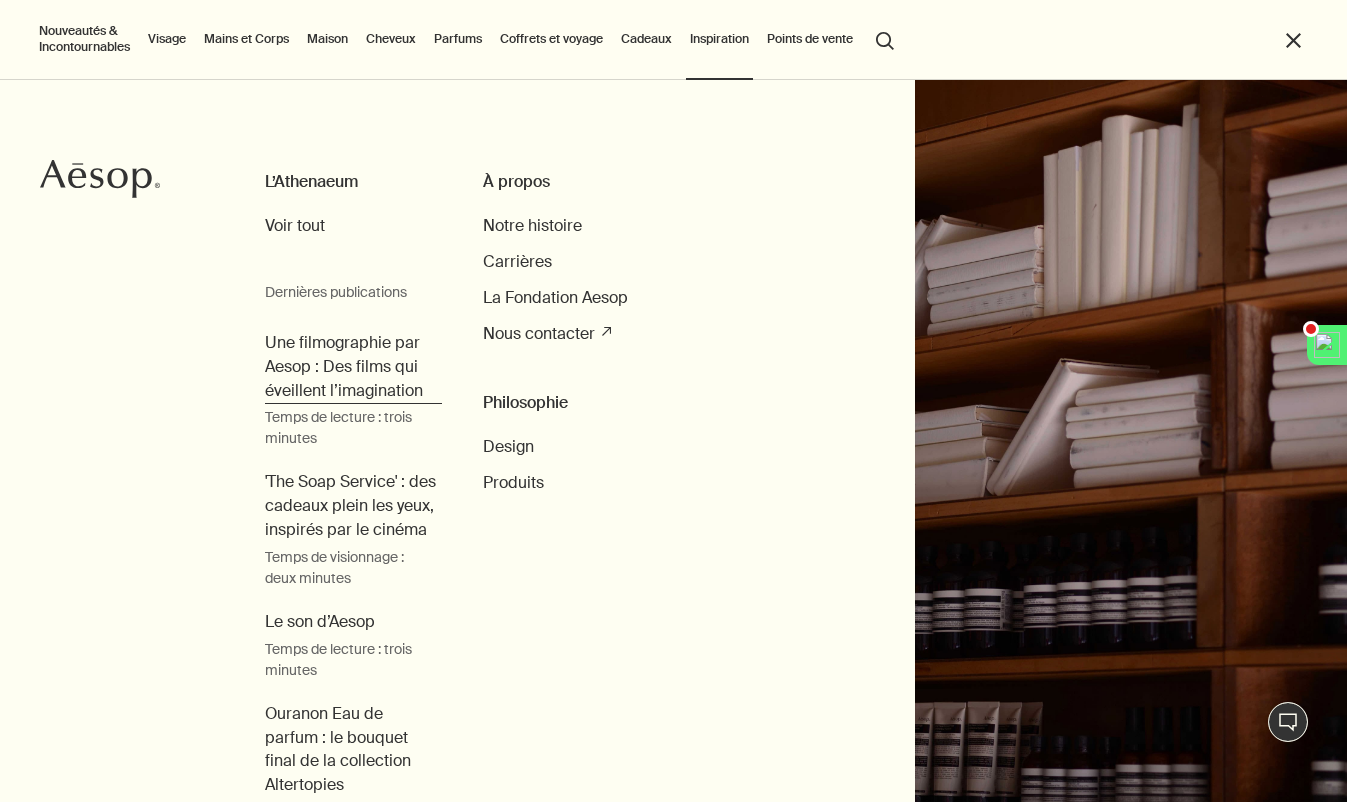 click on "Une filmographie par Aesop : Des films qui éveillent l’imagination" at bounding box center (353, 366) 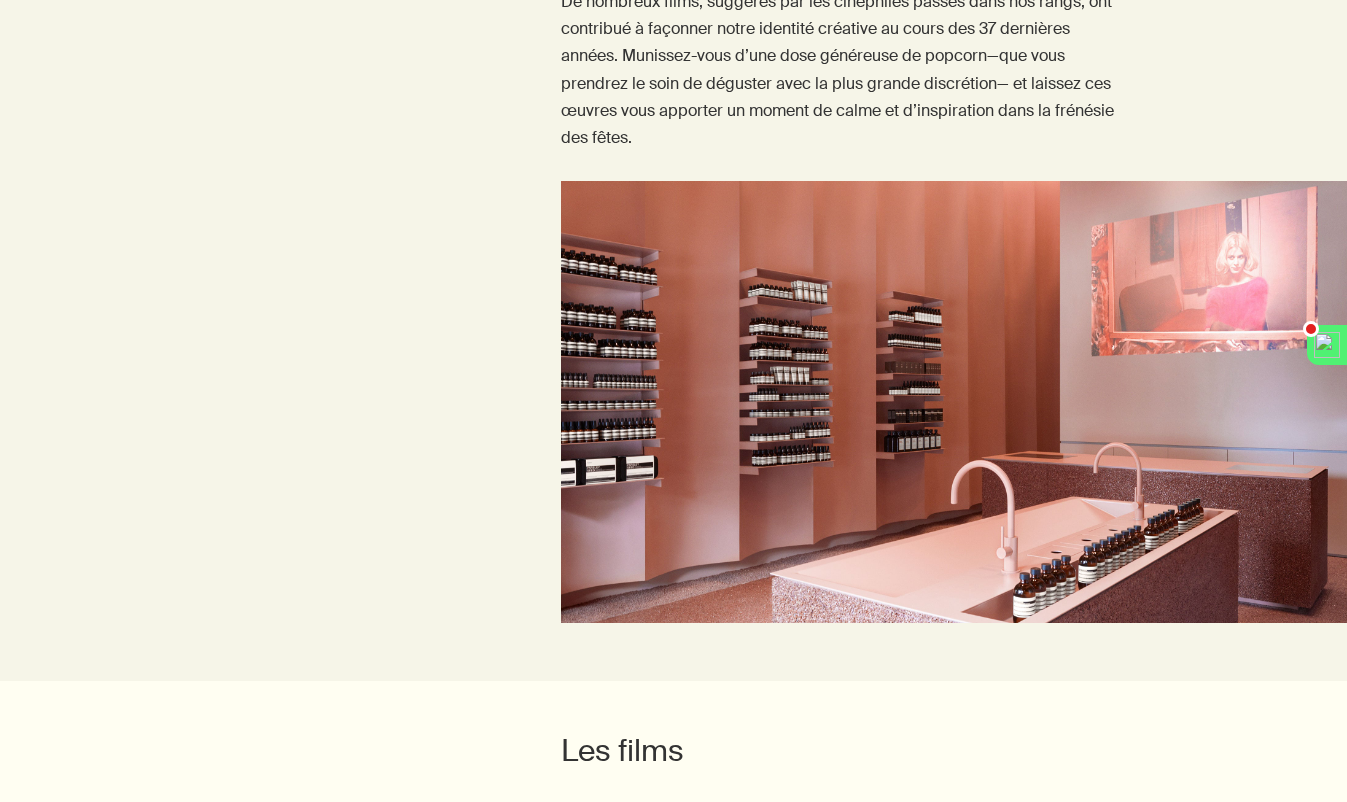 scroll, scrollTop: 0, scrollLeft: 0, axis: both 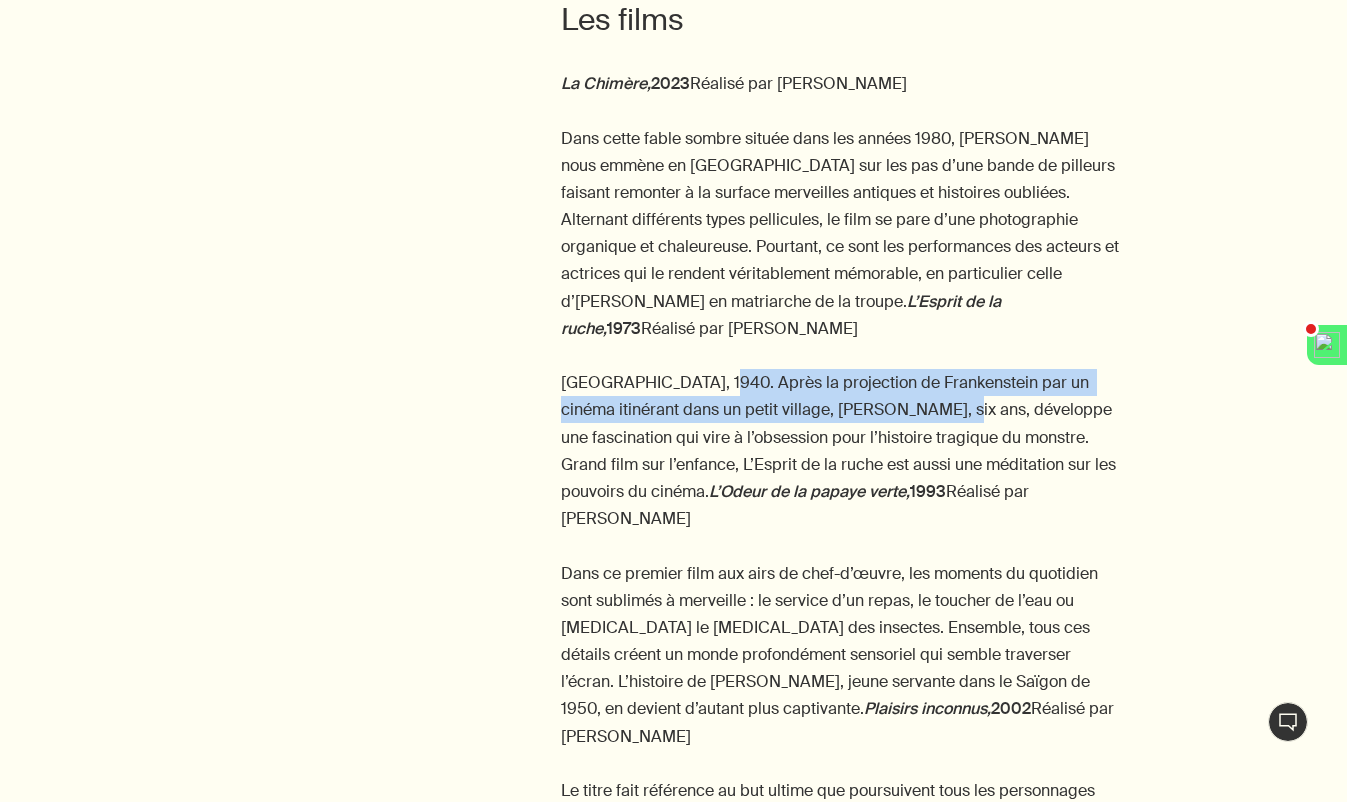 drag, startPoint x: 716, startPoint y: 566, endPoint x: 957, endPoint y: 640, distance: 252.10513 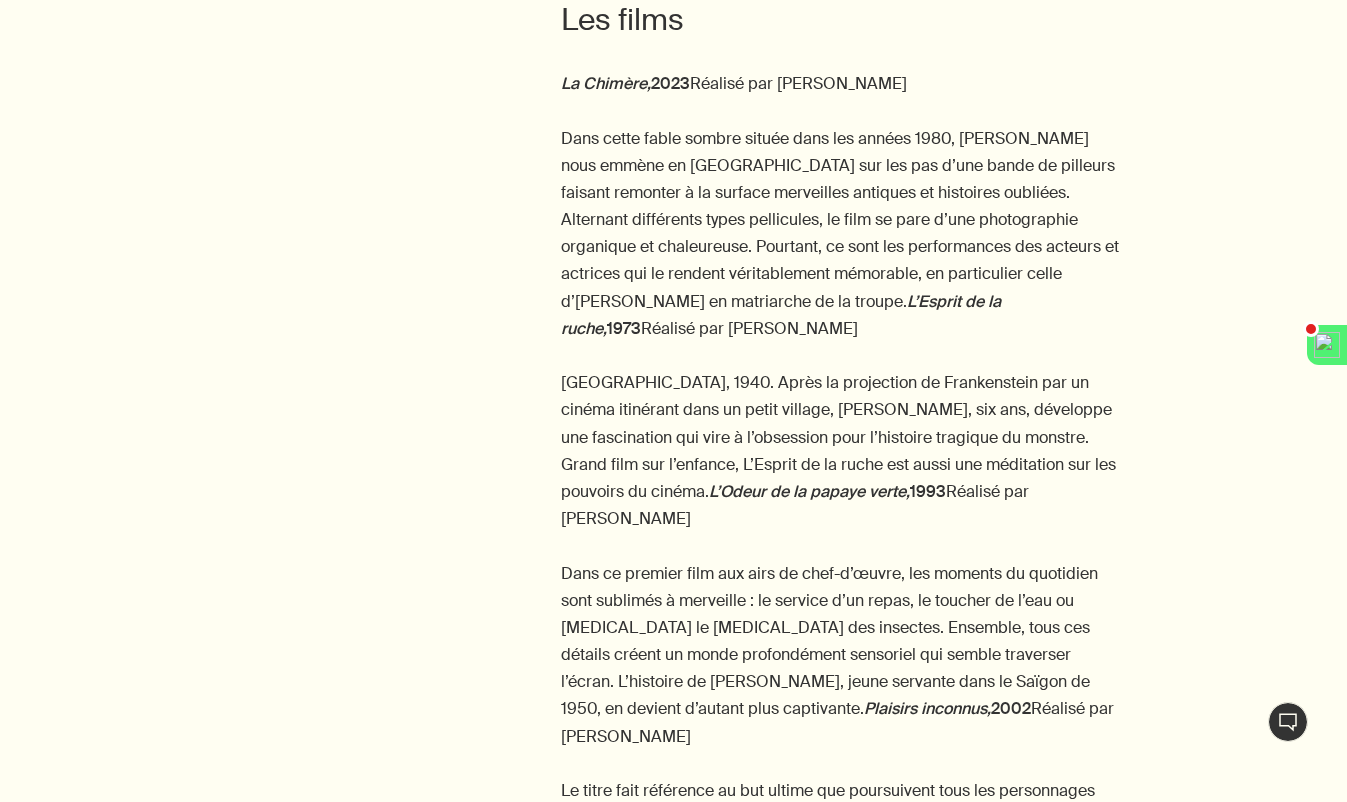 click on "La Chimère,  2023
Réalisé par [PERSON_NAME]
Dans cette fable sombre située dans les années 1980, [PERSON_NAME] nous emmène en [GEOGRAPHIC_DATA] sur les pas d’une bande de pilleurs faisant remonter à la surface merveilles antiques et histoires oubliées. Alternant différents types pellicules, le film se pare d’une photographie organique et chaleureuse. Pourtant, ce sont les performances des acteurs et actrices qui le rendent véritablement mémorable, en particulier celle d’[PERSON_NAME] en matriarche de la troupe.
L’Esprit de la ruche,  1973
Réalisé par [PERSON_NAME]
[GEOGRAPHIC_DATA], 1940. Après la projection de Frankenstein par un cinéma itinérant dans un petit village, [PERSON_NAME], six ans, développe une fascination qui vire à l’obsession pour l’histoire tragique du monstre. Grand film sur l’enfance, L’Esprit de la ruche est aussi une méditation sur les pouvoirs du cinéma.
L’Odeur de la papaye verte,  1993 Plaisirs inconnus,  2002 Les Huit Montagnes,  2022 2046,  2004  2019" at bounding box center [841, 817] 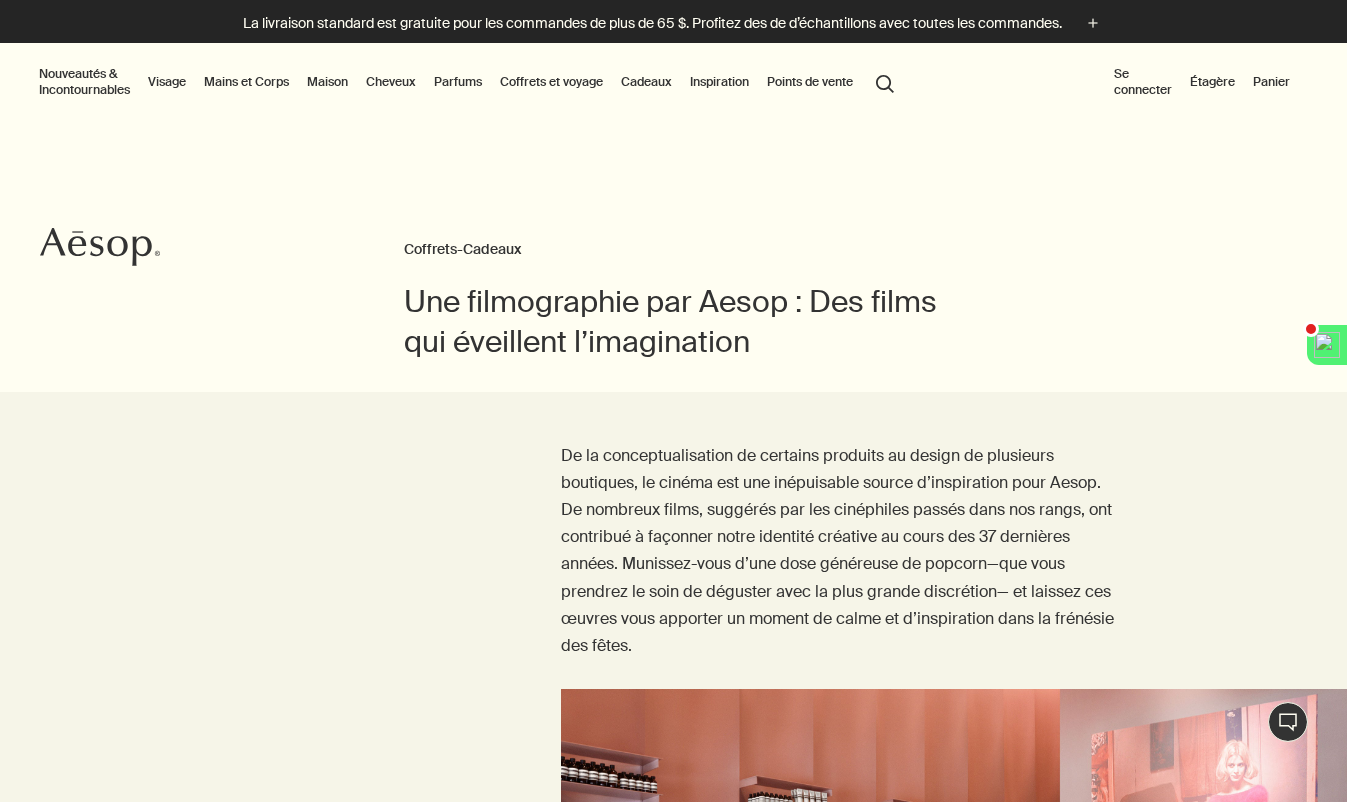 scroll, scrollTop: 0, scrollLeft: 0, axis: both 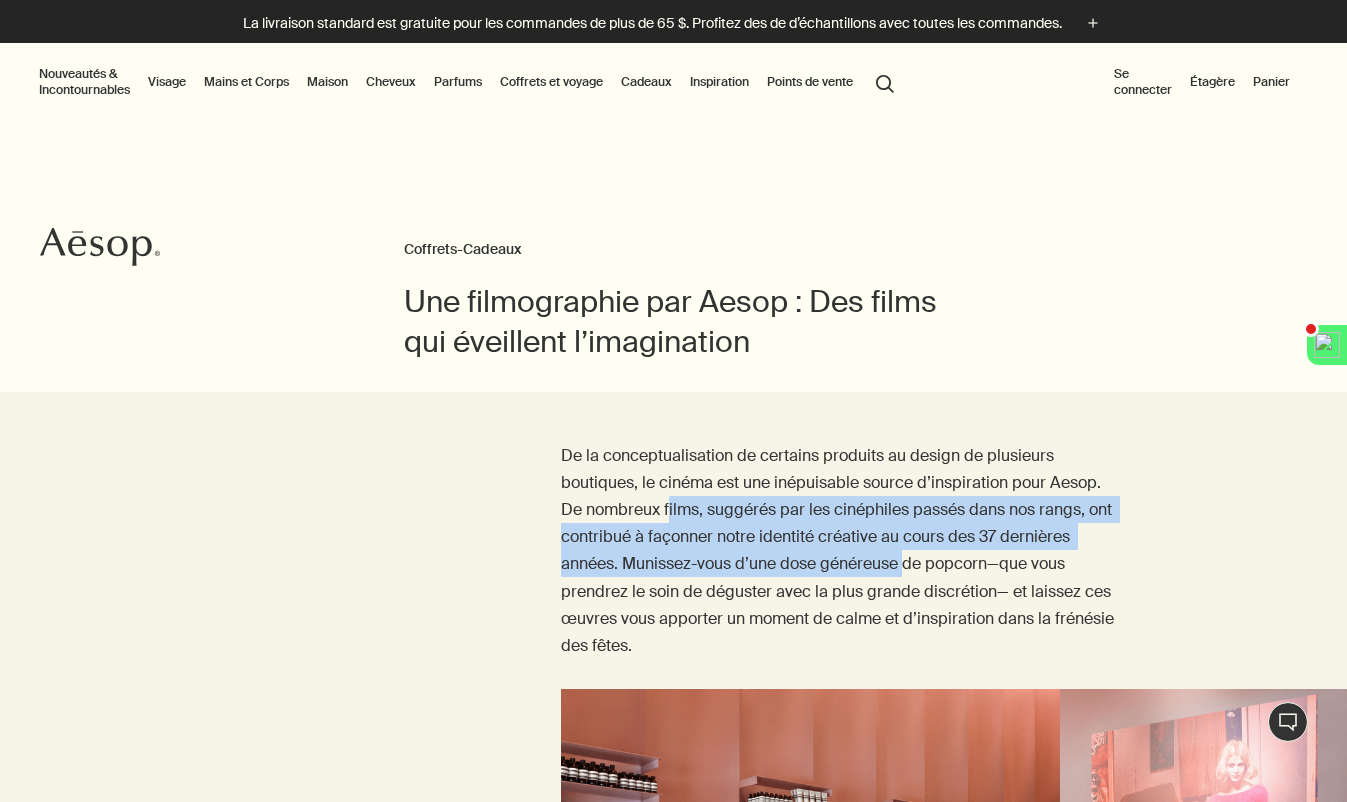 drag, startPoint x: 670, startPoint y: 513, endPoint x: 906, endPoint y: 555, distance: 239.70816 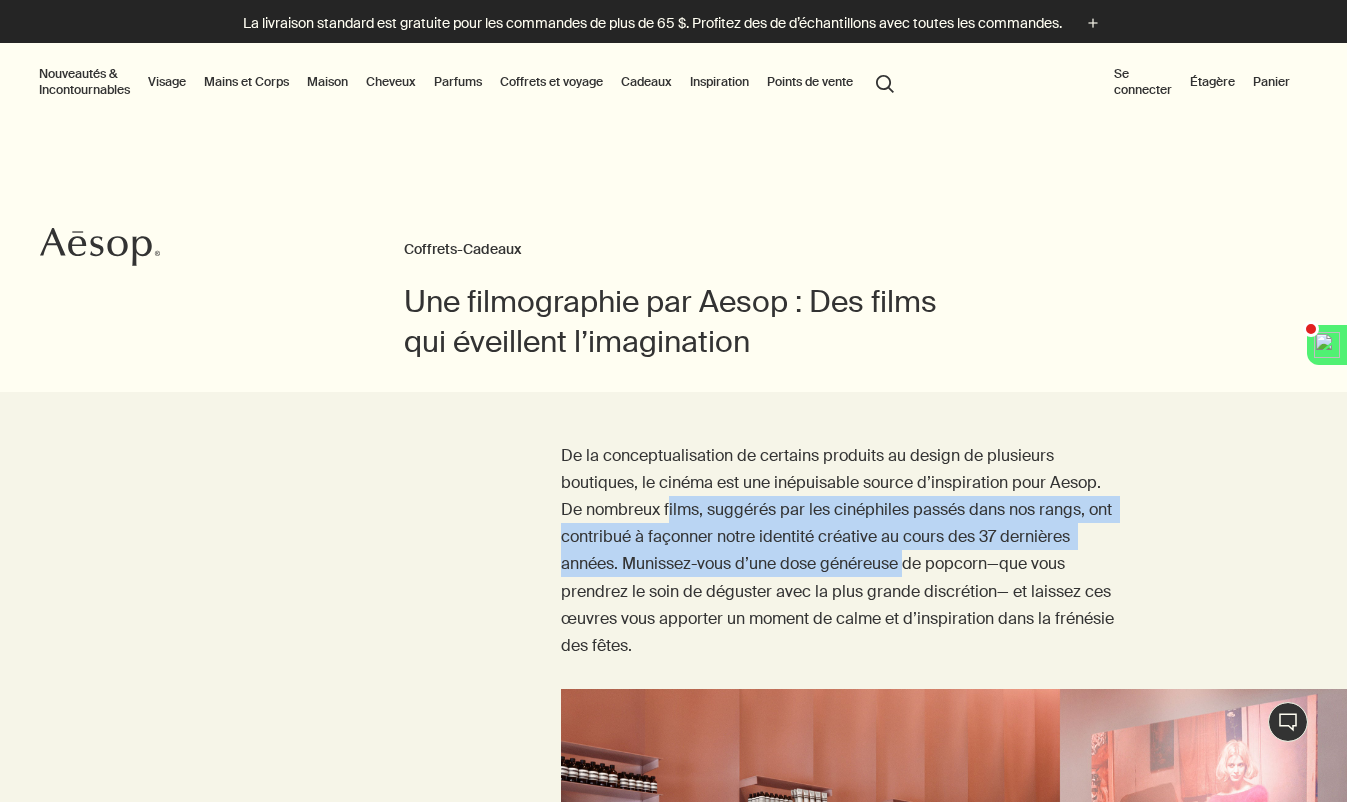 click on "De la conceptualisation de certains produits au design de plusieurs boutiques, le cinéma est une inépuisable source d’inspiration pour Aesop. De nombreux films, suggérés par les cinéphiles passés dans nos rangs, ont contribué à façonner notre identité créative au cours des 37 dernières années. Munissez-vous d’une dose généreuse de popcorn—que vous prendrez le soin de déguster avec la plus grande discrétion— et laissez ces œuvres vous apporter un moment de calme et d’inspiration dans la frénésie des fêtes." at bounding box center [841, 551] 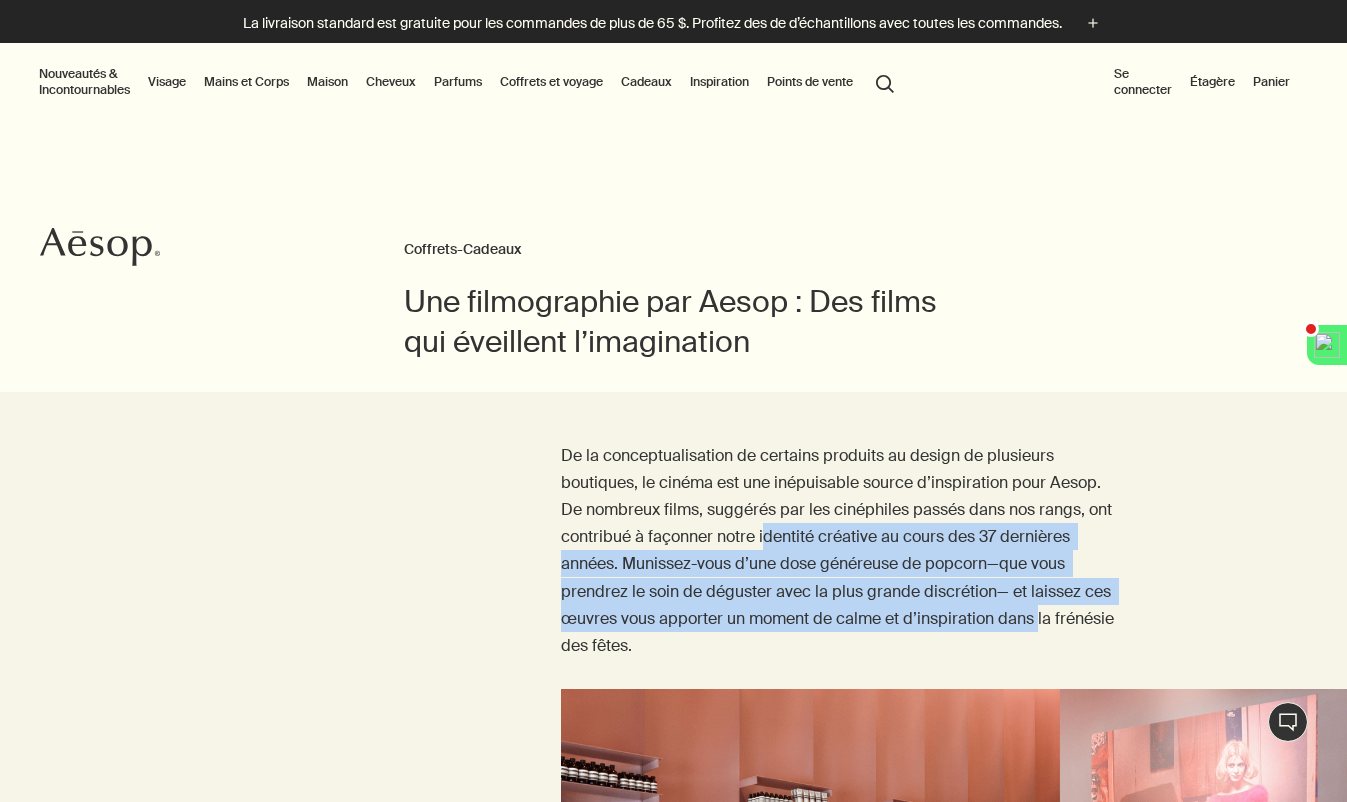drag, startPoint x: 768, startPoint y: 521, endPoint x: 1232, endPoint y: 725, distance: 506.86487 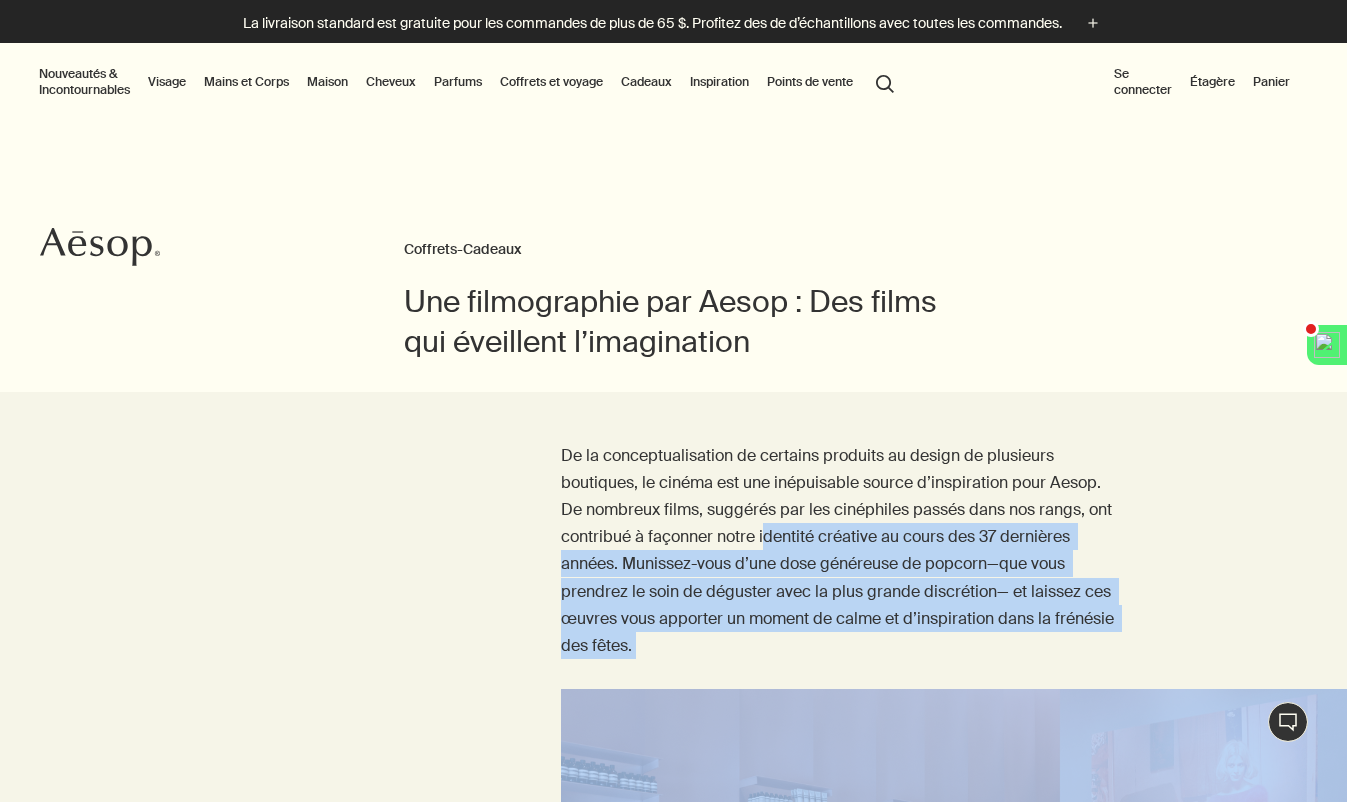click on "De la conceptualisation de certains produits au design de plusieurs boutiques, le cinéma est une inépuisable source d’inspiration pour Aesop. De nombreux films, suggérés par les cinéphiles passés dans nos rangs, ont contribué à façonner notre identité créative au cours des 37 dernières années. Munissez-vous d’une dose généreuse de popcorn—que vous prendrez le soin de déguster avec la plus grande discrétion— et laissez ces œuvres vous apporter un moment de calme et d’inspiration dans la frénésie des fêtes." at bounding box center [841, 551] 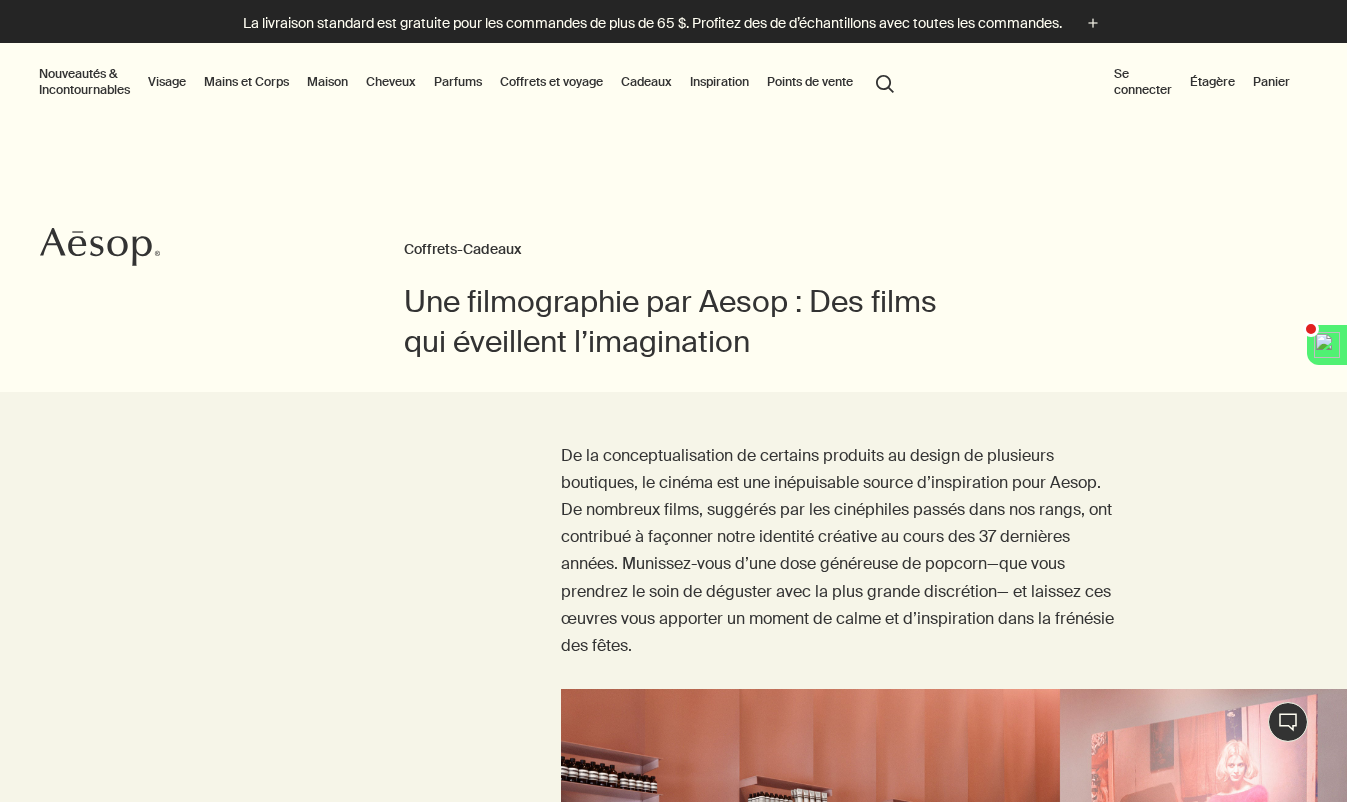 scroll, scrollTop: 0, scrollLeft: 0, axis: both 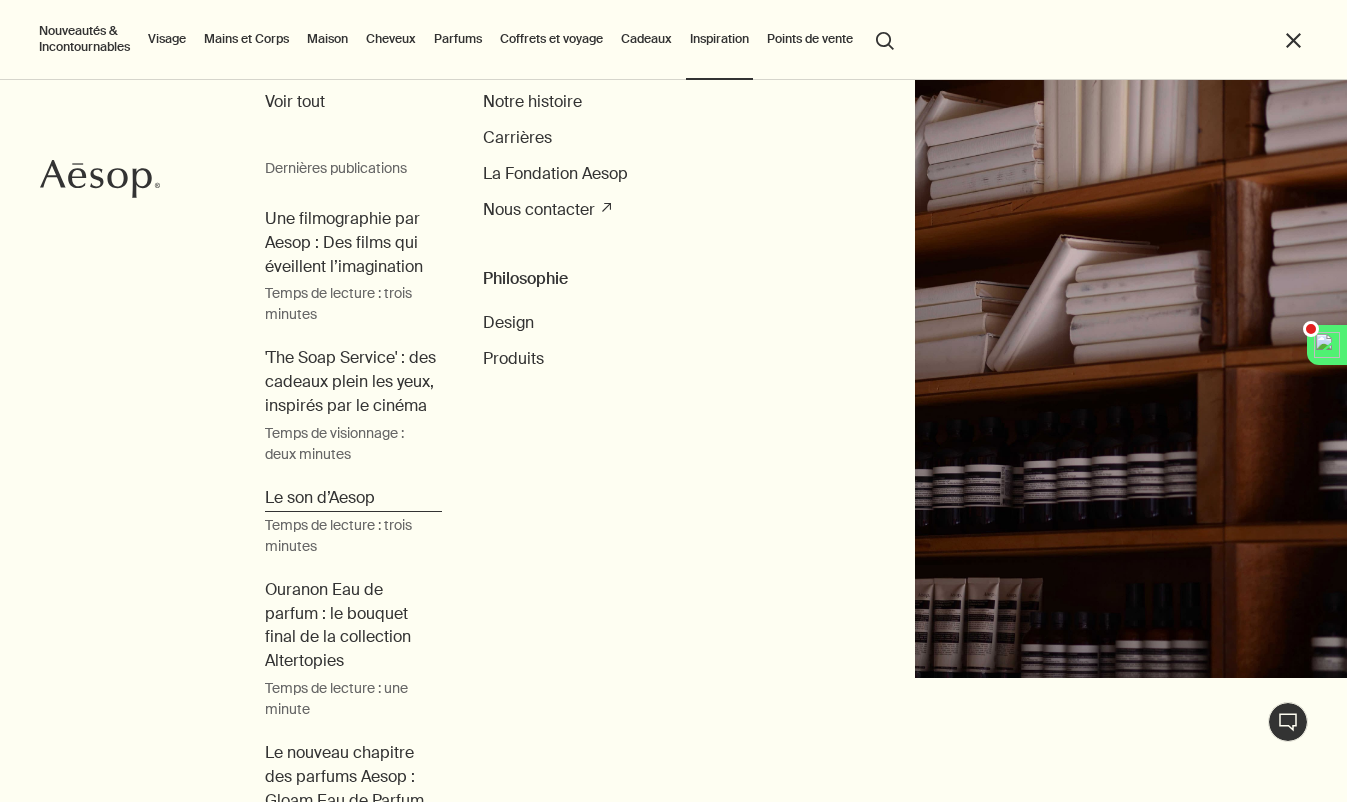 click on "Le son d’Aesop" at bounding box center (353, 498) 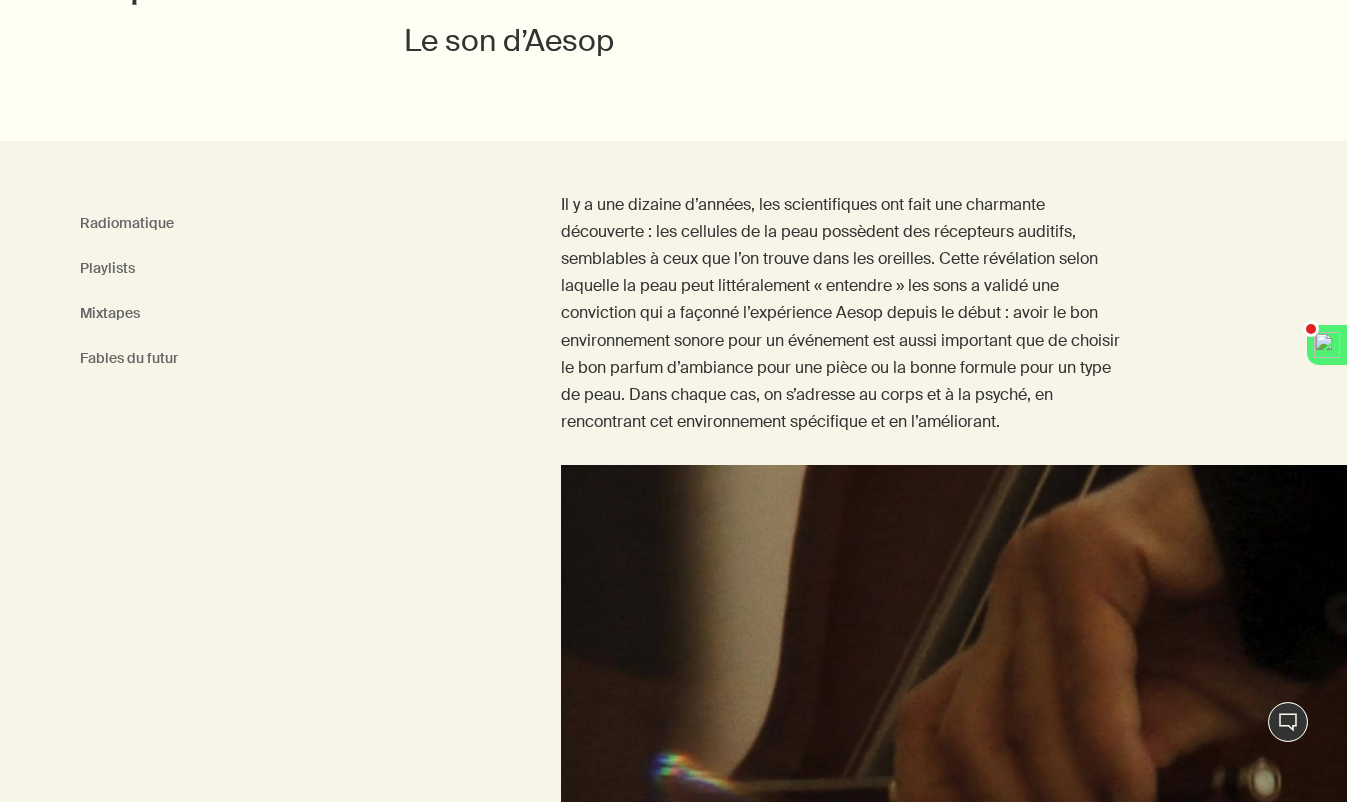 scroll, scrollTop: 1031, scrollLeft: 0, axis: vertical 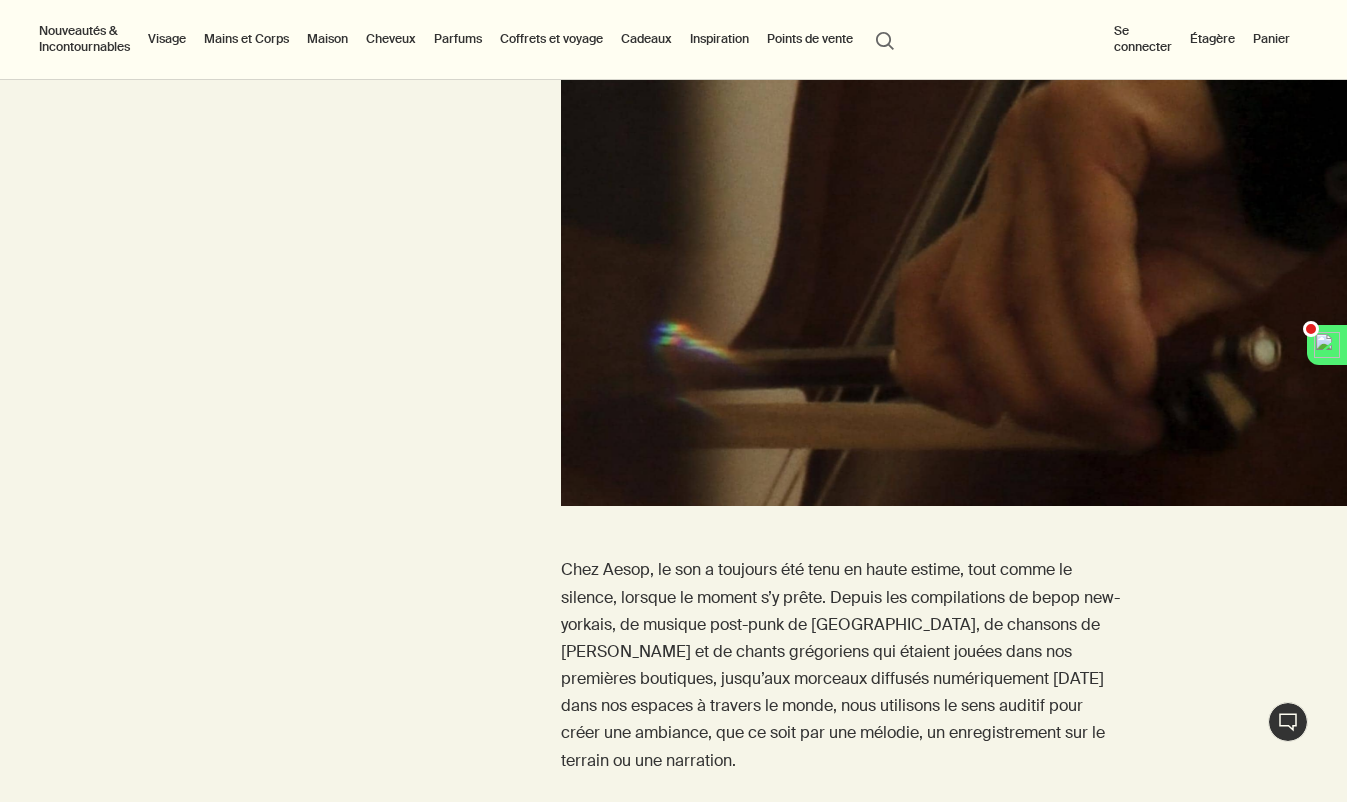 click at bounding box center (954, 270) 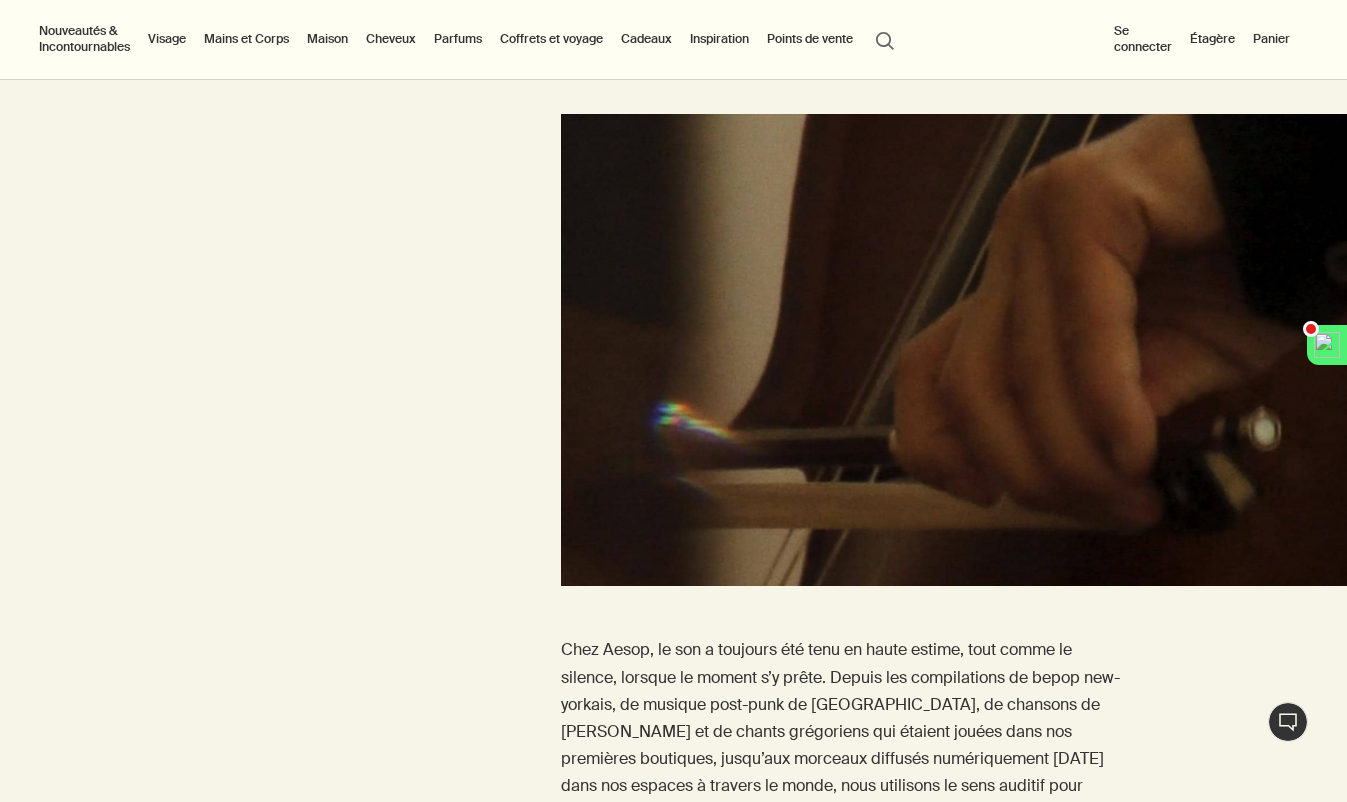 scroll, scrollTop: 567, scrollLeft: 0, axis: vertical 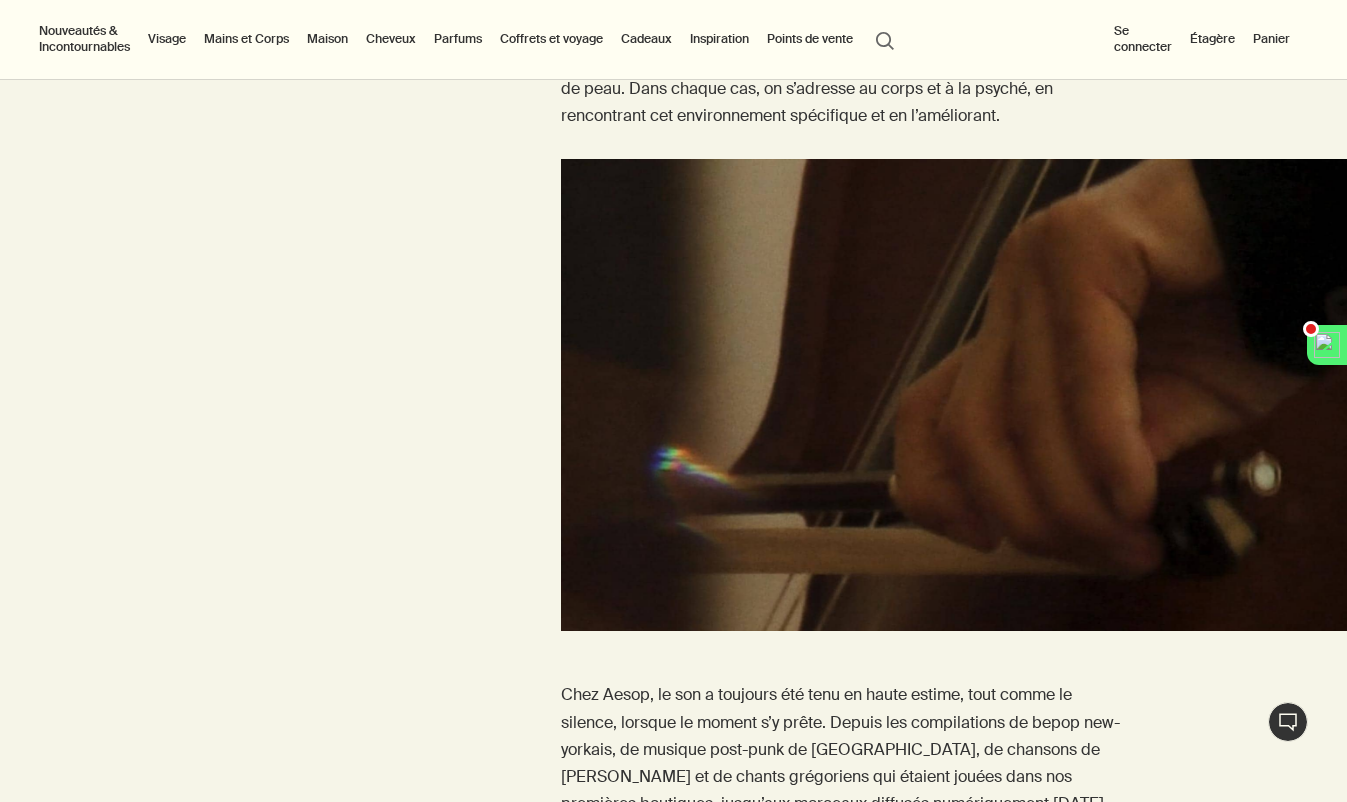 click at bounding box center [954, 395] 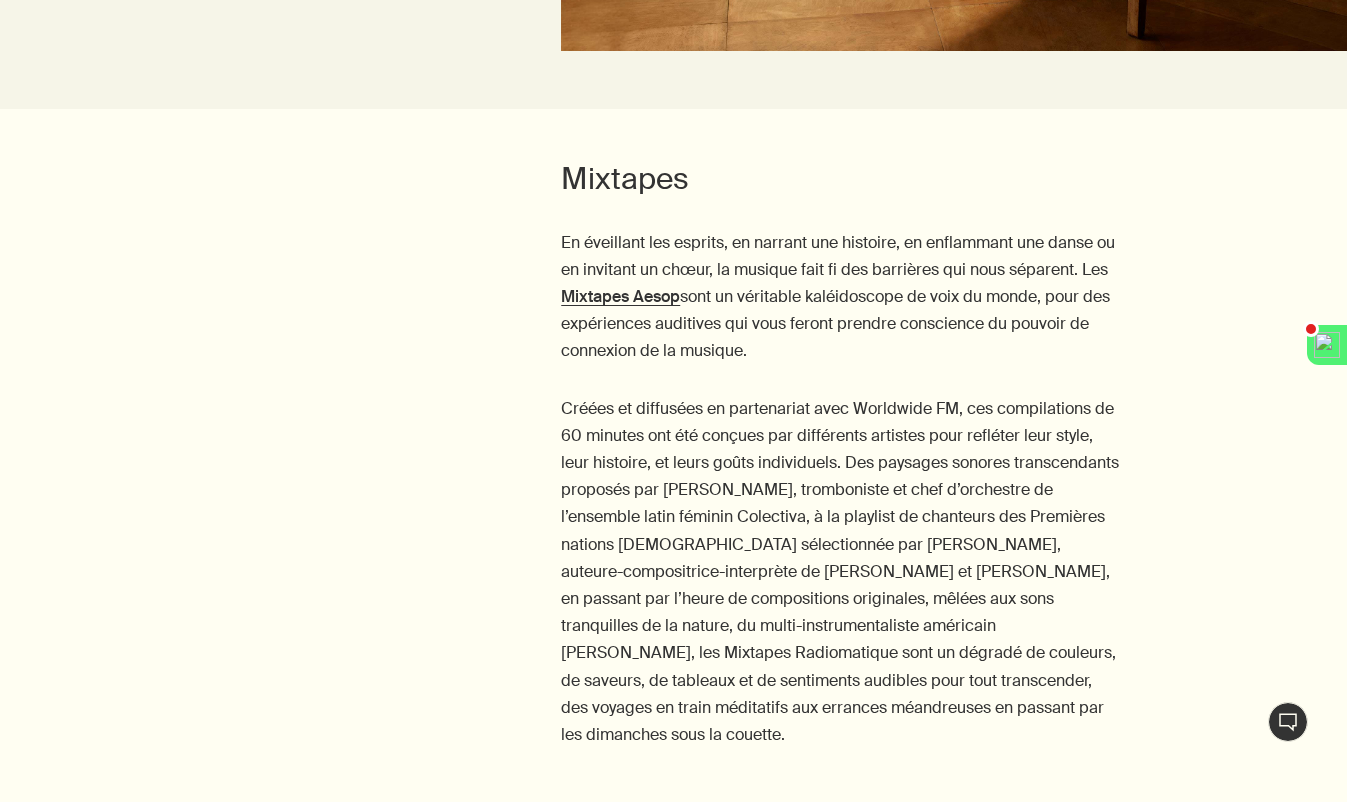 scroll, scrollTop: 3496, scrollLeft: 0, axis: vertical 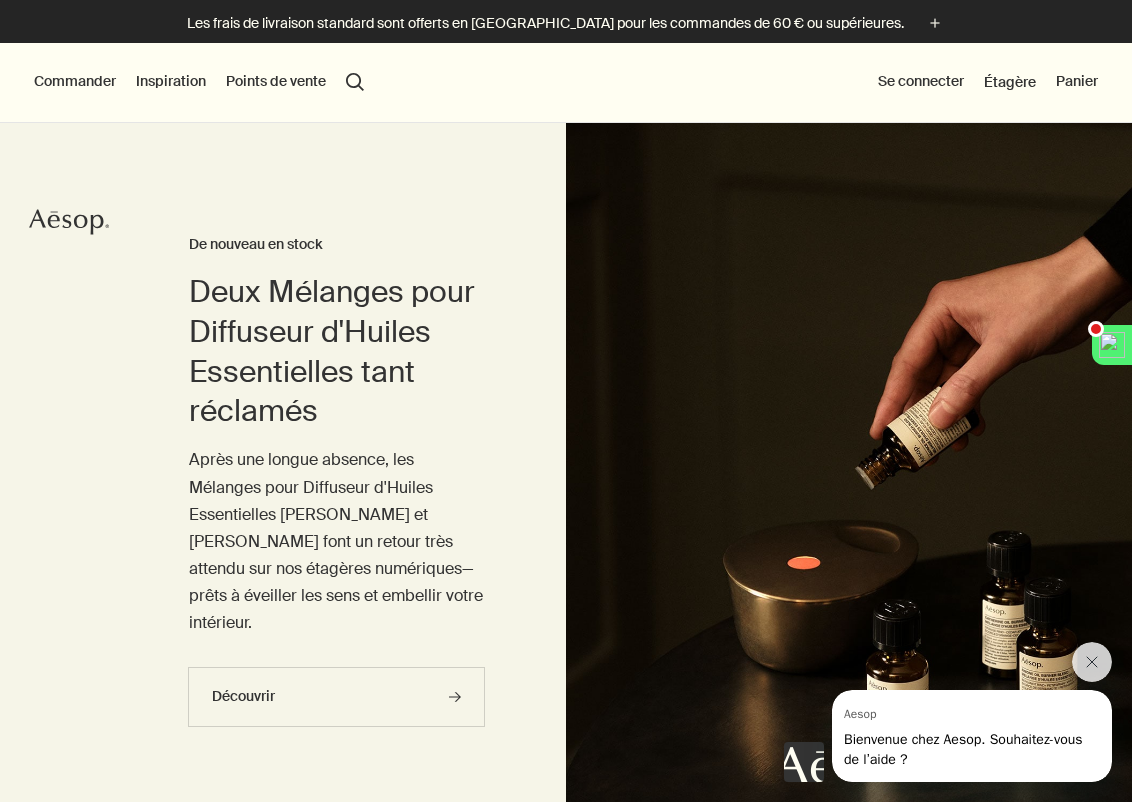 click on "Commander" at bounding box center [75, 82] 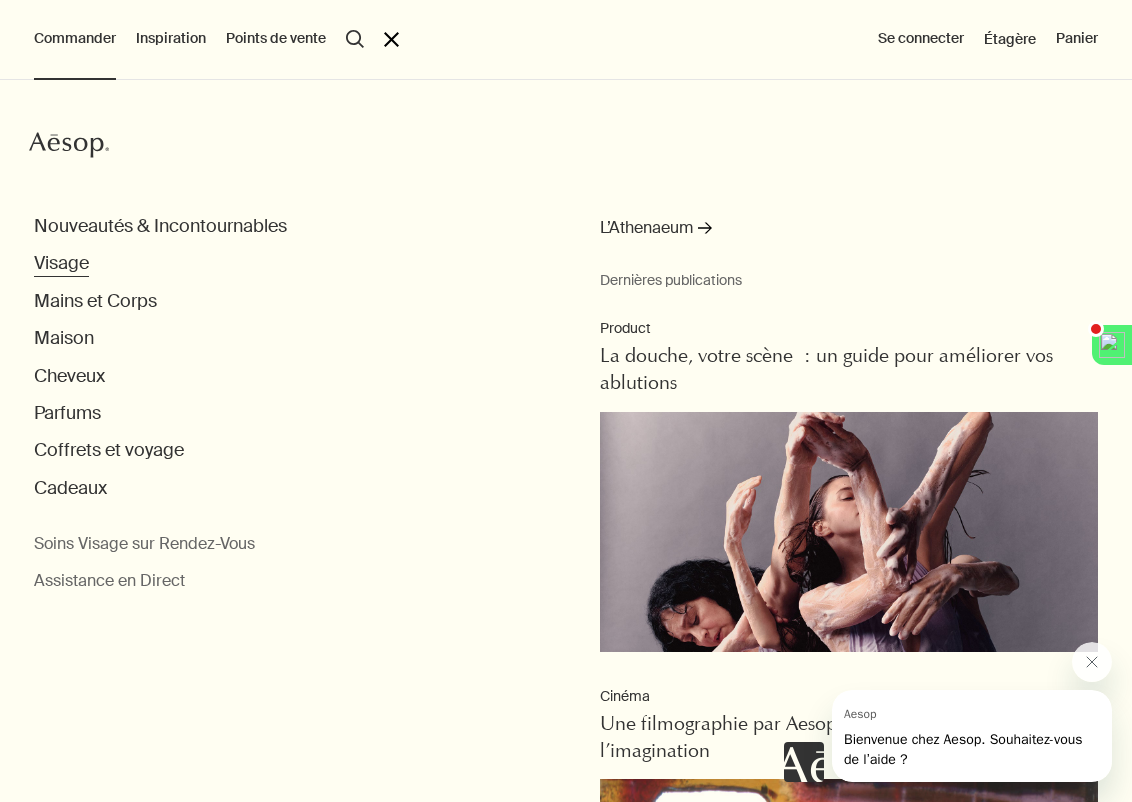 click on "Visage" at bounding box center [61, 263] 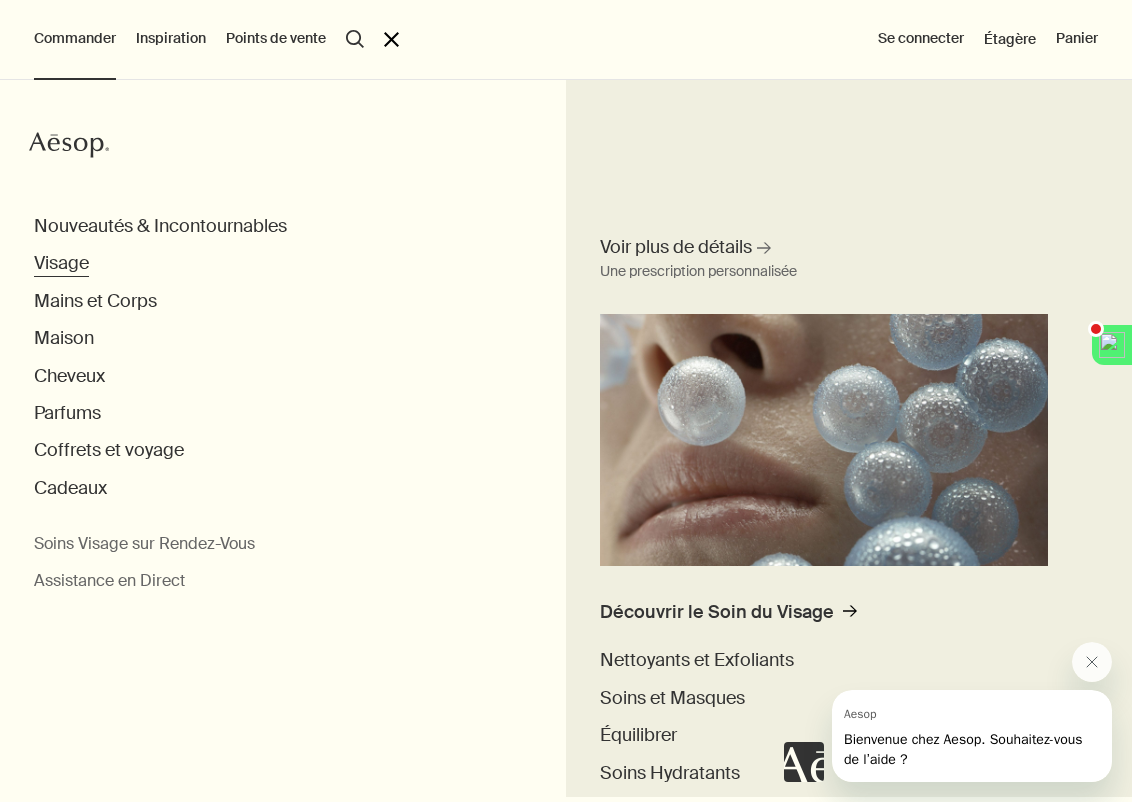 click on "Visage" at bounding box center [61, 263] 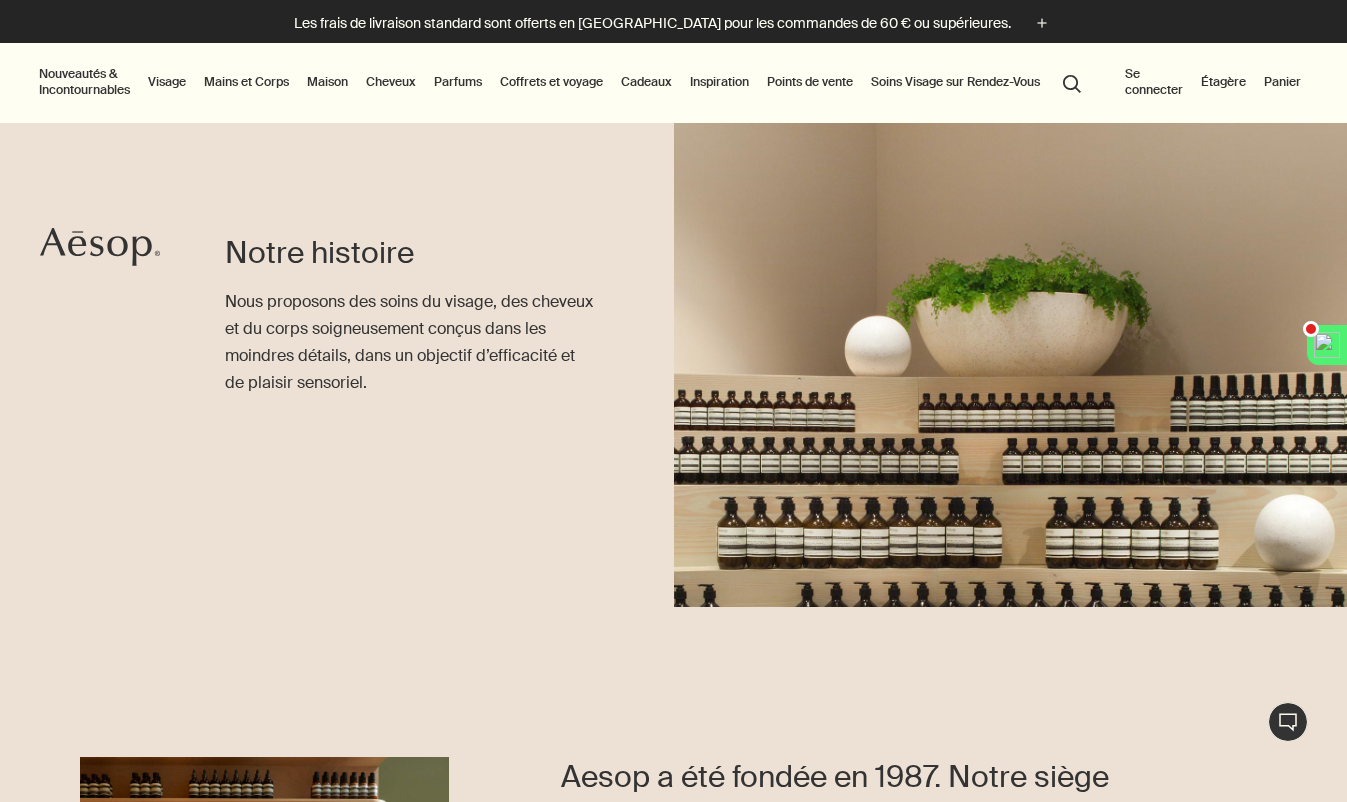 scroll, scrollTop: 0, scrollLeft: 0, axis: both 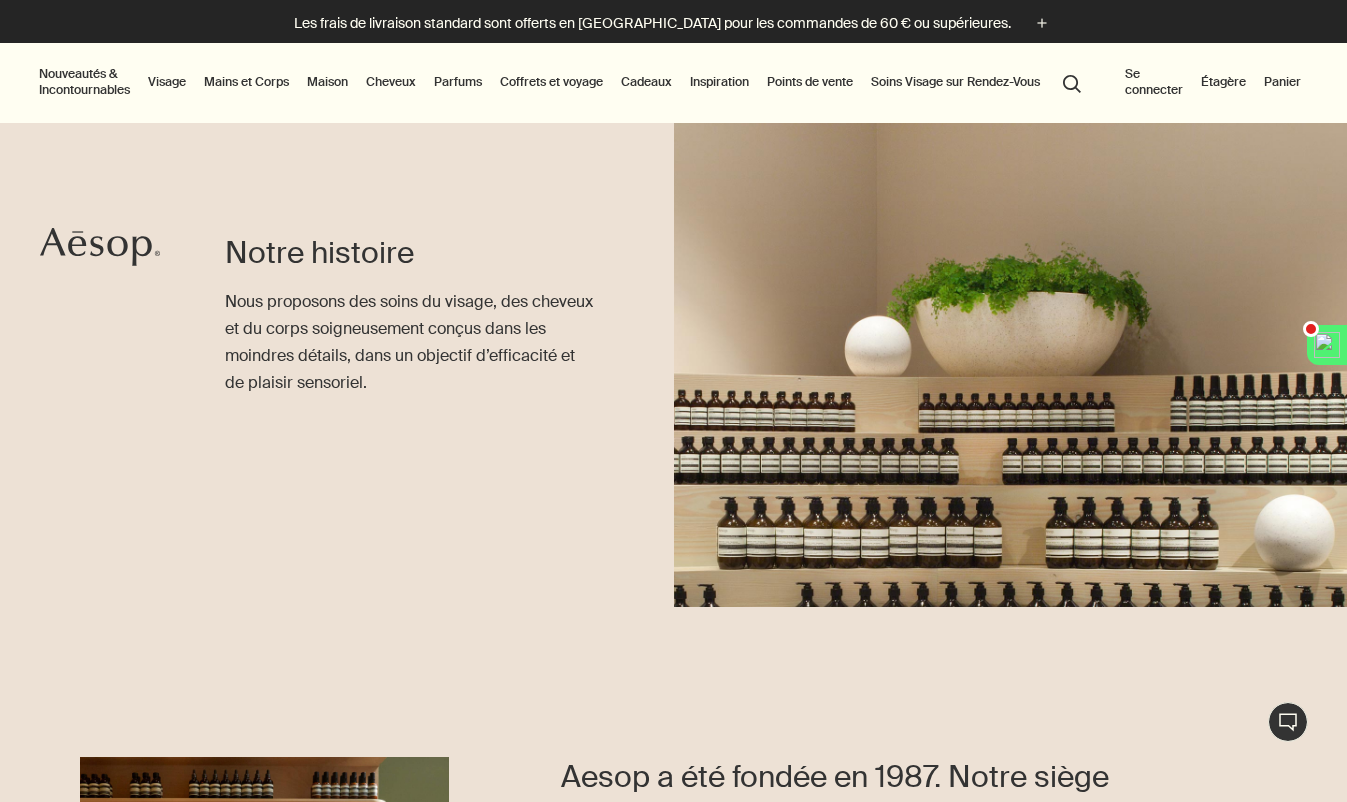 click on "Inspiration" at bounding box center (719, 82) 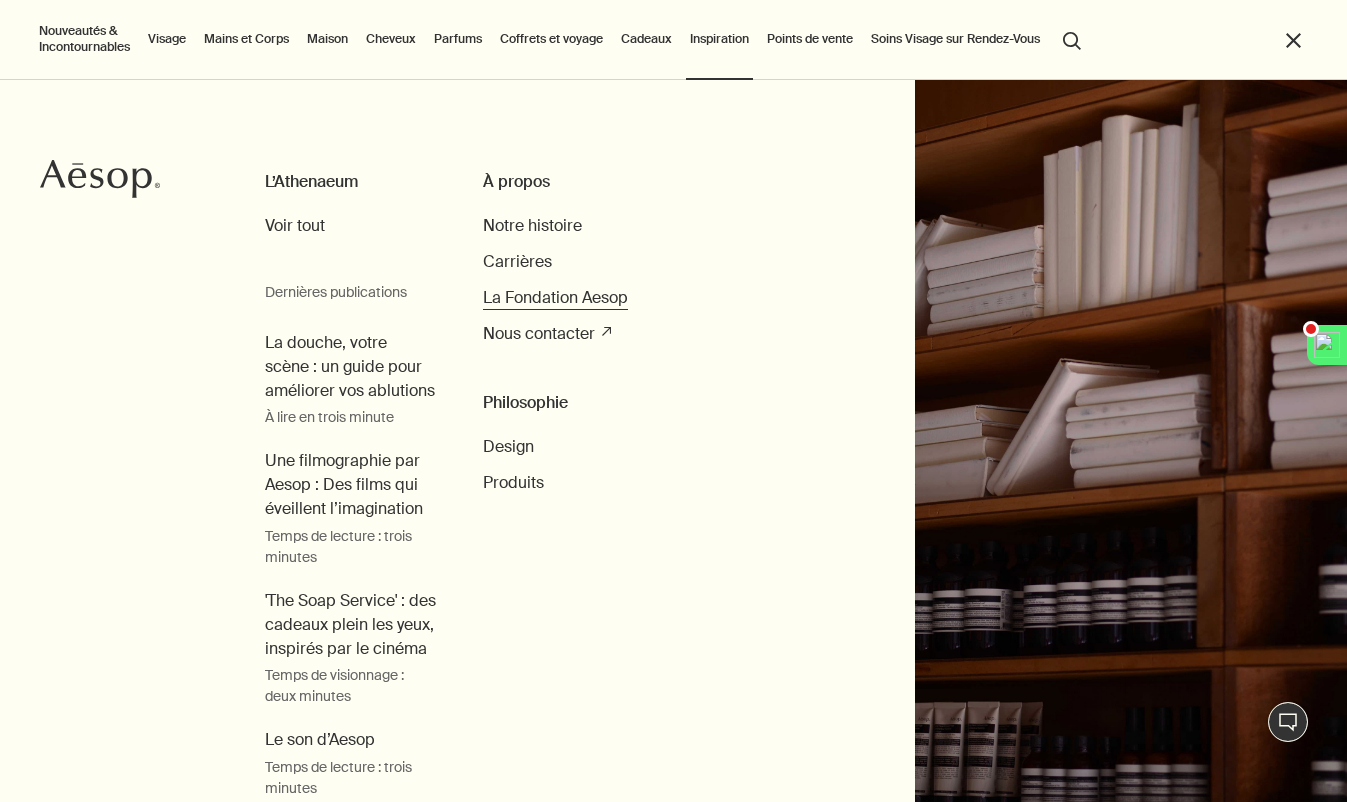 click on "La Fondation Aesop" at bounding box center (555, 297) 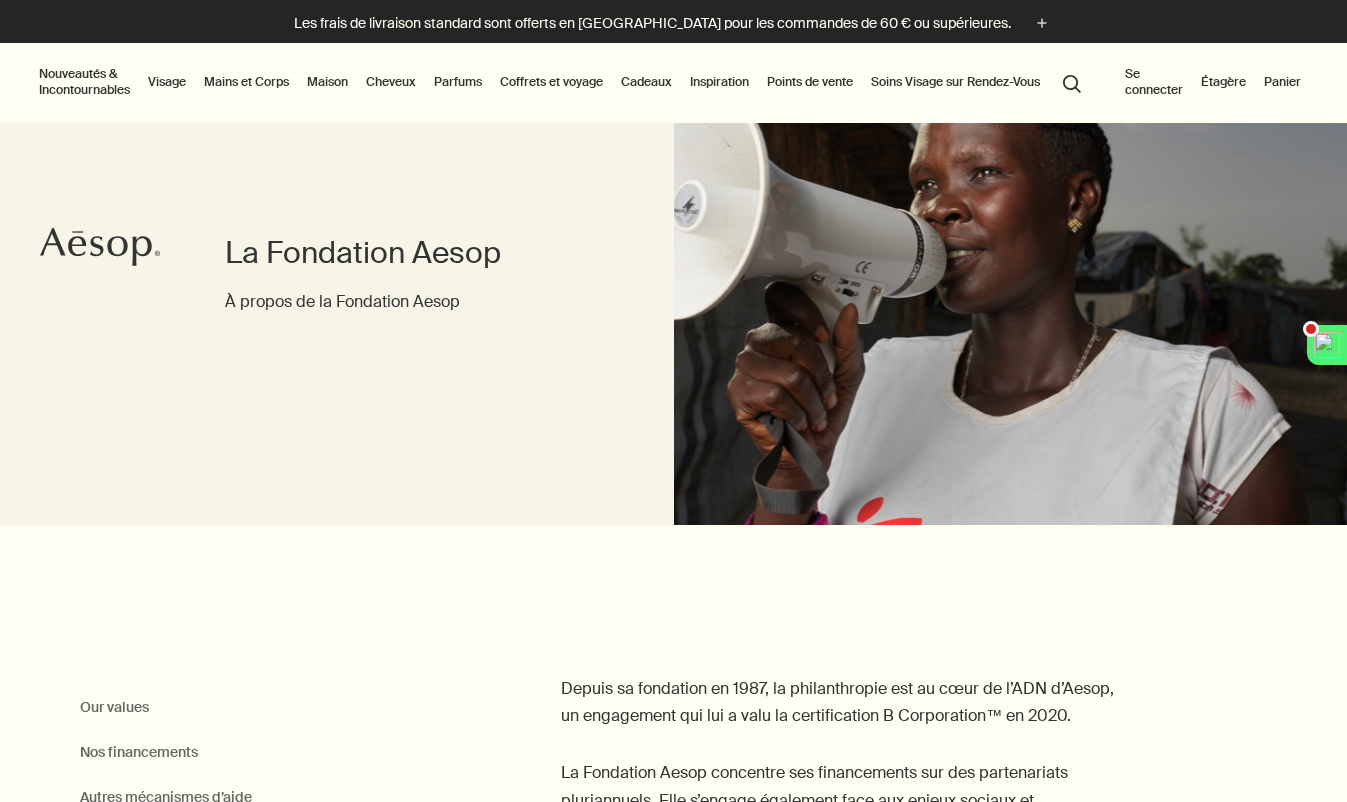 scroll, scrollTop: 0, scrollLeft: 0, axis: both 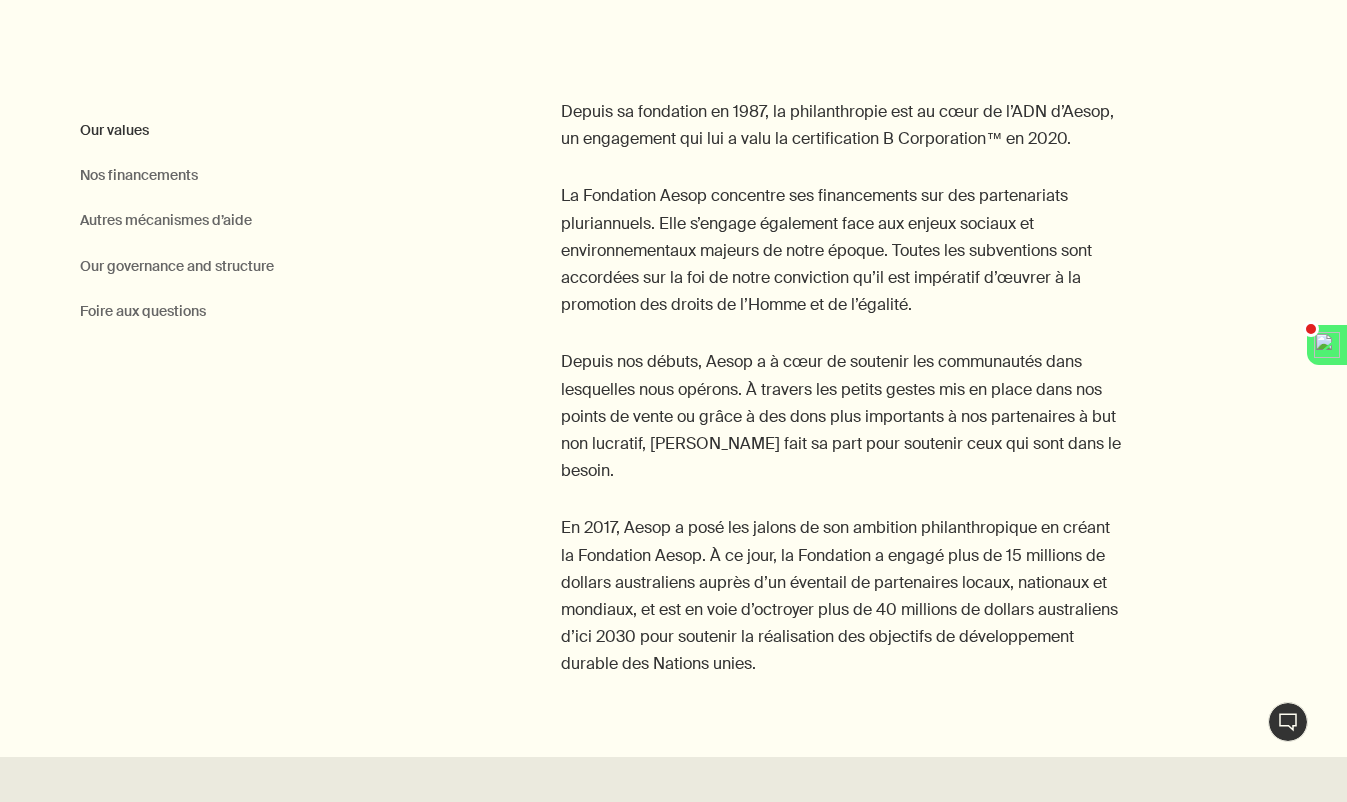 click on "Our values" at bounding box center (114, 130) 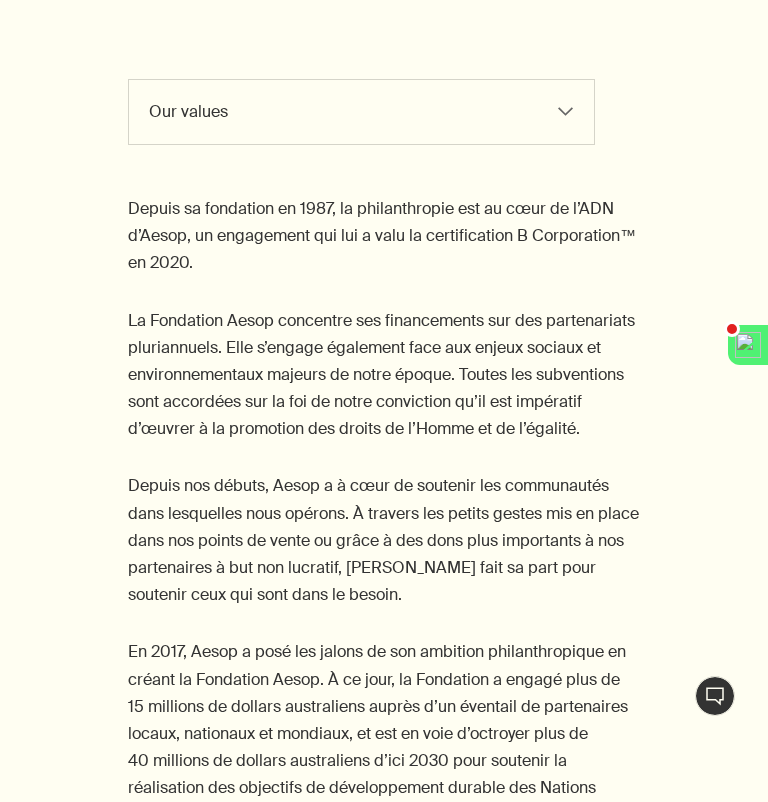 scroll, scrollTop: 1133, scrollLeft: 0, axis: vertical 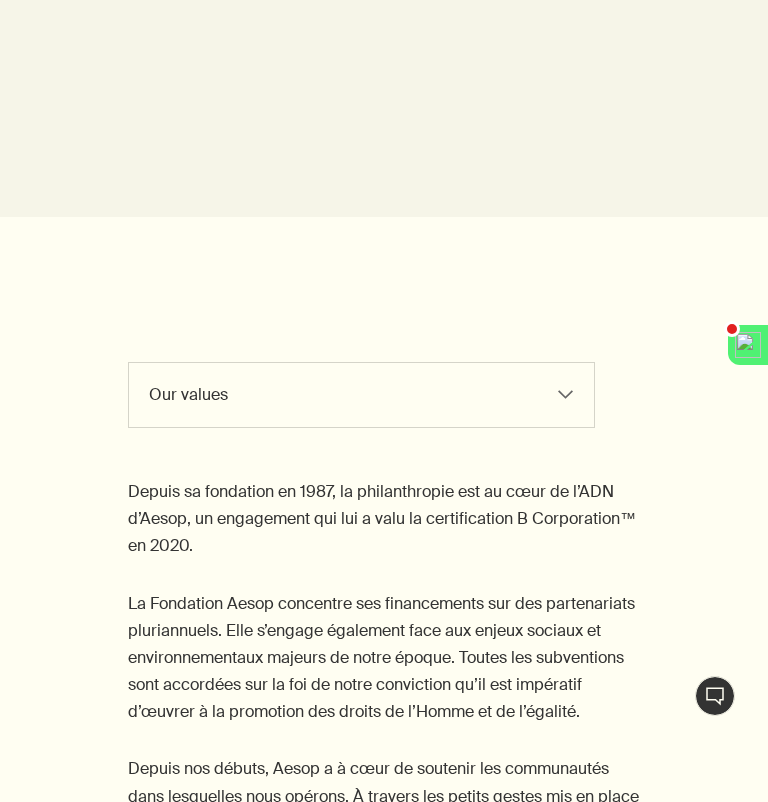 select on "#aesop-foundation-how-we-fund" 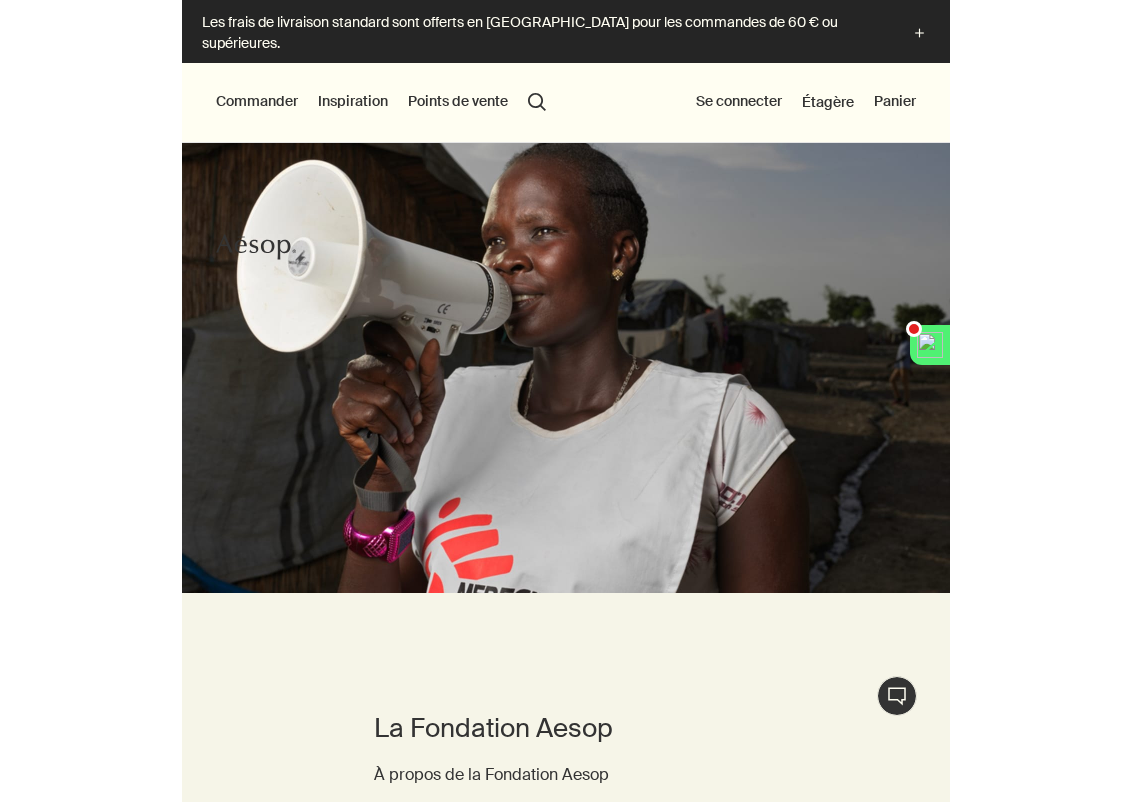 scroll, scrollTop: 0, scrollLeft: 0, axis: both 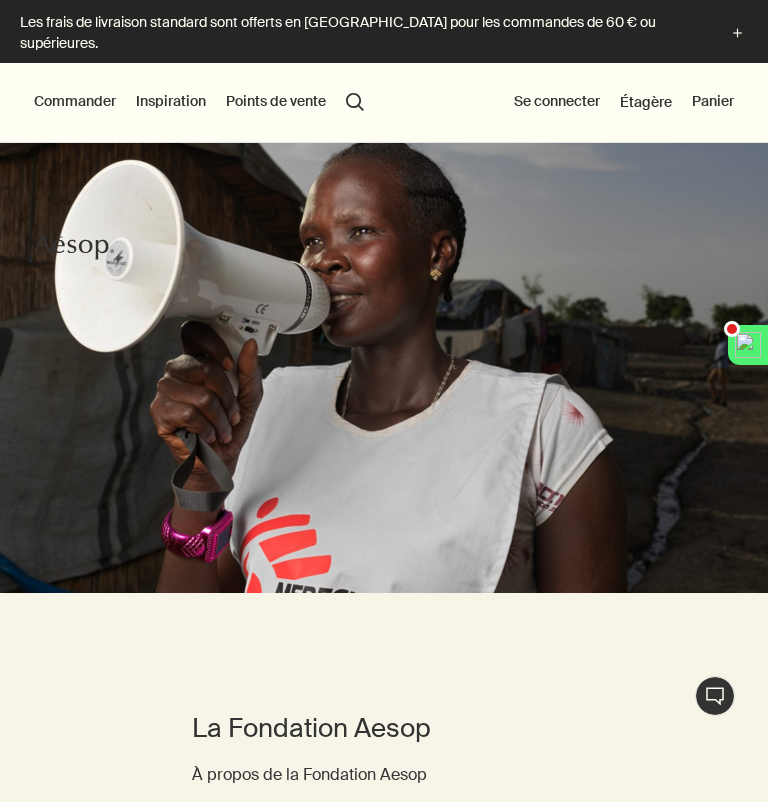 click on "Inspiration" at bounding box center [171, 102] 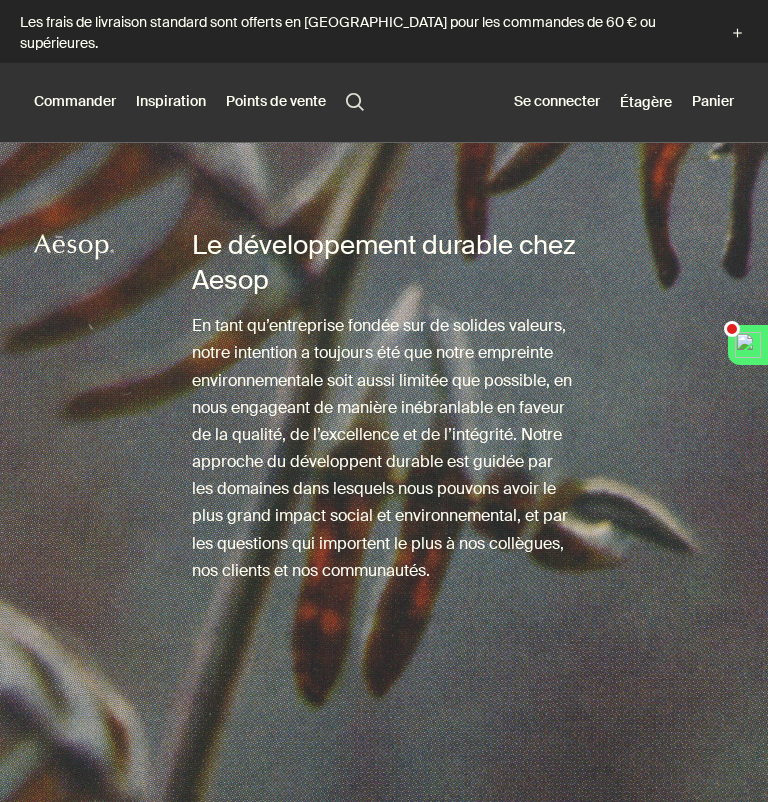 scroll, scrollTop: 0, scrollLeft: 0, axis: both 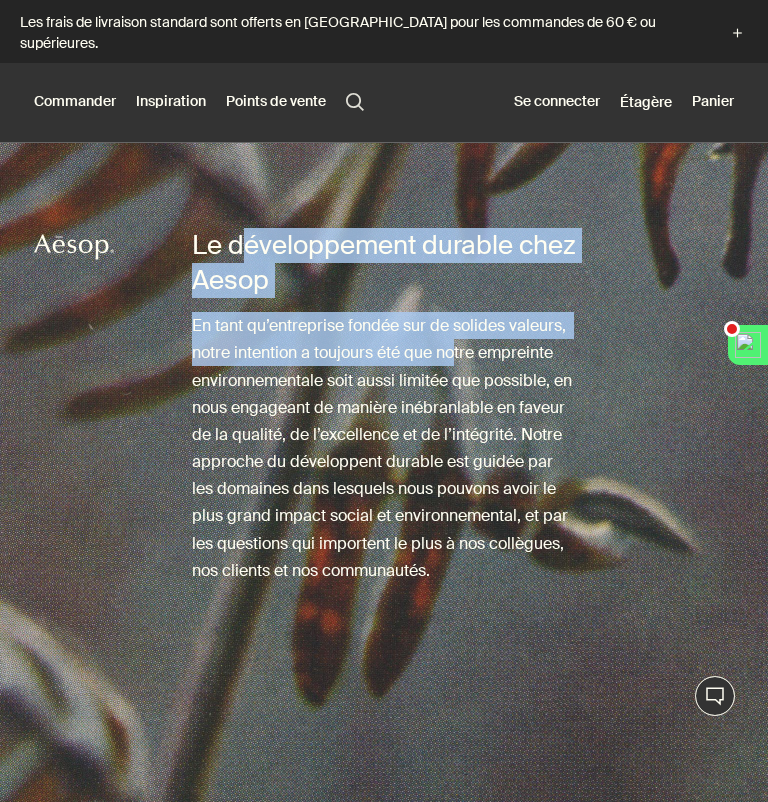 drag, startPoint x: 238, startPoint y: 230, endPoint x: 459, endPoint y: 318, distance: 237.87602 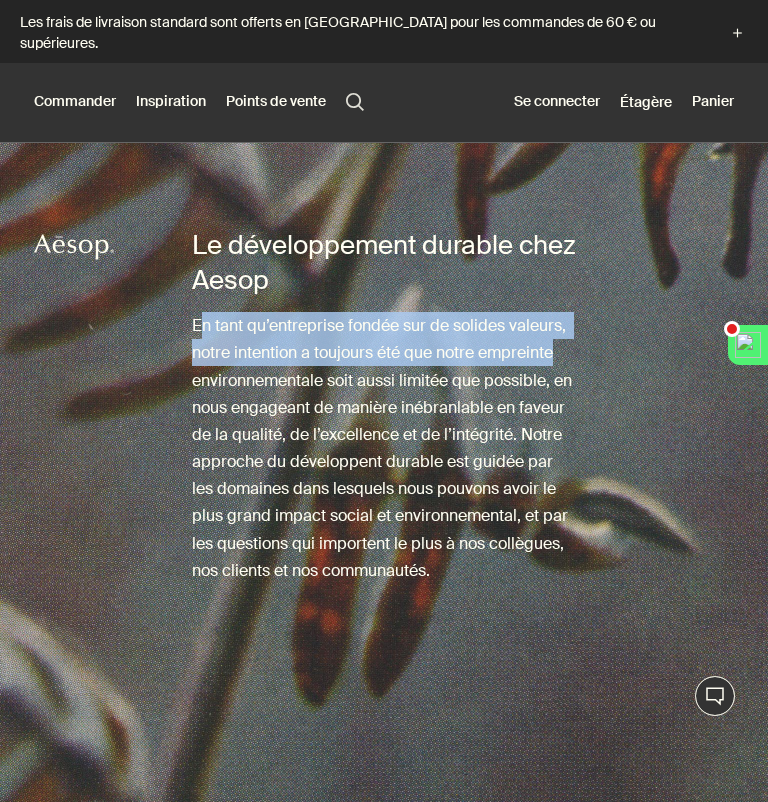 drag, startPoint x: 203, startPoint y: 300, endPoint x: 555, endPoint y: 338, distance: 354.0452 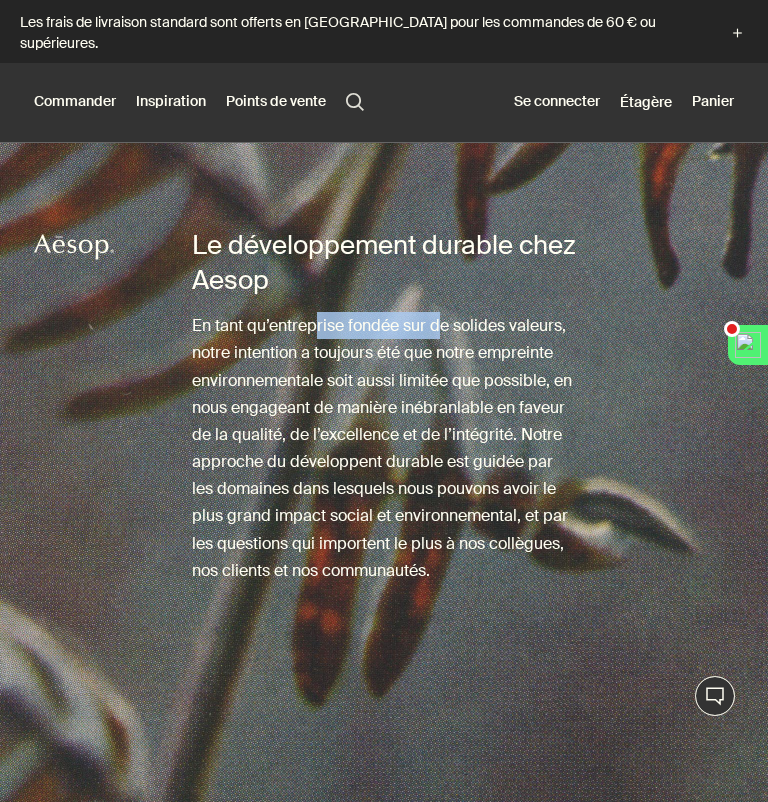 drag, startPoint x: 315, startPoint y: 306, endPoint x: 437, endPoint y: 304, distance: 122.016396 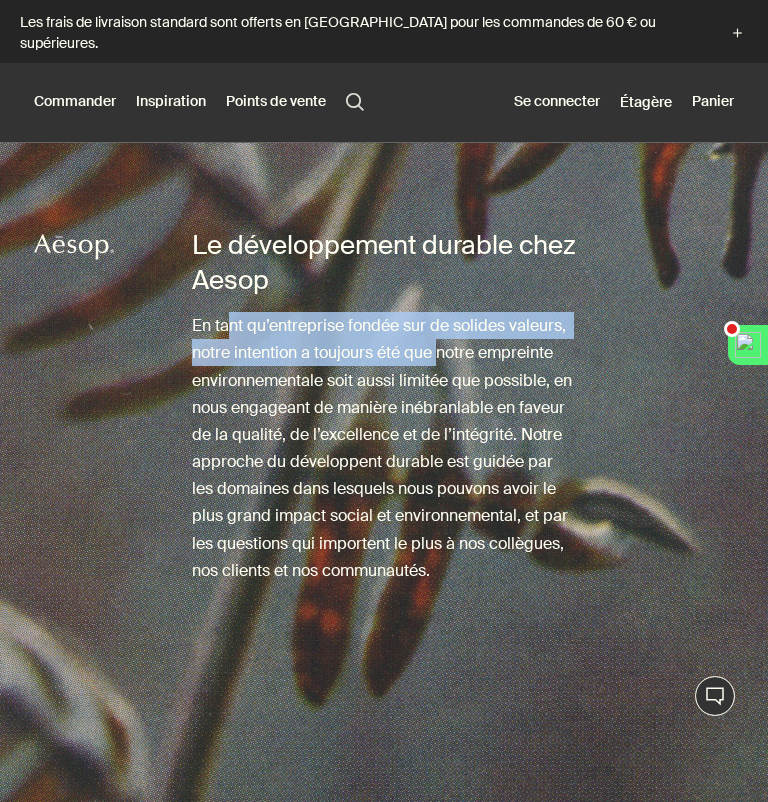 drag, startPoint x: 311, startPoint y: 308, endPoint x: 439, endPoint y: 336, distance: 131.02672 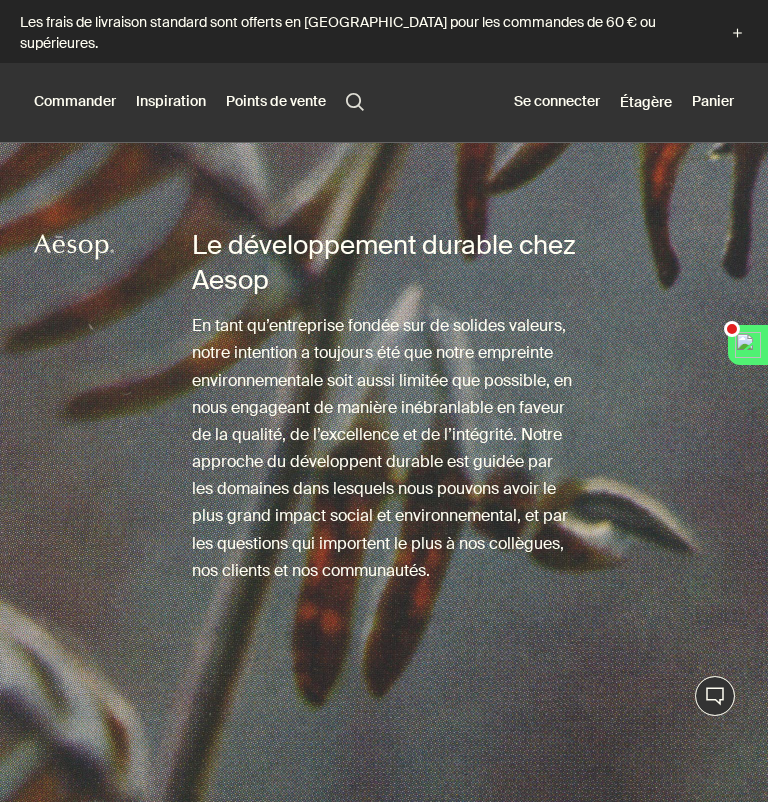 click on "Le développement durable chez Aesop" at bounding box center [384, 262] 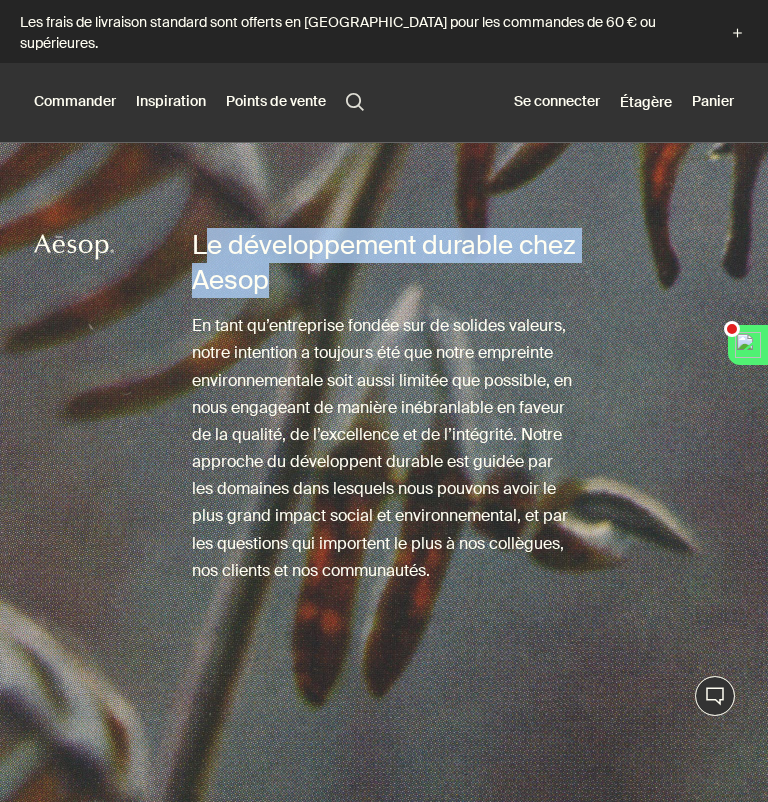 drag, startPoint x: 209, startPoint y: 217, endPoint x: 363, endPoint y: 264, distance: 161.01242 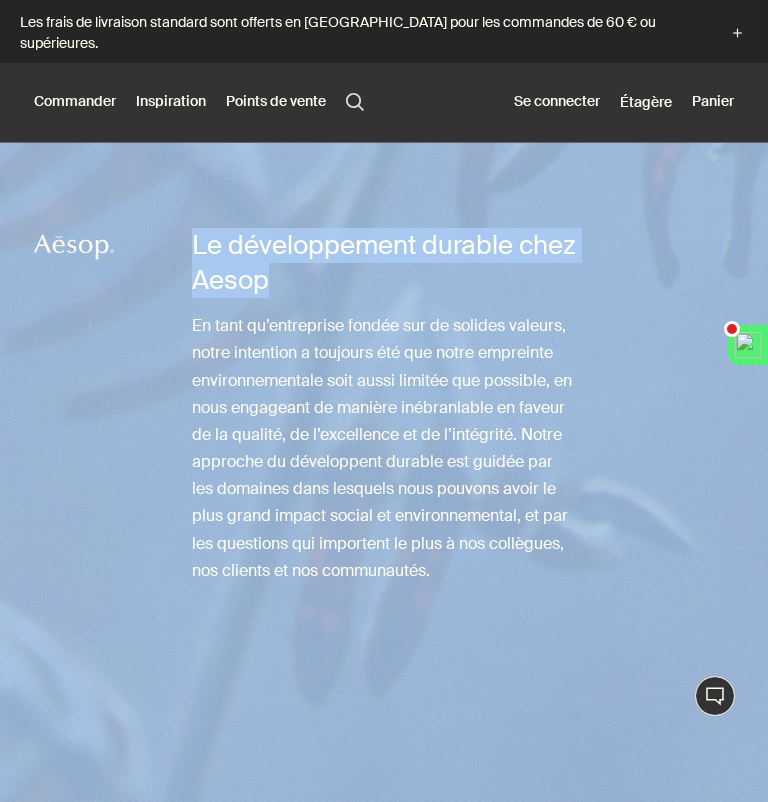 drag, startPoint x: 361, startPoint y: 265, endPoint x: 176, endPoint y: 209, distance: 193.28993 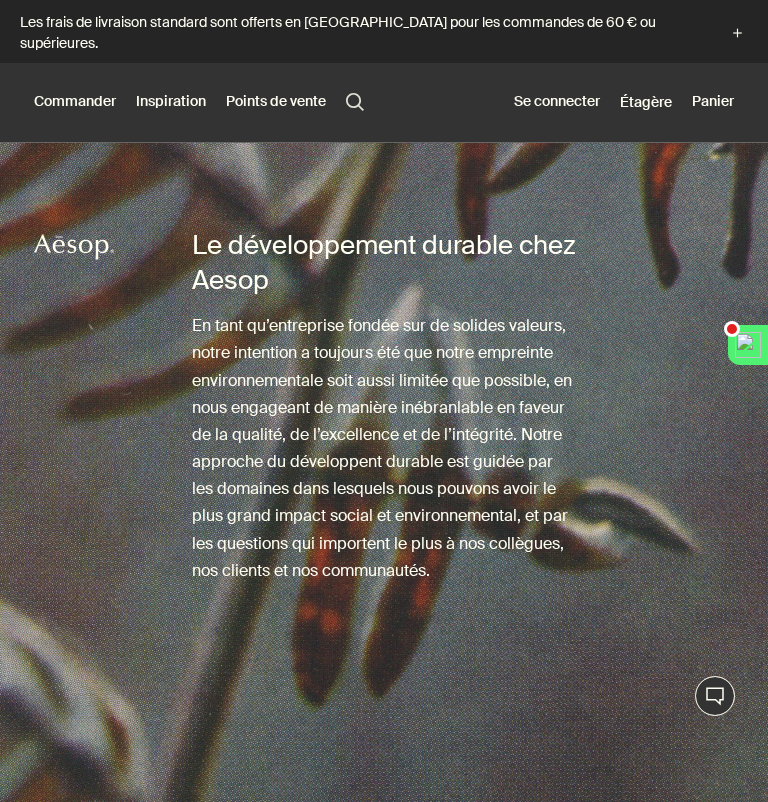 click on "Le développement durable chez Aesop En tant qu’entreprise fondée sur de solides valeurs, notre intention a toujours été que notre empreinte environnementale soit aussi limitée que possible, en nous engageant de manière inébranlable en faveur de la qualité, de l’excellence et de l’intégrité. Notre approche du développent durable est guidée par les domaines dans lesquels nous pouvons avoir le plus grand impact social et environnemental, et par les questions qui importent le plus à nos collègues, nos clients et nos communautés." at bounding box center [384, 491] 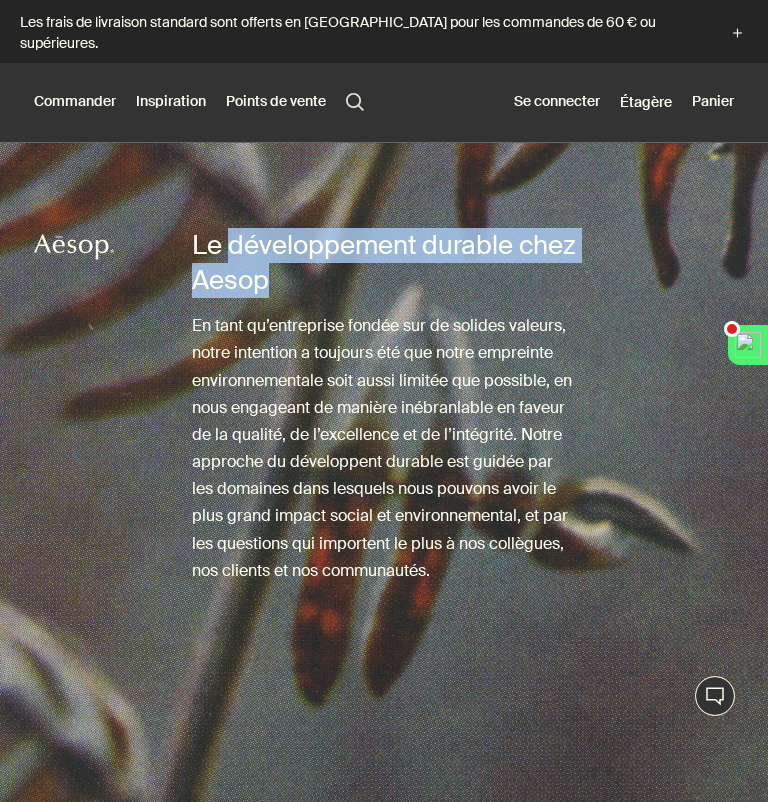 drag, startPoint x: 231, startPoint y: 232, endPoint x: 459, endPoint y: 277, distance: 232.39836 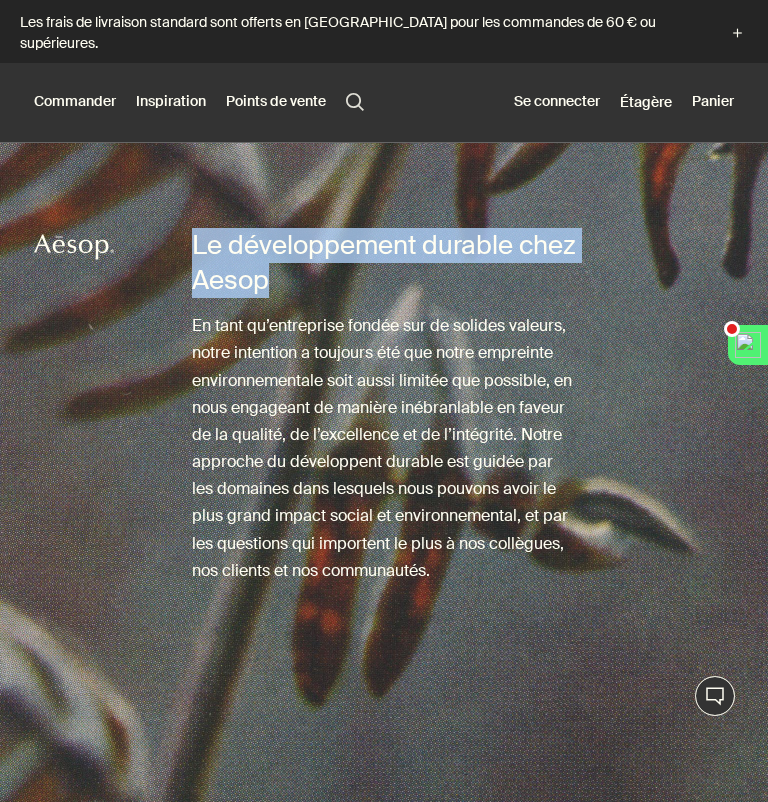drag, startPoint x: 451, startPoint y: 277, endPoint x: 270, endPoint y: 190, distance: 200.8233 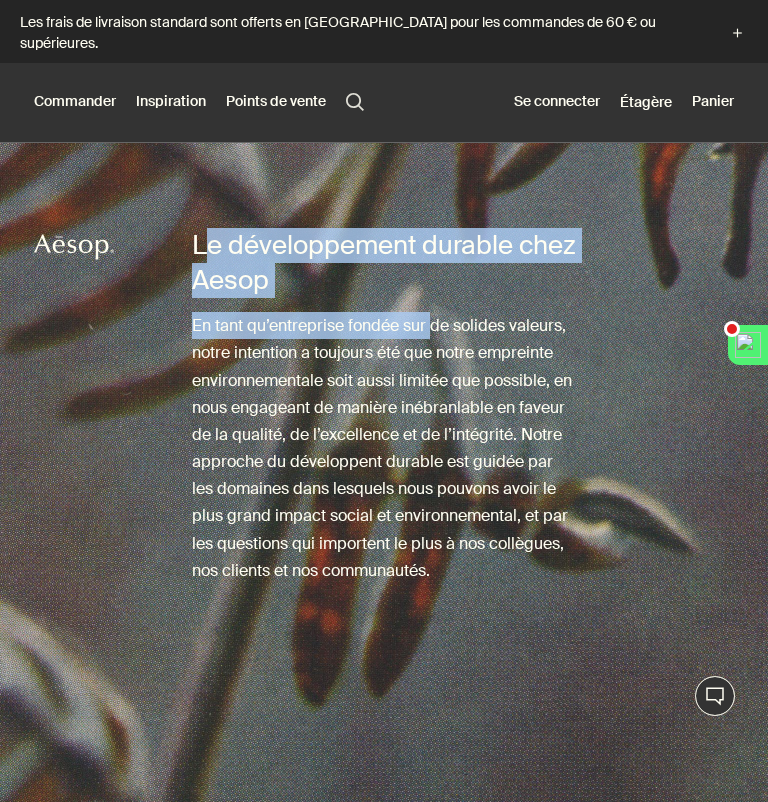 drag, startPoint x: 210, startPoint y: 214, endPoint x: 431, endPoint y: 308, distance: 240.16037 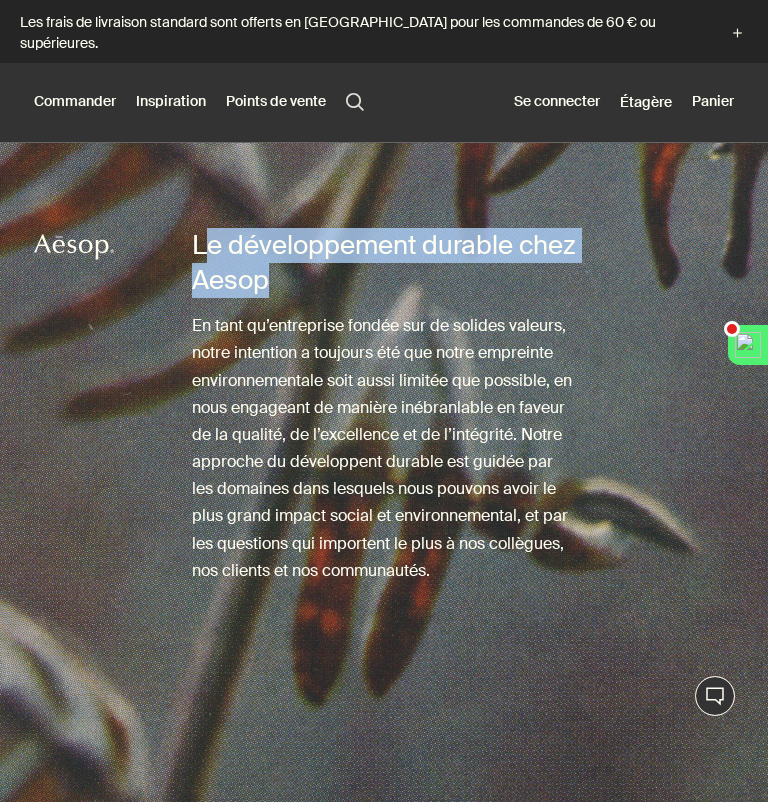 drag, startPoint x: 203, startPoint y: 216, endPoint x: 422, endPoint y: 283, distance: 229.01965 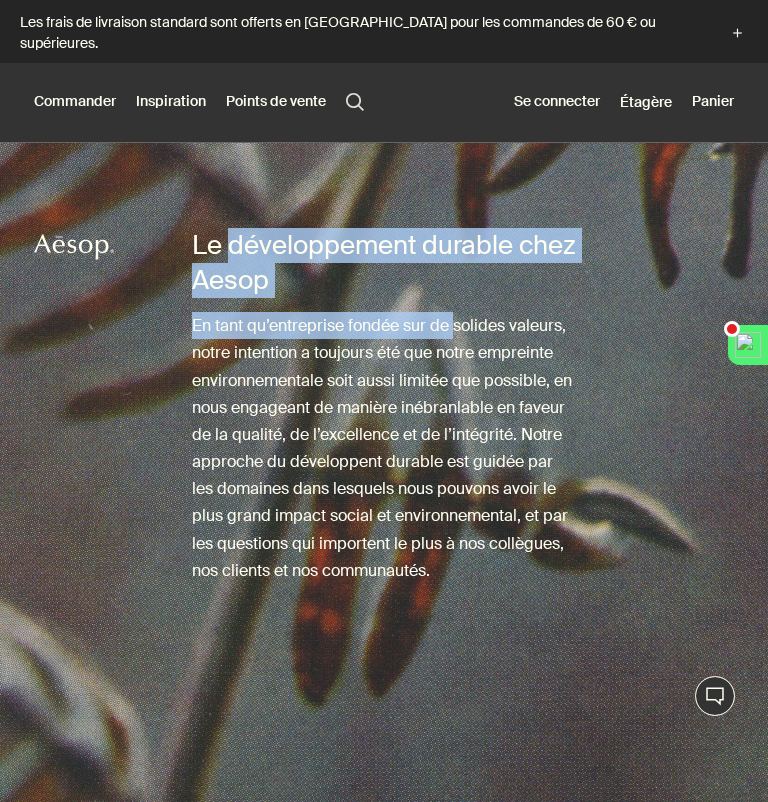 drag, startPoint x: 232, startPoint y: 226, endPoint x: 455, endPoint y: 298, distance: 234.33524 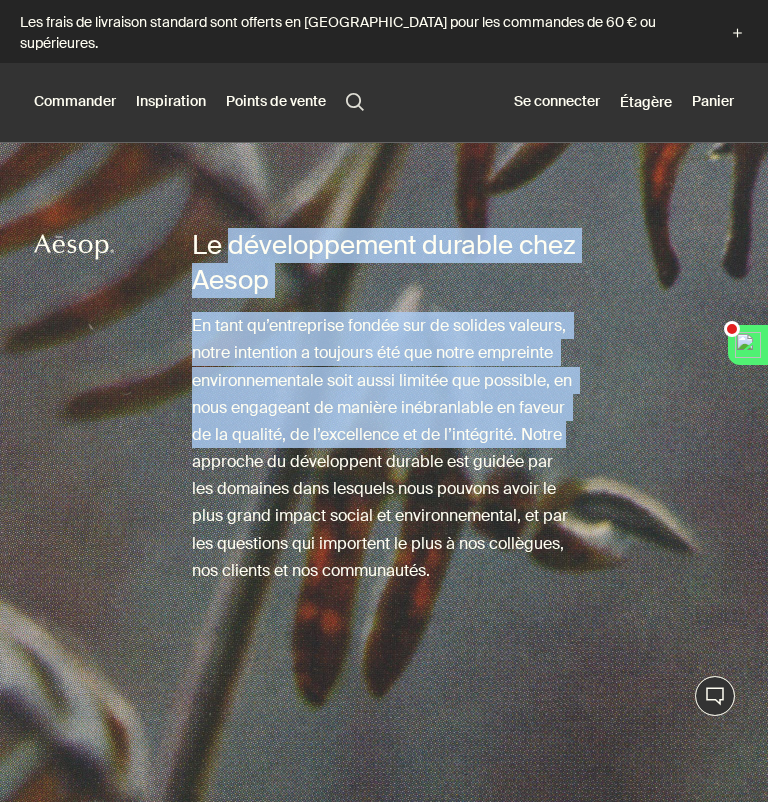 drag, startPoint x: 227, startPoint y: 223, endPoint x: 573, endPoint y: 413, distance: 394.73535 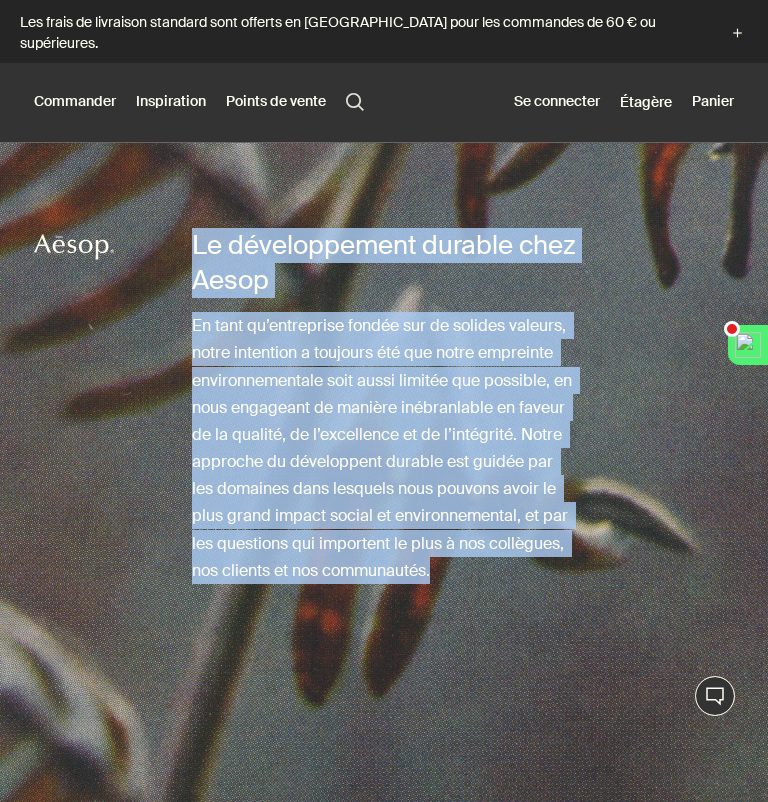 drag, startPoint x: 469, startPoint y: 553, endPoint x: 304, endPoint y: 135, distance: 449.38736 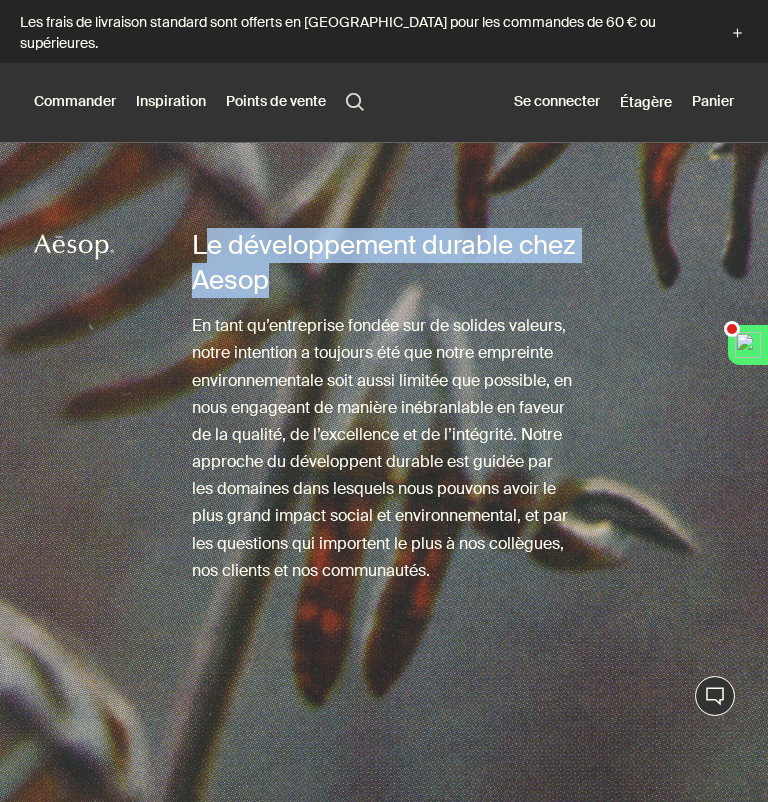 drag, startPoint x: 204, startPoint y: 222, endPoint x: 459, endPoint y: 272, distance: 259.85574 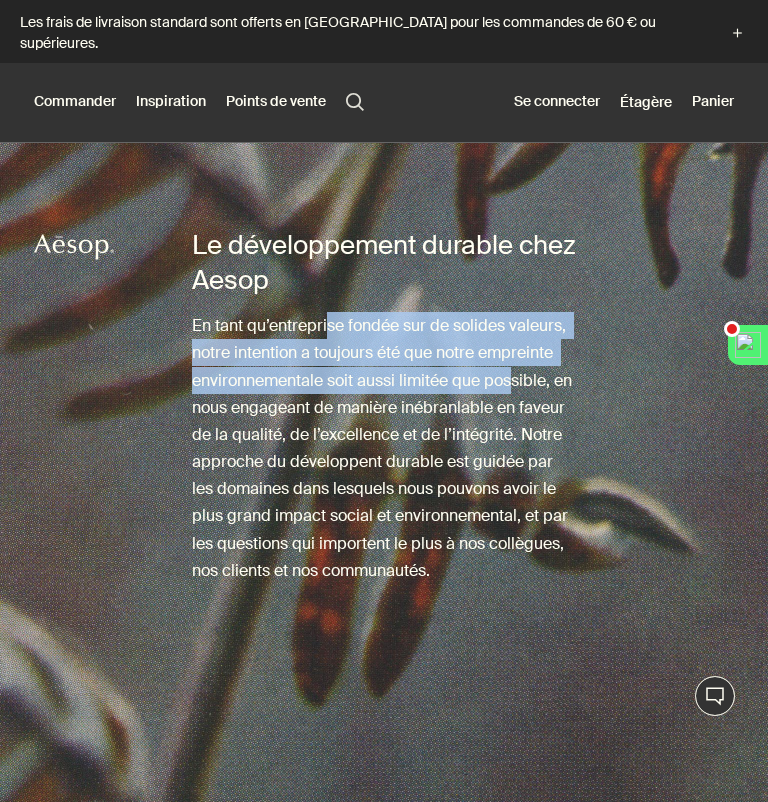 drag, startPoint x: 326, startPoint y: 293, endPoint x: 513, endPoint y: 349, distance: 195.20502 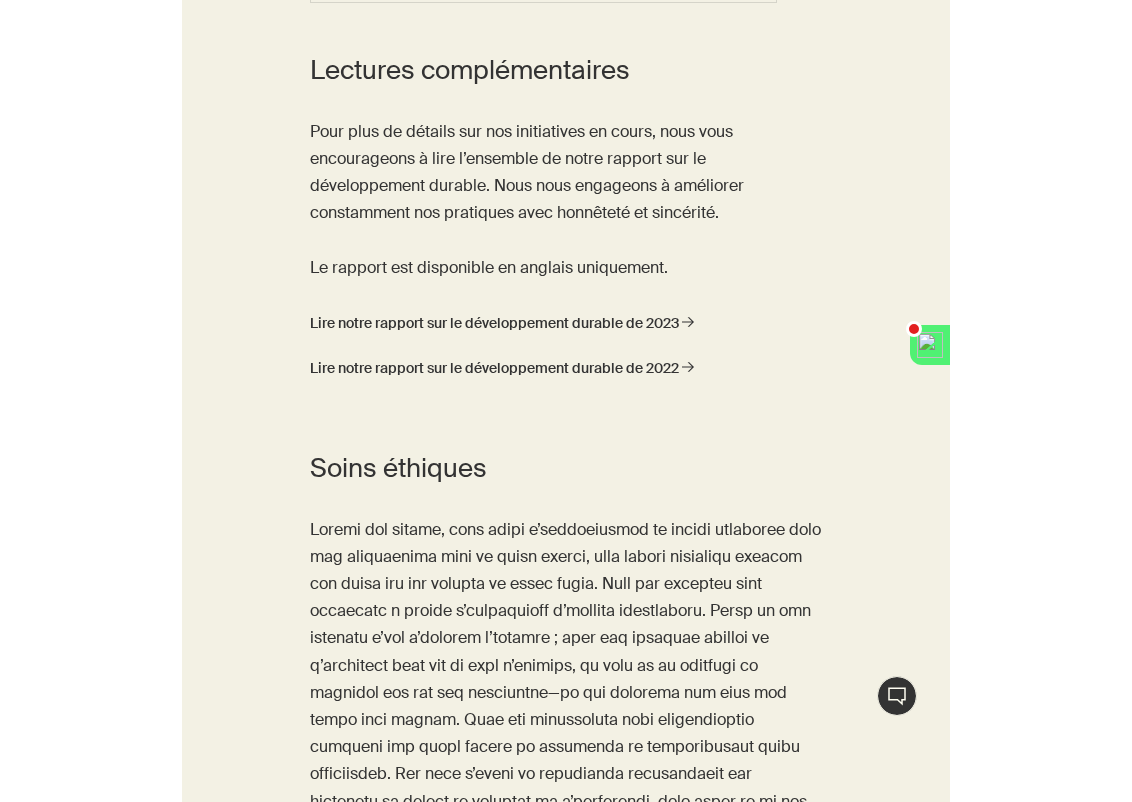 scroll, scrollTop: 921, scrollLeft: 0, axis: vertical 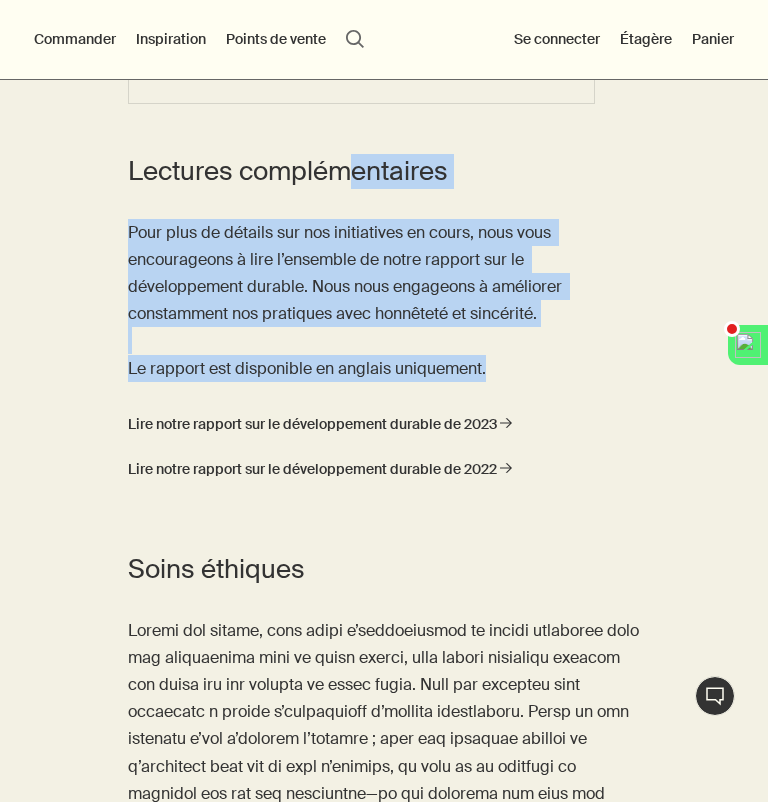 drag, startPoint x: 501, startPoint y: 350, endPoint x: 351, endPoint y: 139, distance: 258.88416 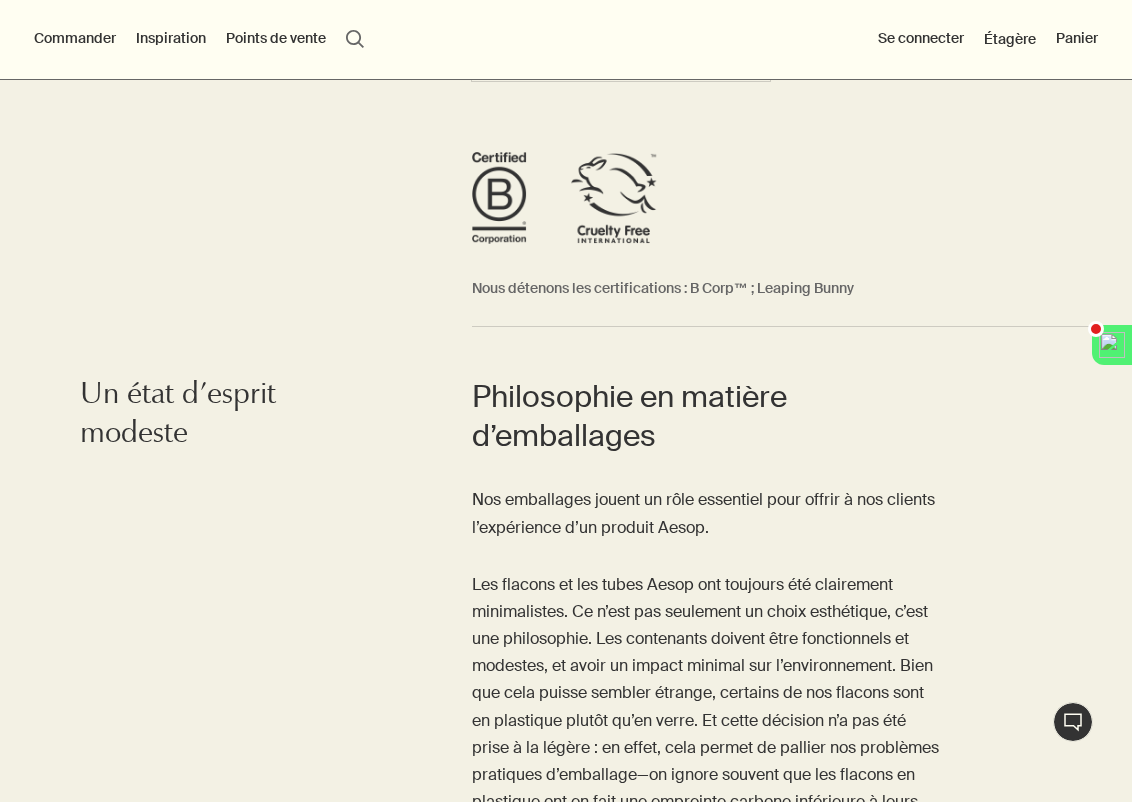 scroll, scrollTop: 3355, scrollLeft: 0, axis: vertical 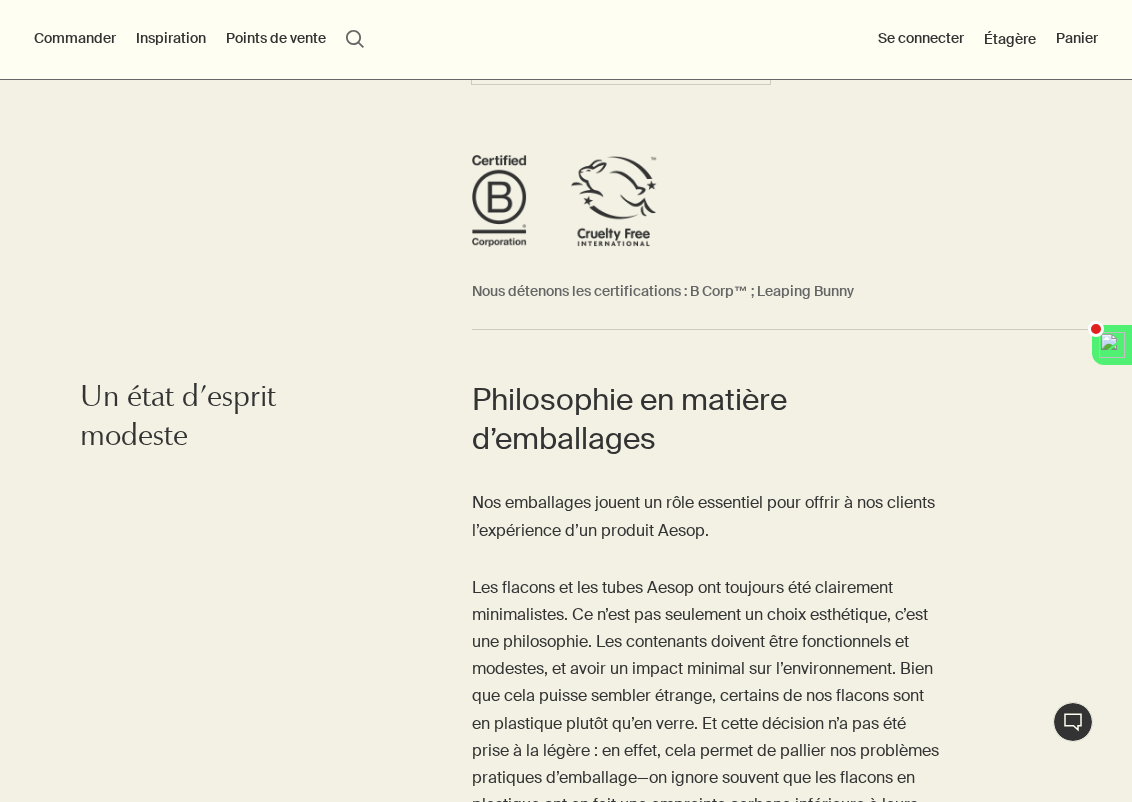 click at bounding box center (802, 201) 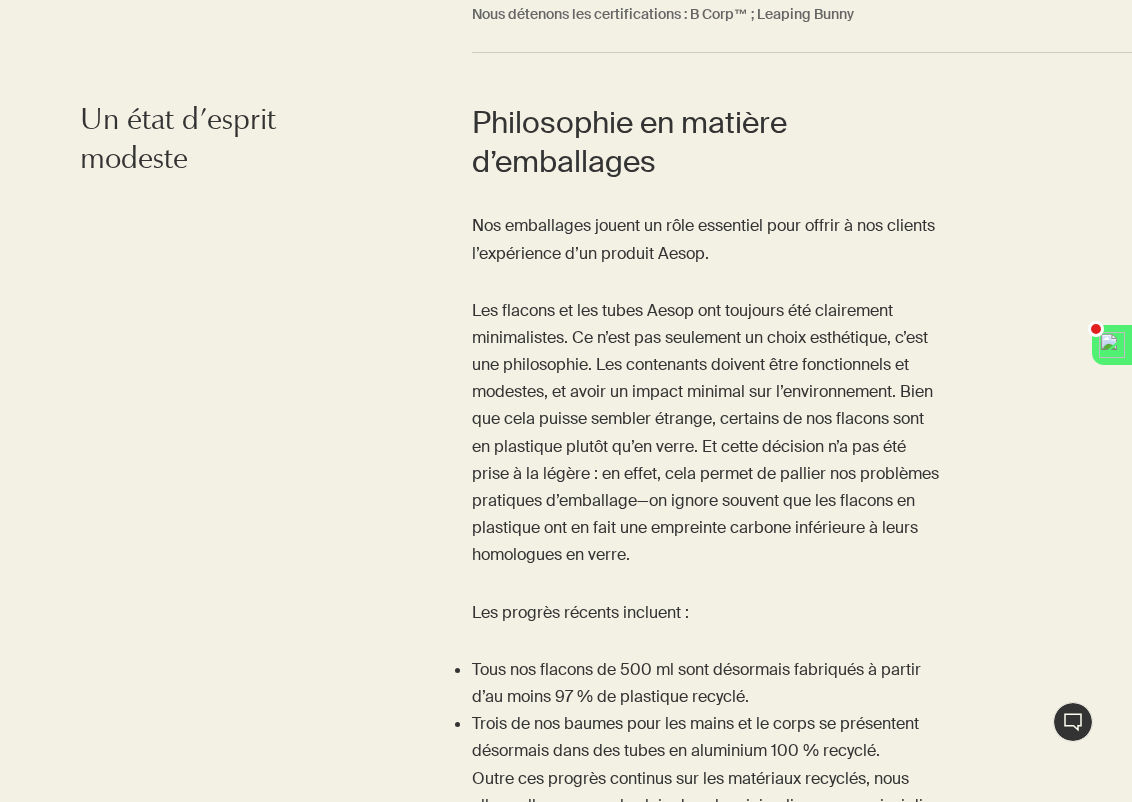 scroll, scrollTop: 3638, scrollLeft: 0, axis: vertical 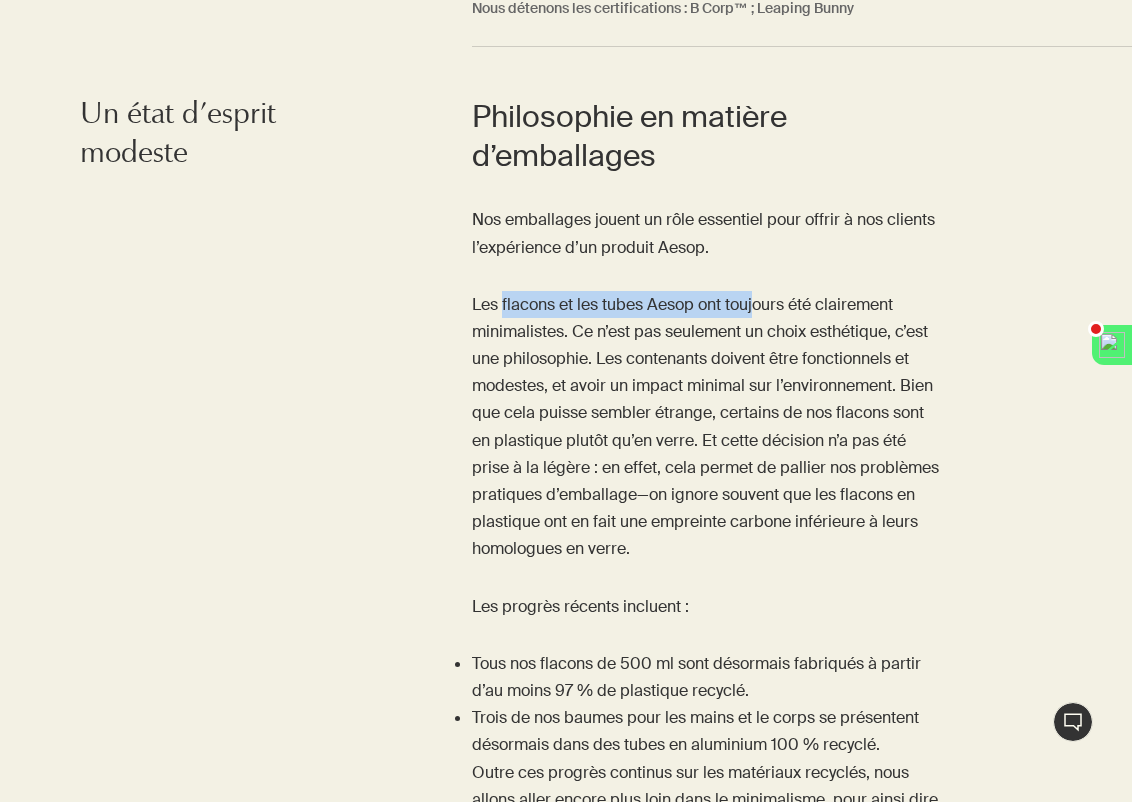 drag, startPoint x: 502, startPoint y: 262, endPoint x: 756, endPoint y: 264, distance: 254.00787 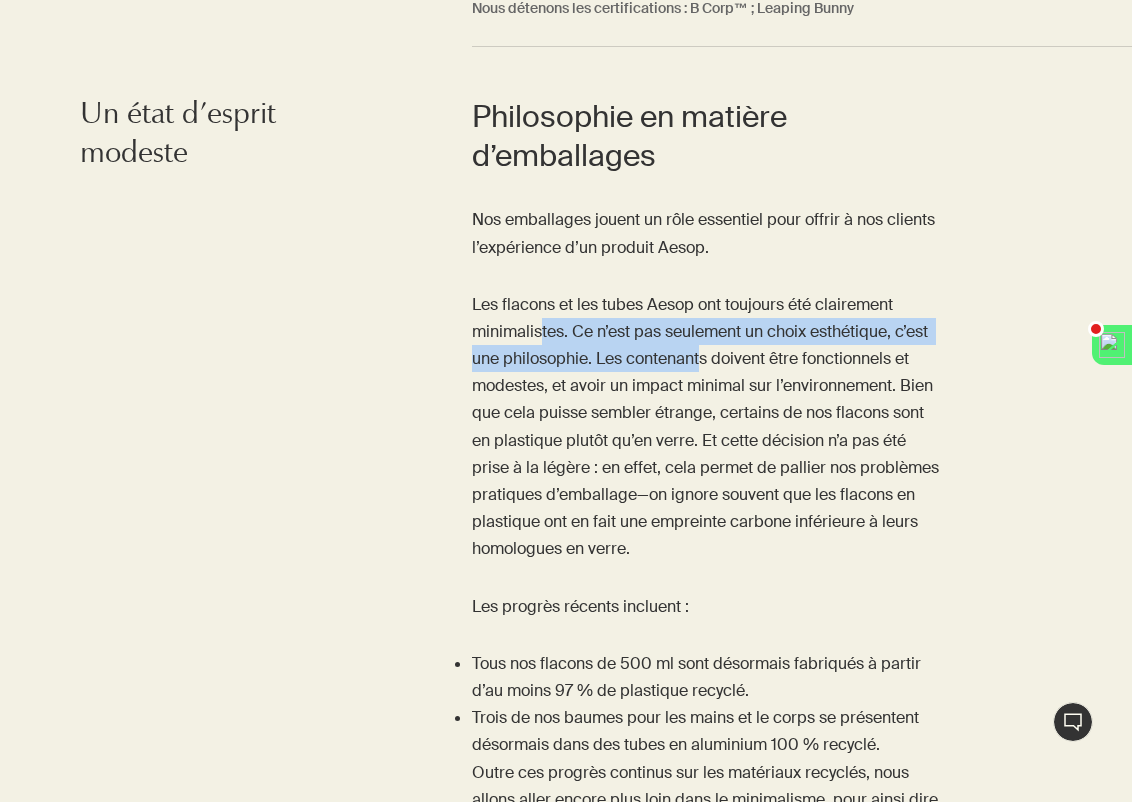 drag, startPoint x: 543, startPoint y: 278, endPoint x: 698, endPoint y: 297, distance: 156.16017 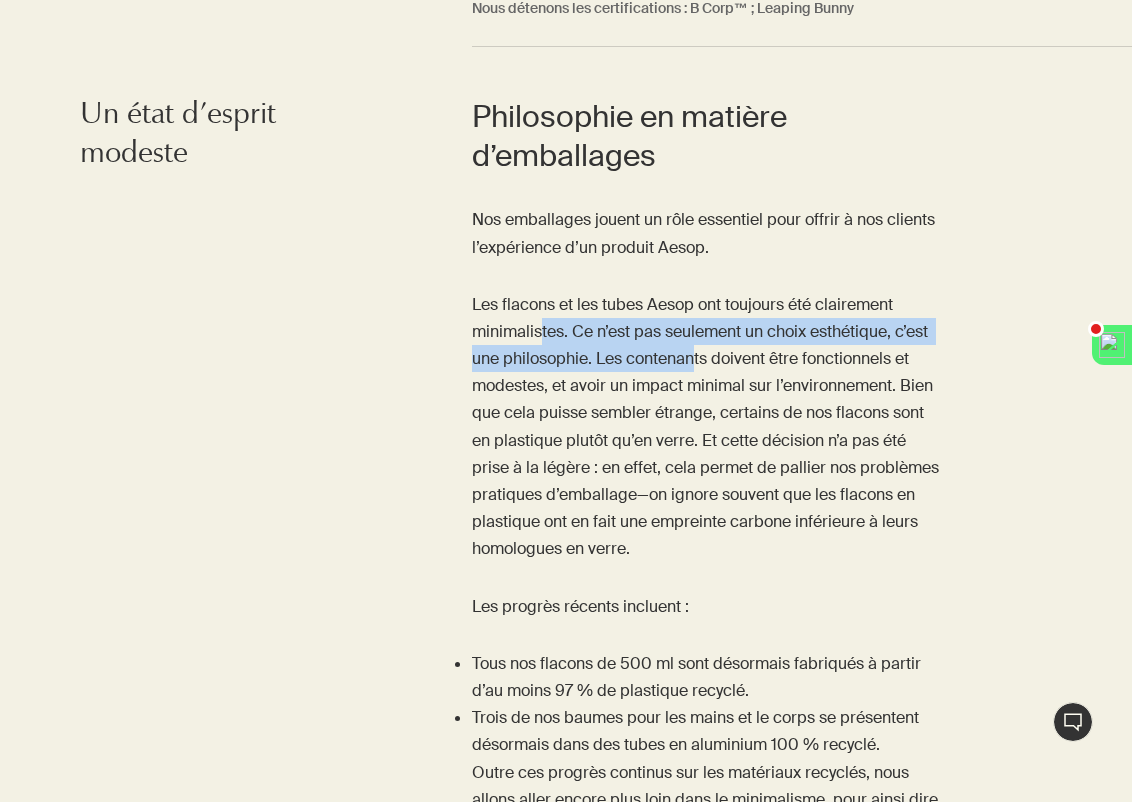 click on "Les flacons et les tubes Aesop ont toujours été clairement minimalistes. Ce n’est pas seulement un choix esthétique, c’est une philosophie. Les contenants doivent être fonctionnels et modestes, et avoir un impact minimal sur l’environnement. Bien que cela puisse sembler étrange, certains de nos flacons sont en plastique plutôt qu’en verre. Et cette décision n’a pas été prise à la légère : en effet, cela permet de pallier nos problèmes pratiques d’emballage—on ignore souvent que les flacons en plastique ont en fait une empreinte carbone inférieure à leurs homologues en verre." at bounding box center (708, 427) 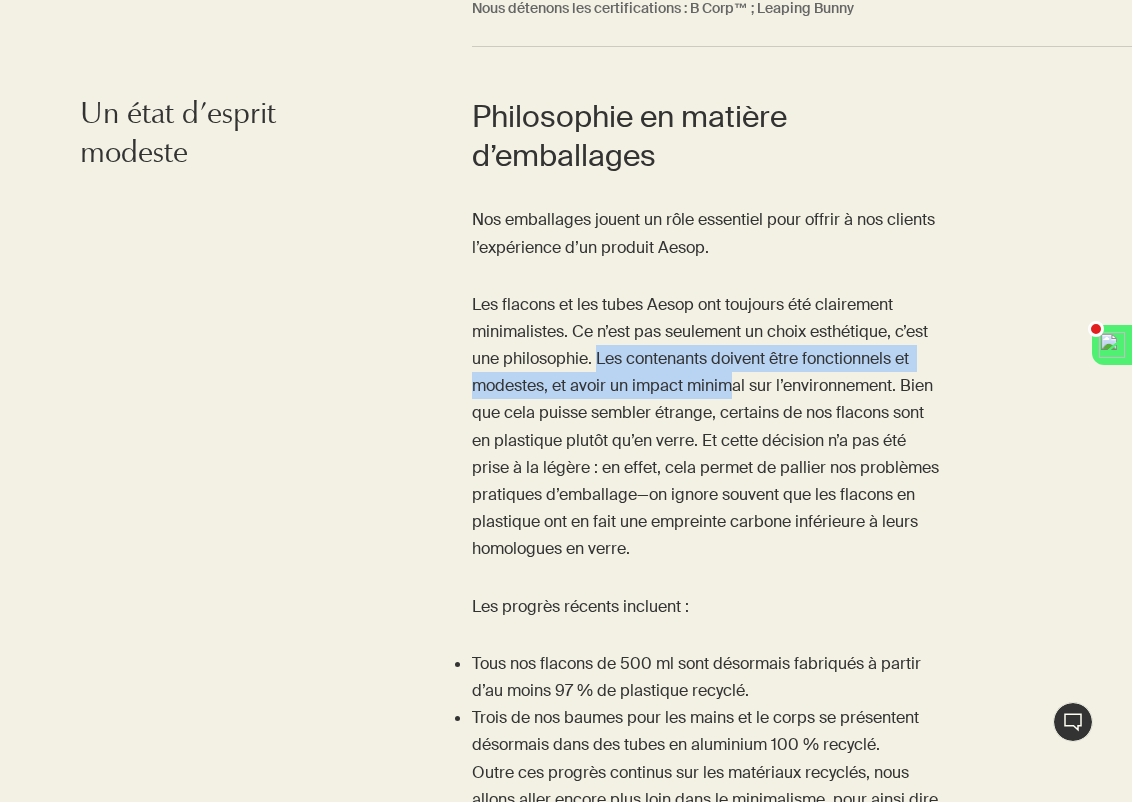 drag, startPoint x: 595, startPoint y: 307, endPoint x: 737, endPoint y: 324, distance: 143.01399 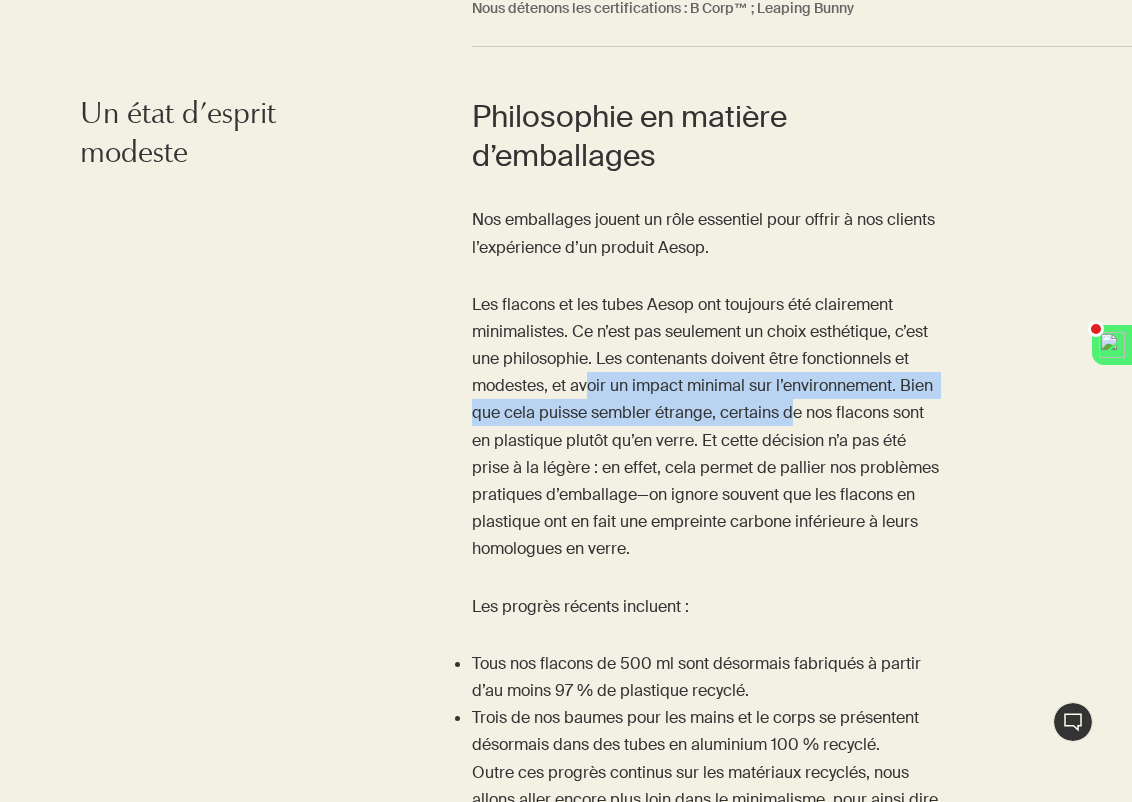 drag, startPoint x: 590, startPoint y: 331, endPoint x: 788, endPoint y: 350, distance: 198.90953 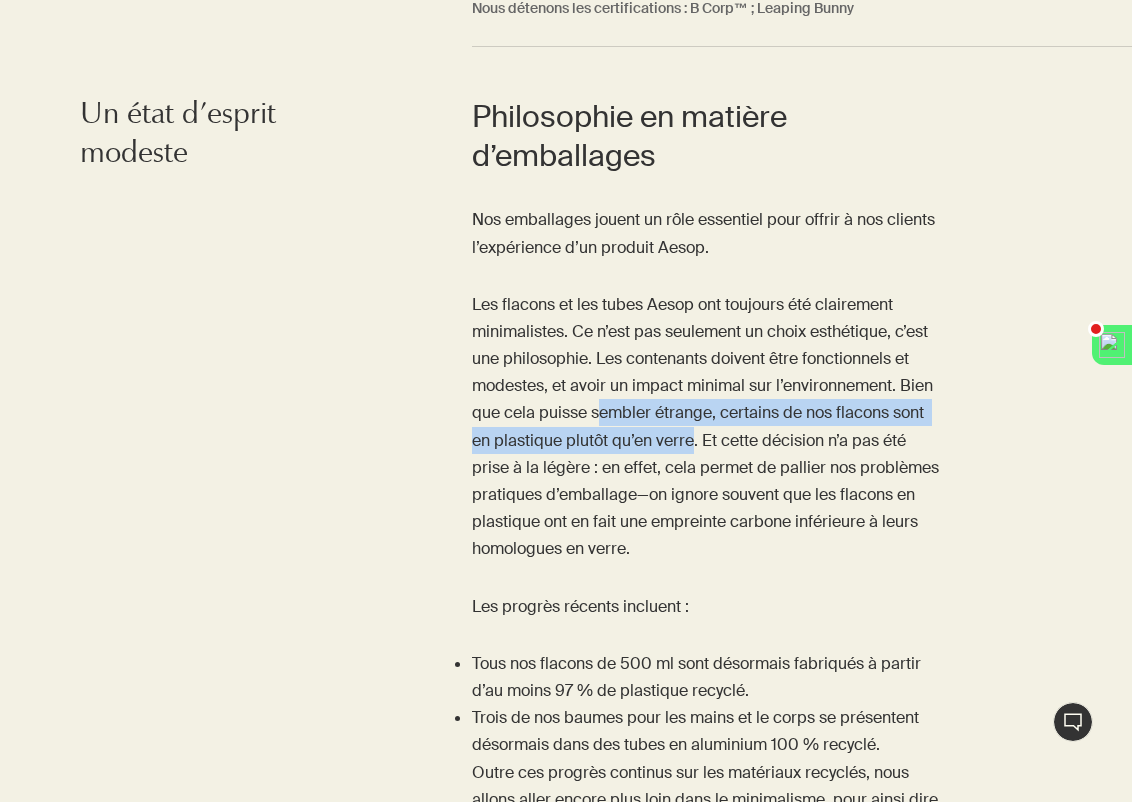 drag, startPoint x: 600, startPoint y: 360, endPoint x: 693, endPoint y: 383, distance: 95.80188 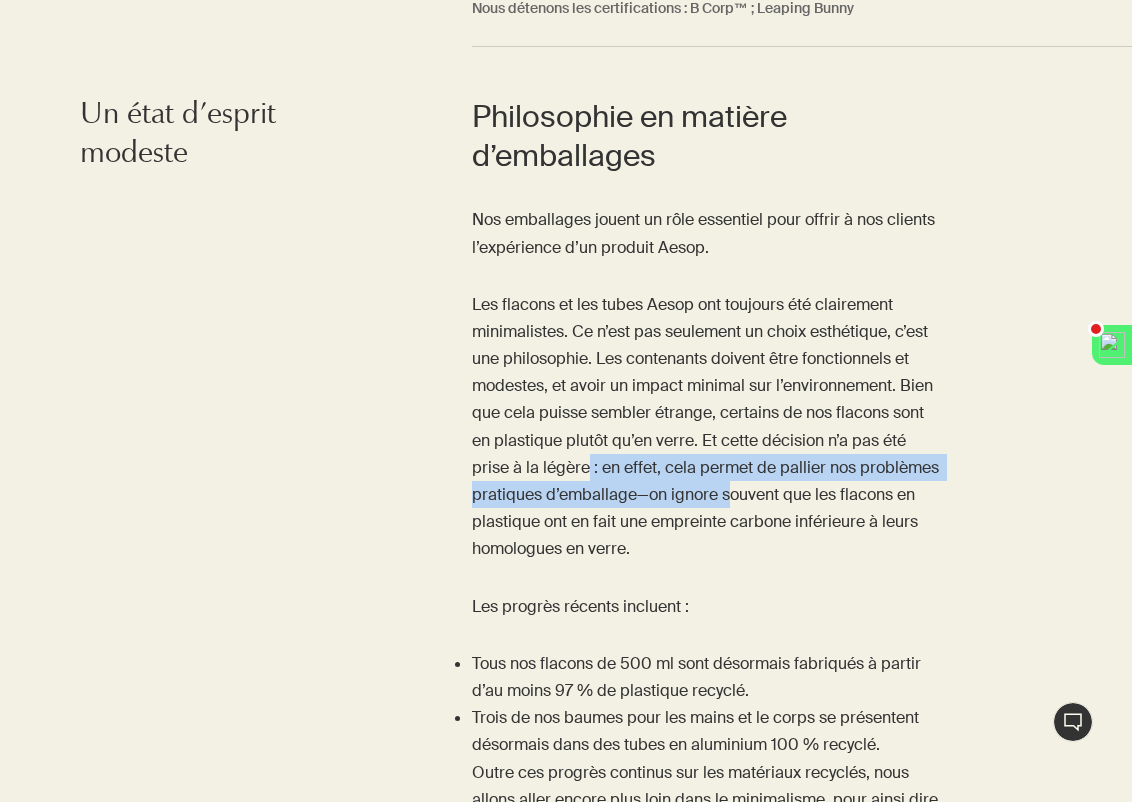 drag, startPoint x: 591, startPoint y: 418, endPoint x: 732, endPoint y: 448, distance: 144.15616 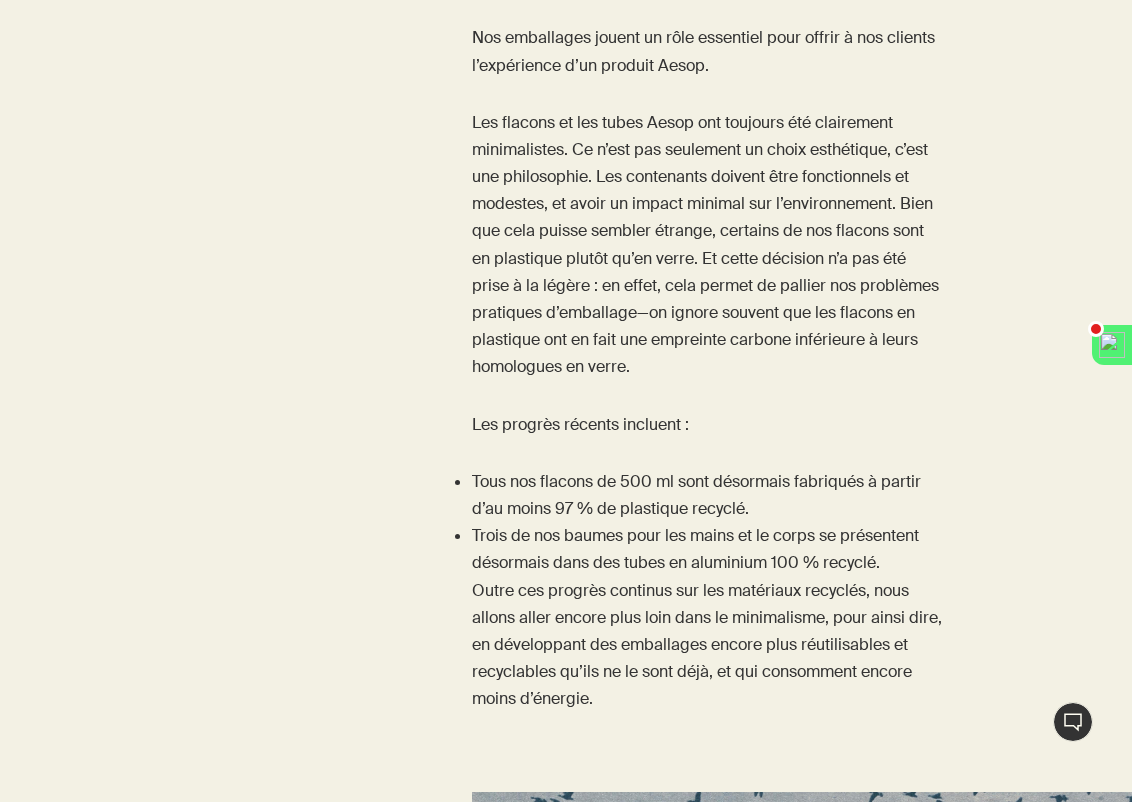 scroll, scrollTop: 3822, scrollLeft: 0, axis: vertical 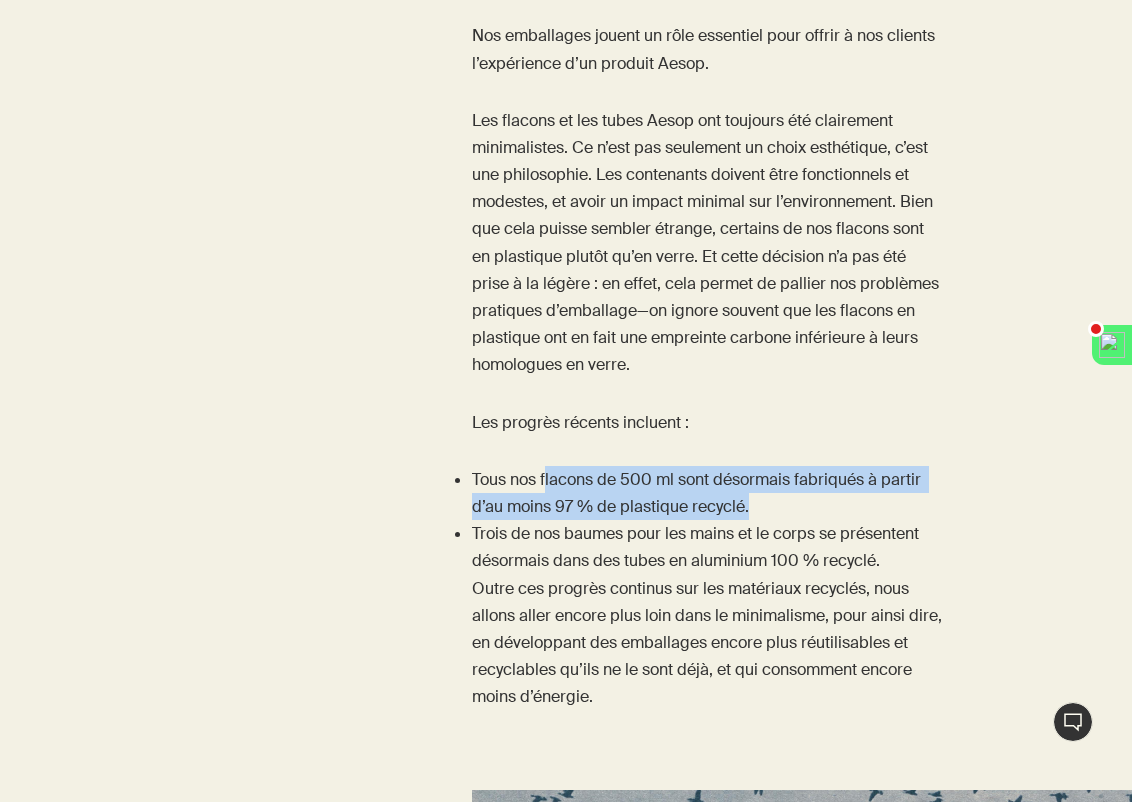 drag, startPoint x: 548, startPoint y: 434, endPoint x: 717, endPoint y: 466, distance: 172.00291 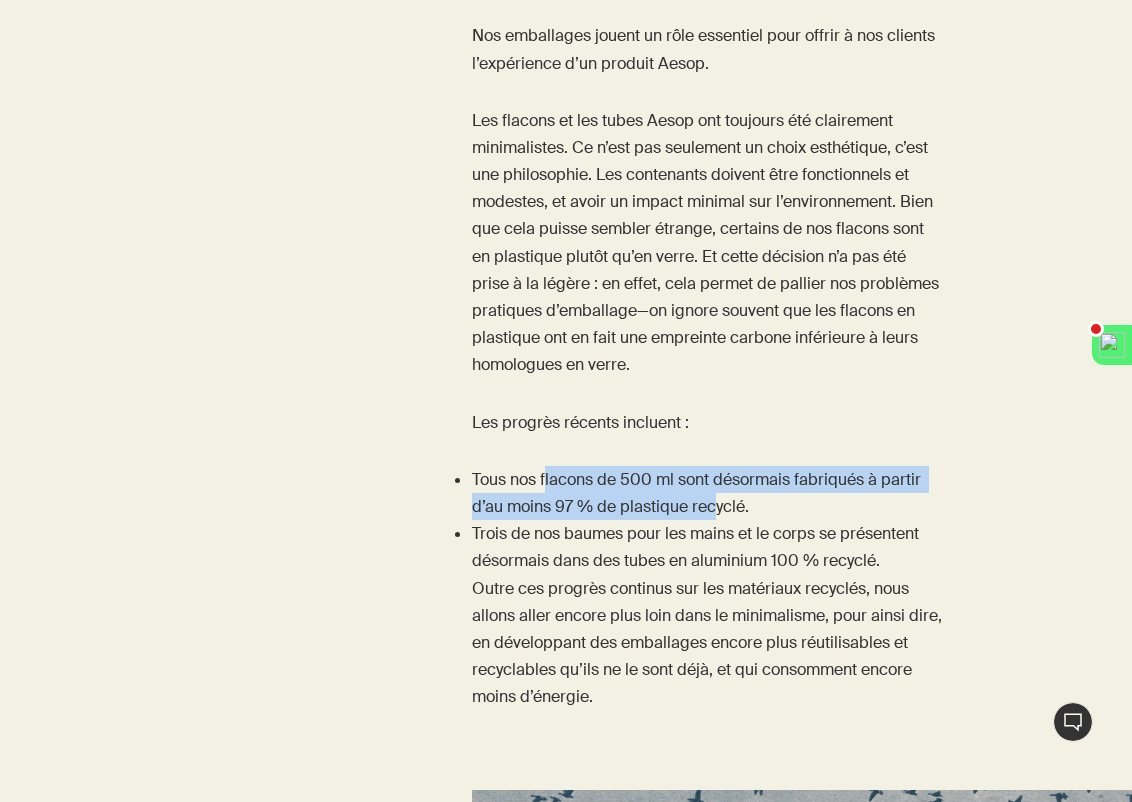 click on "Tous nos flacons de 500 ml sont désormais fabriqués à partir d’au moins 97 % de plastique recyclé." at bounding box center (708, 493) 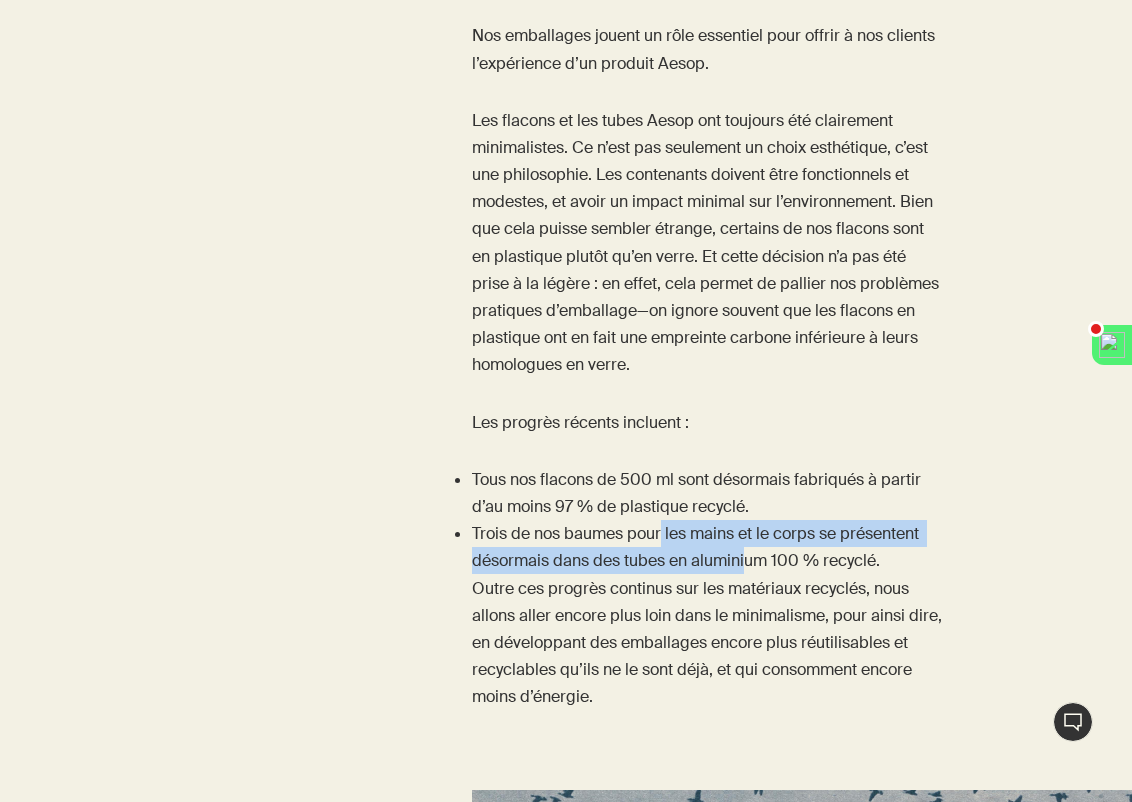 drag, startPoint x: 664, startPoint y: 484, endPoint x: 745, endPoint y: 517, distance: 87.46428 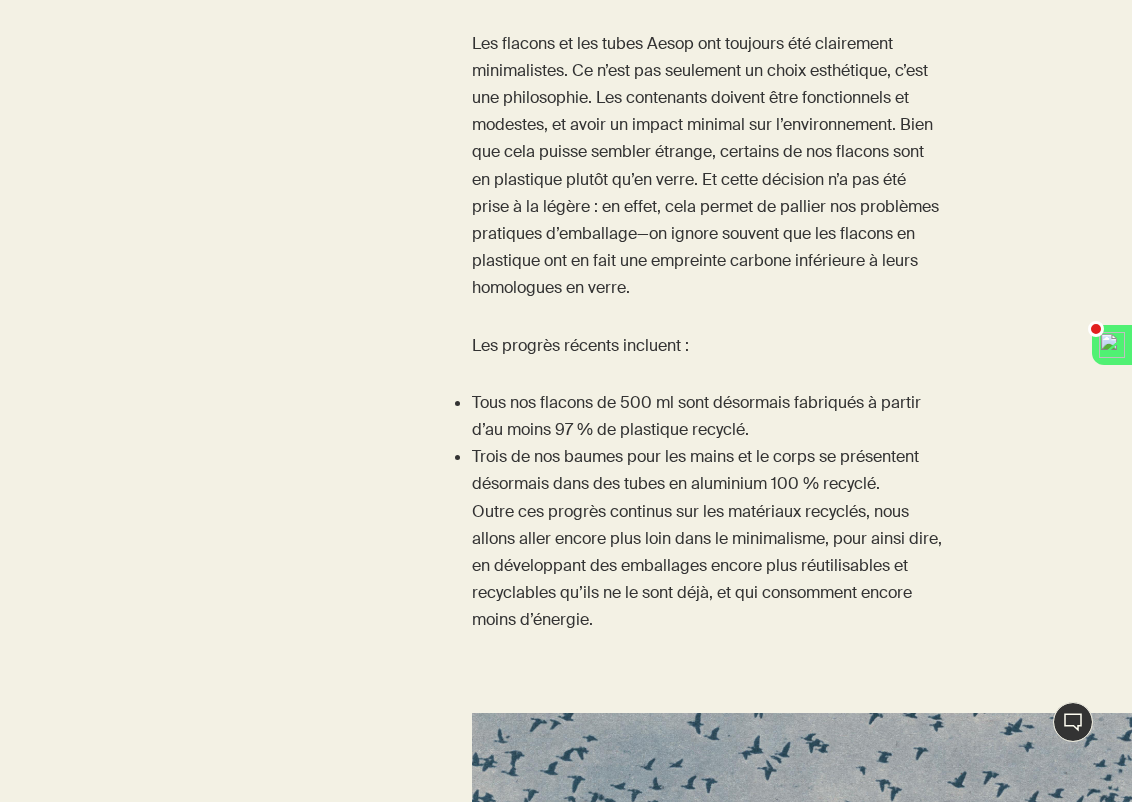 scroll, scrollTop: 3907, scrollLeft: 0, axis: vertical 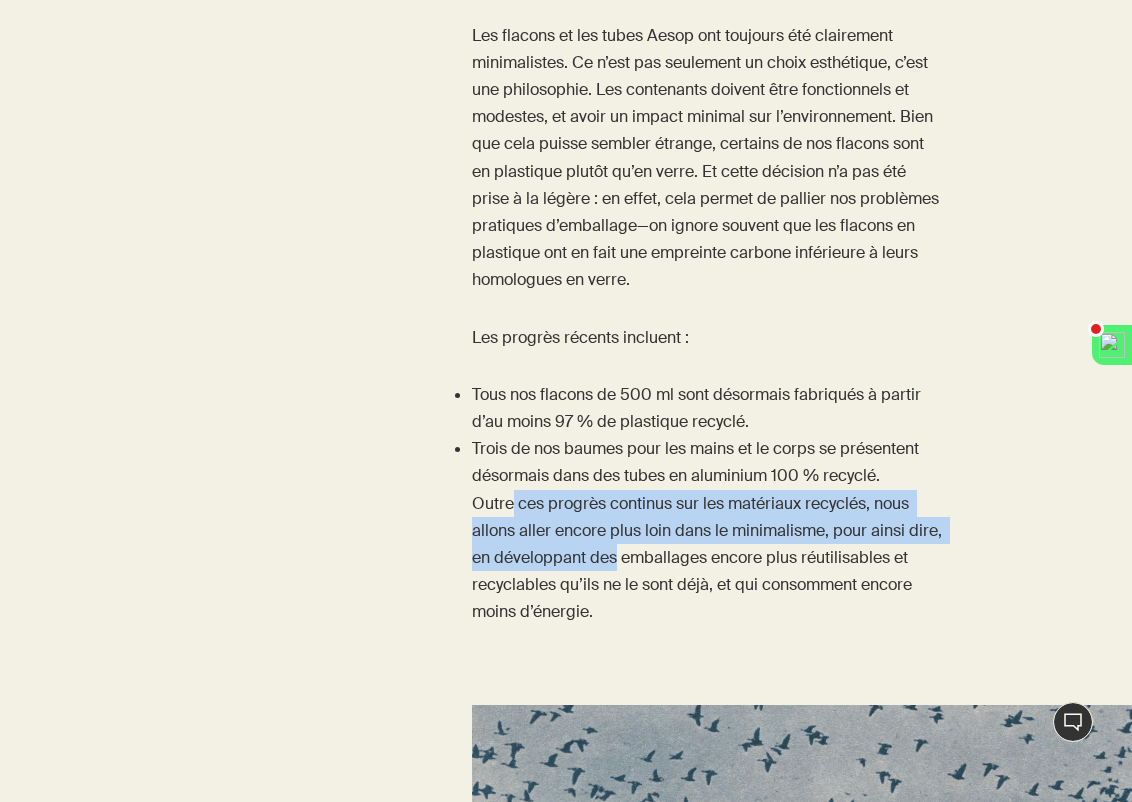 drag, startPoint x: 514, startPoint y: 445, endPoint x: 617, endPoint y: 489, distance: 112.00446 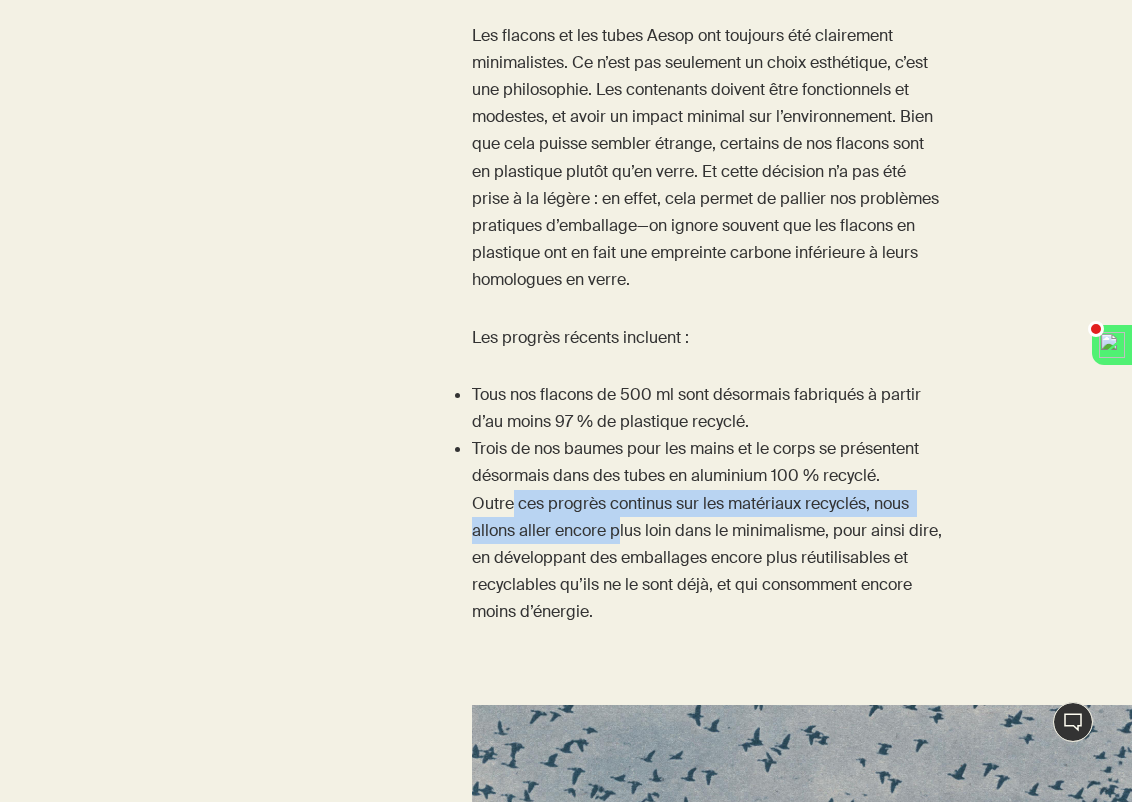 click on "Outre ces progrès continus sur les matériaux recyclés, nous allons aller encore plus loin dans le minimalisme, pour ainsi dire, en développant des emballages encore plus réutilisables et recyclables qu’ils ne le sont déjà, et qui consomment encore moins d’énergie." at bounding box center (708, 558) 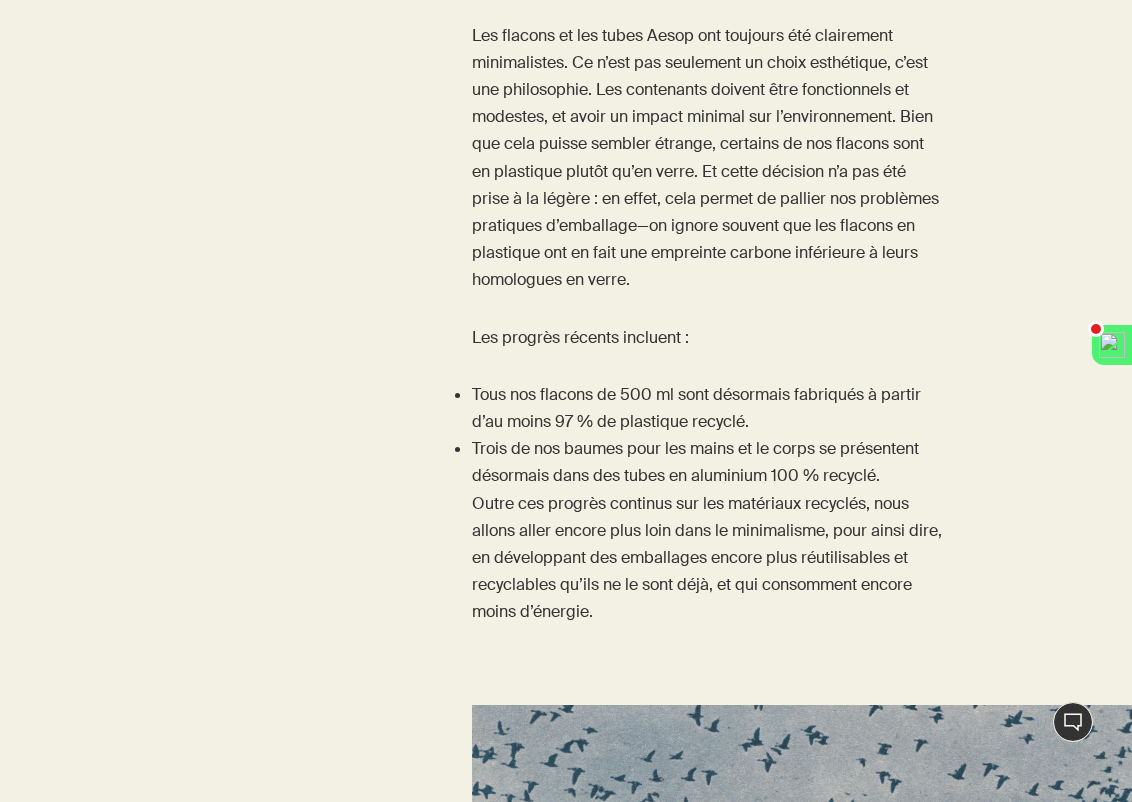 drag, startPoint x: 582, startPoint y: 476, endPoint x: 679, endPoint y: 520, distance: 106.51291 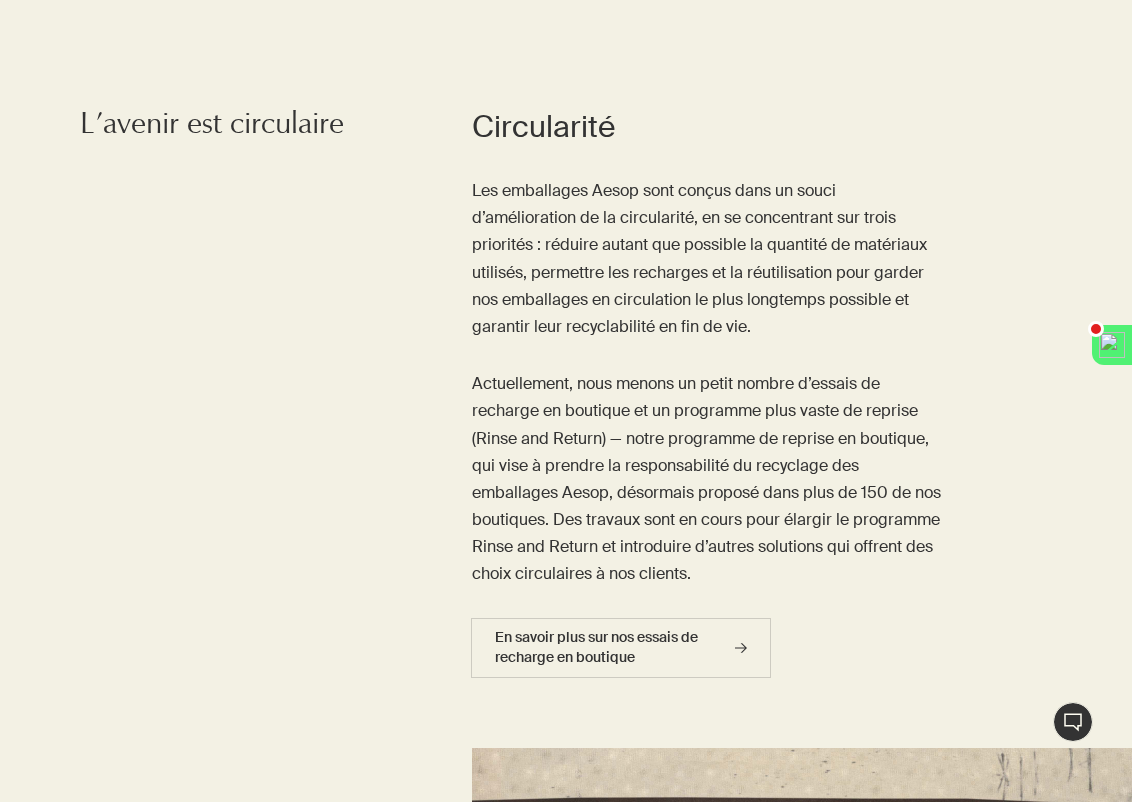 scroll, scrollTop: 4989, scrollLeft: 0, axis: vertical 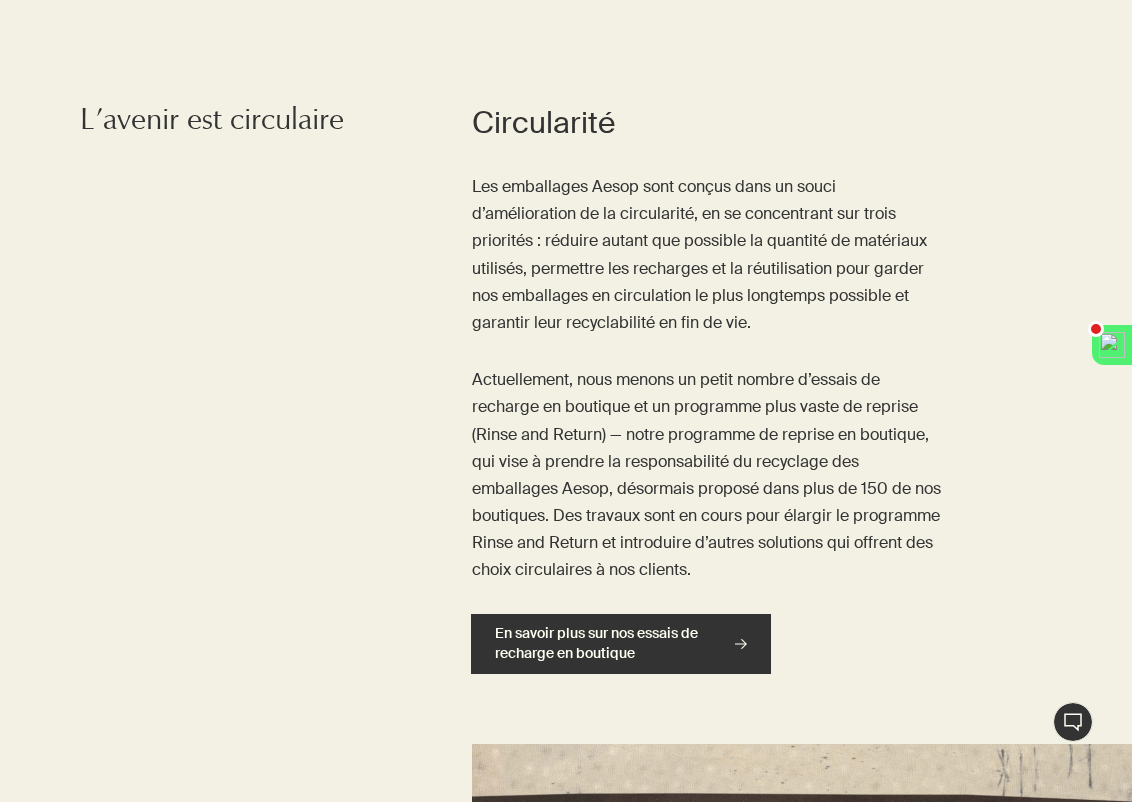 click on "En savoir plus sur nos essais de recharge en boutique   rightArrow" at bounding box center [621, 644] 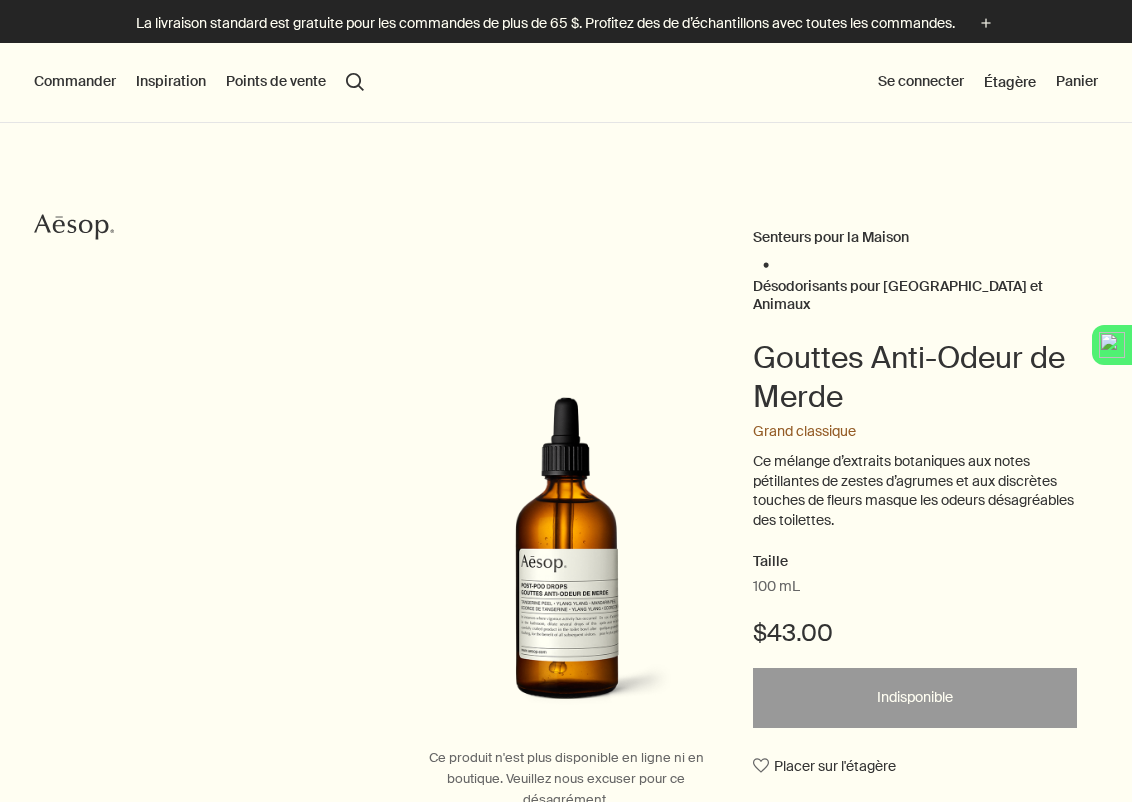 scroll, scrollTop: 0, scrollLeft: 0, axis: both 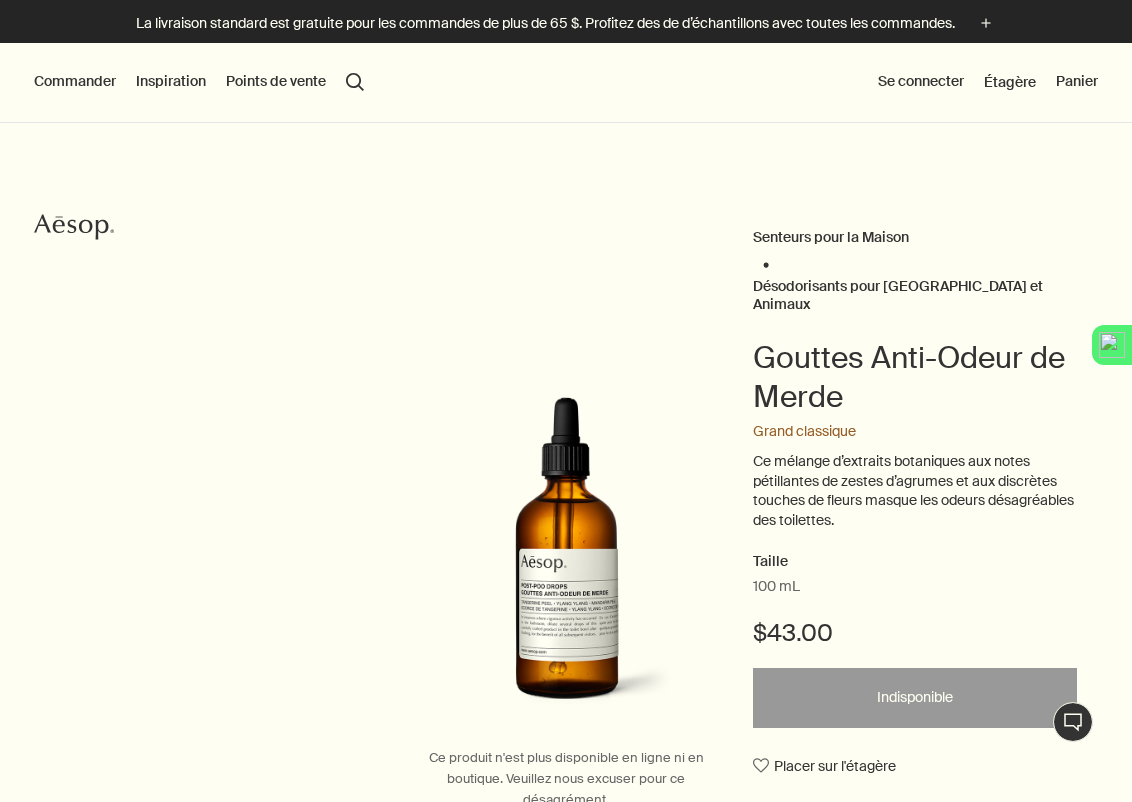 click on "Commander" at bounding box center (75, 82) 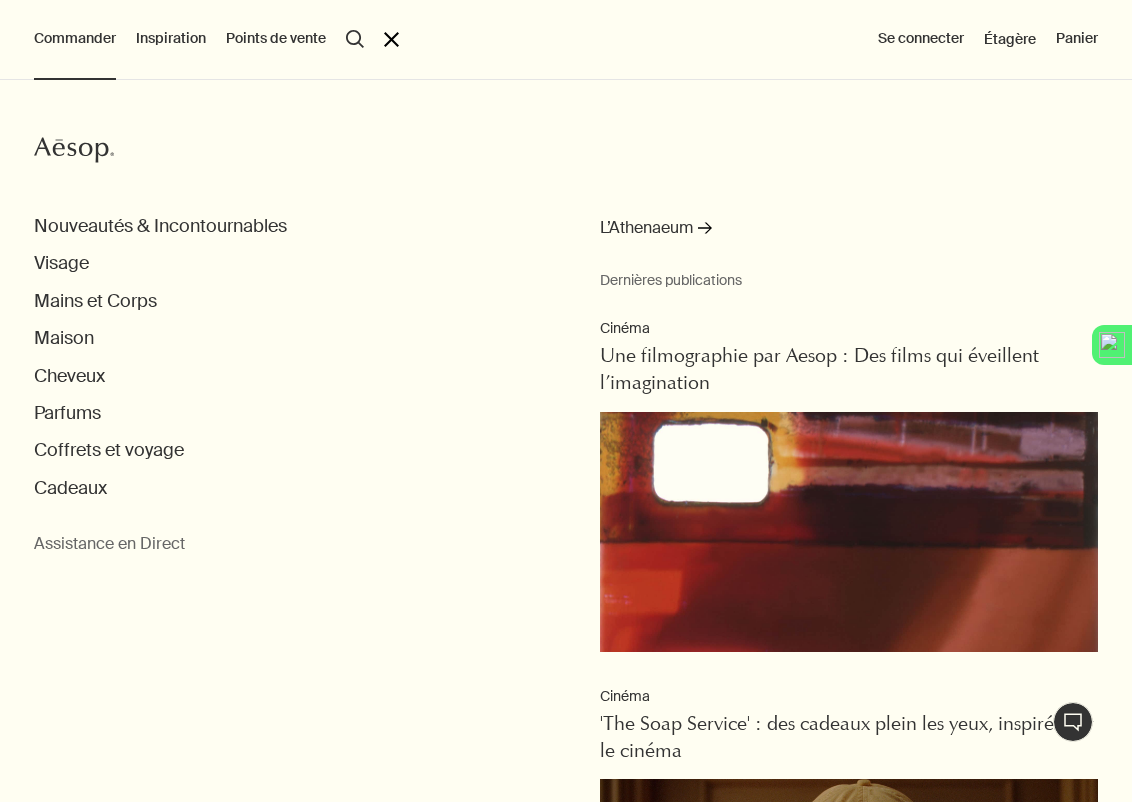click on "Commander" at bounding box center (75, 39) 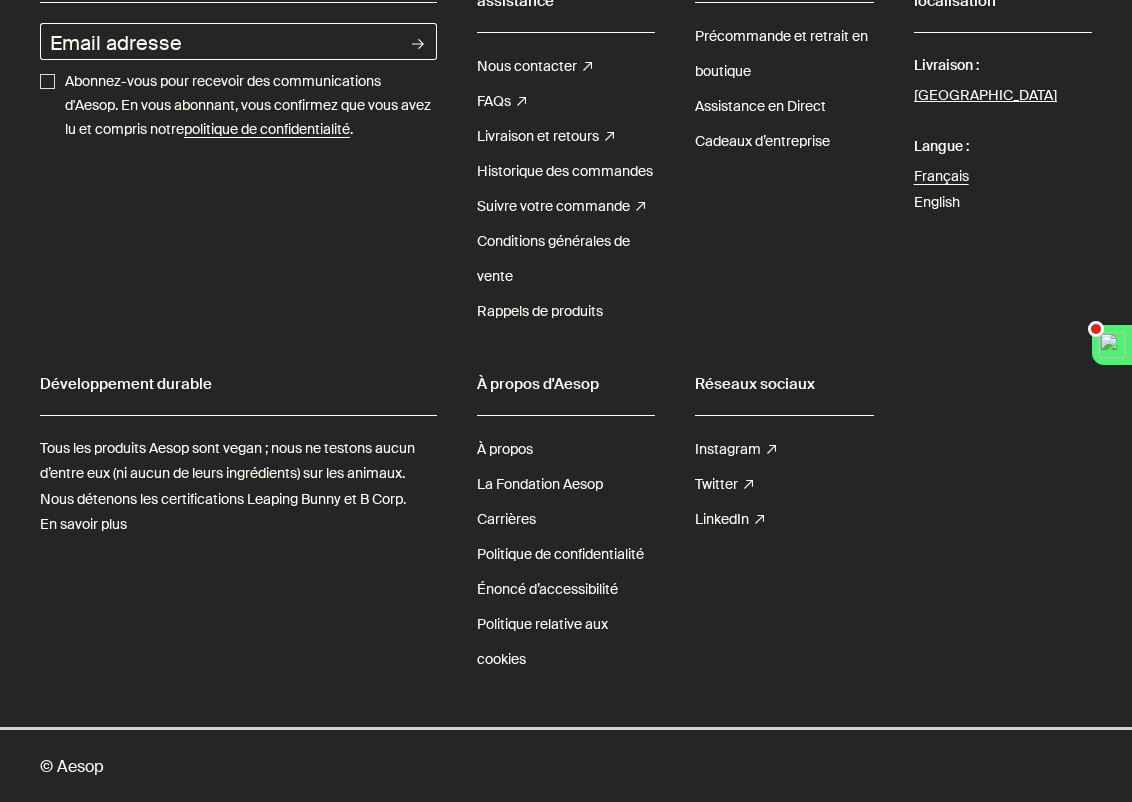 scroll, scrollTop: 0, scrollLeft: 0, axis: both 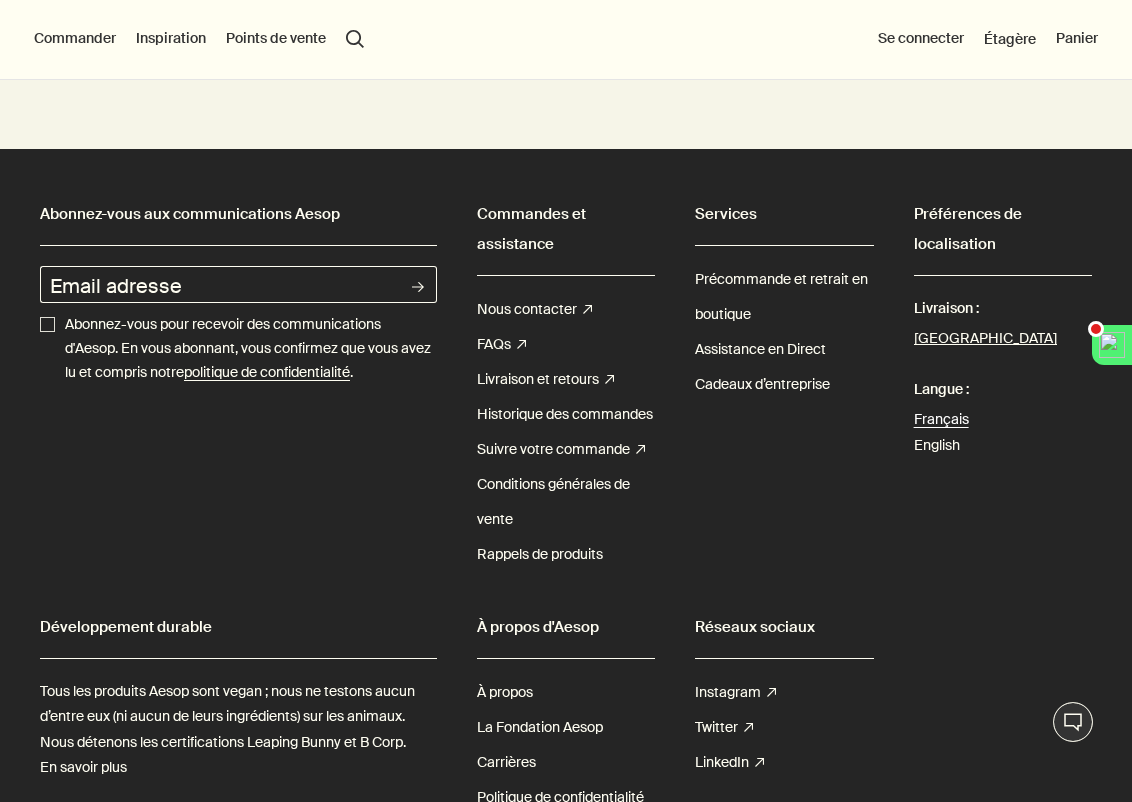 click on "Français" at bounding box center (941, 419) 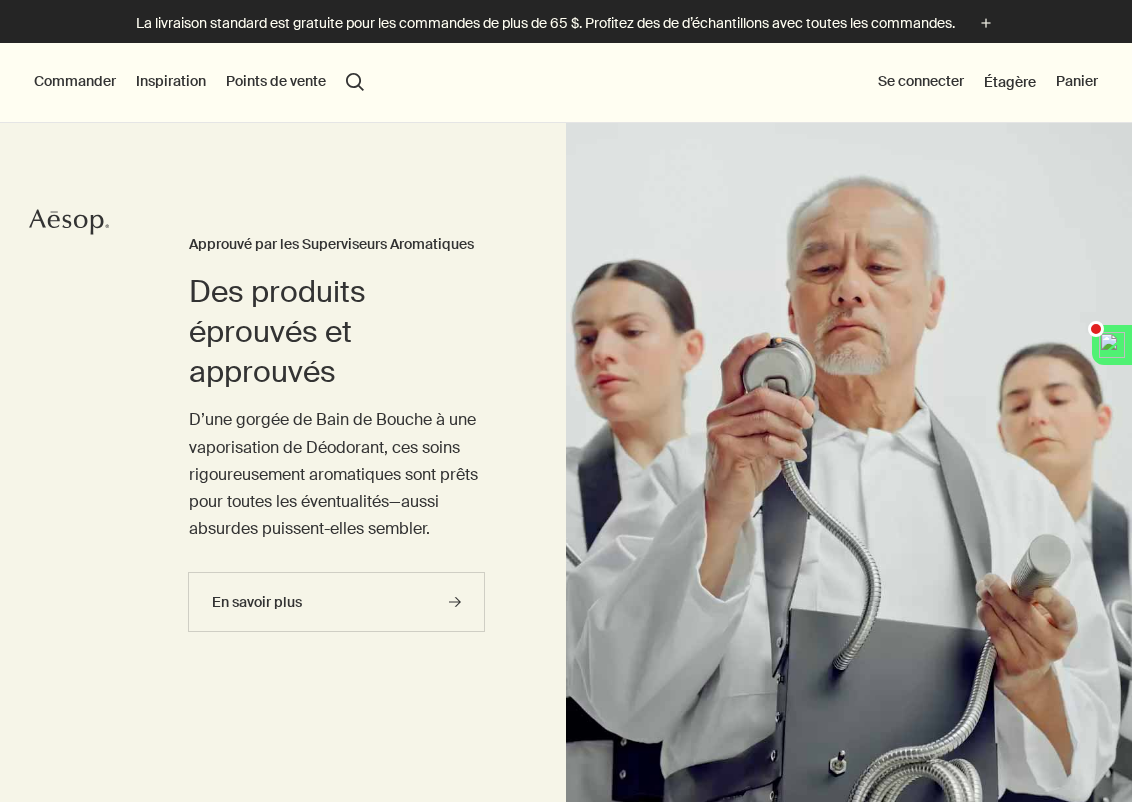 scroll, scrollTop: 0, scrollLeft: 0, axis: both 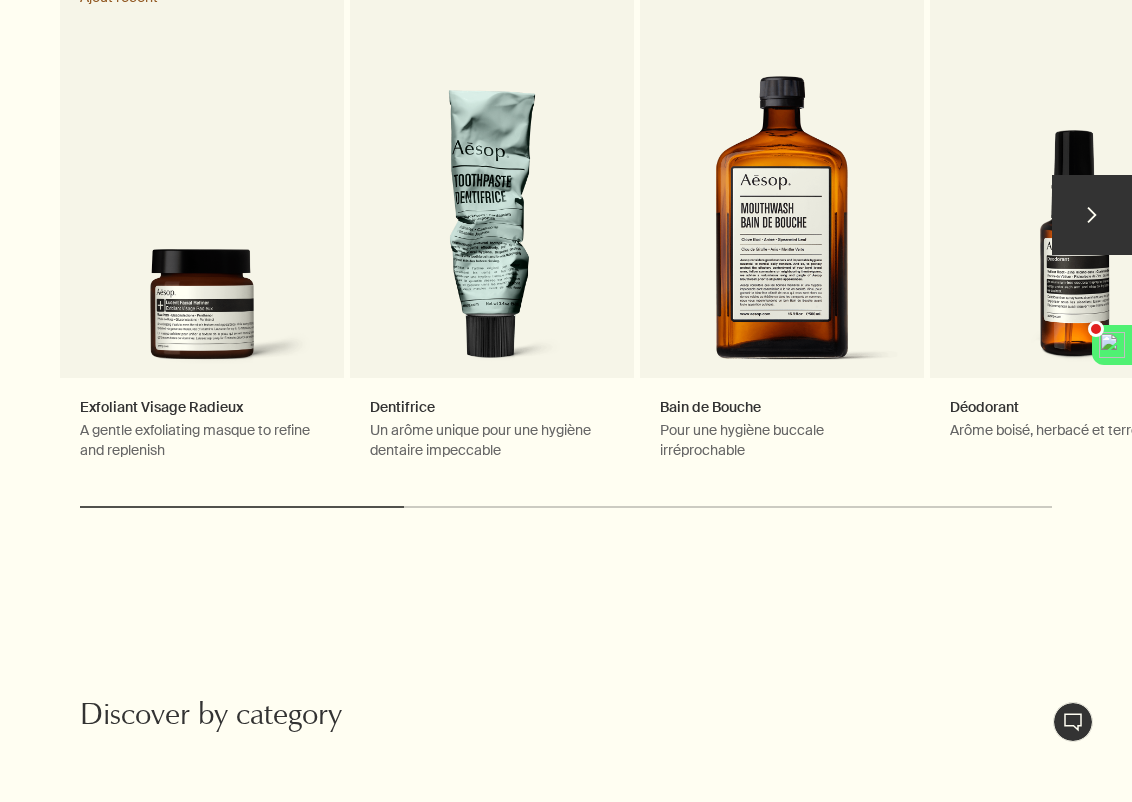 click on "chevron" at bounding box center (1092, 215) 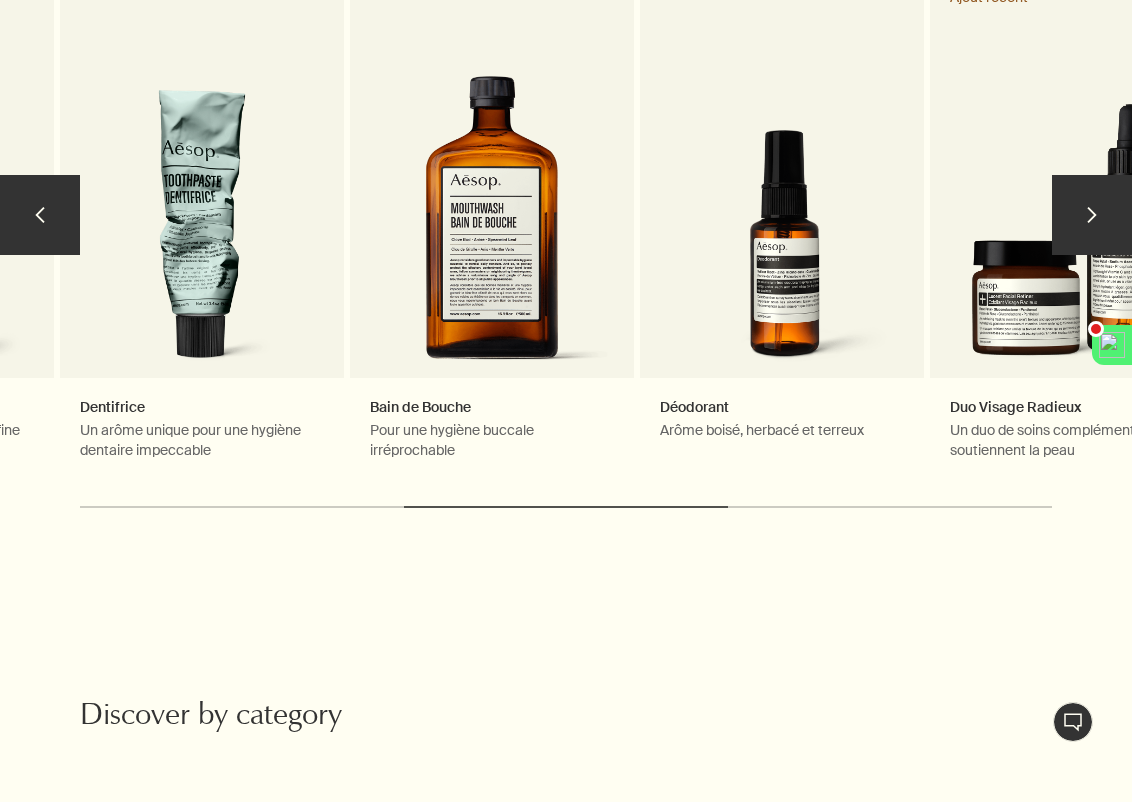click on "chevron" at bounding box center [1092, 215] 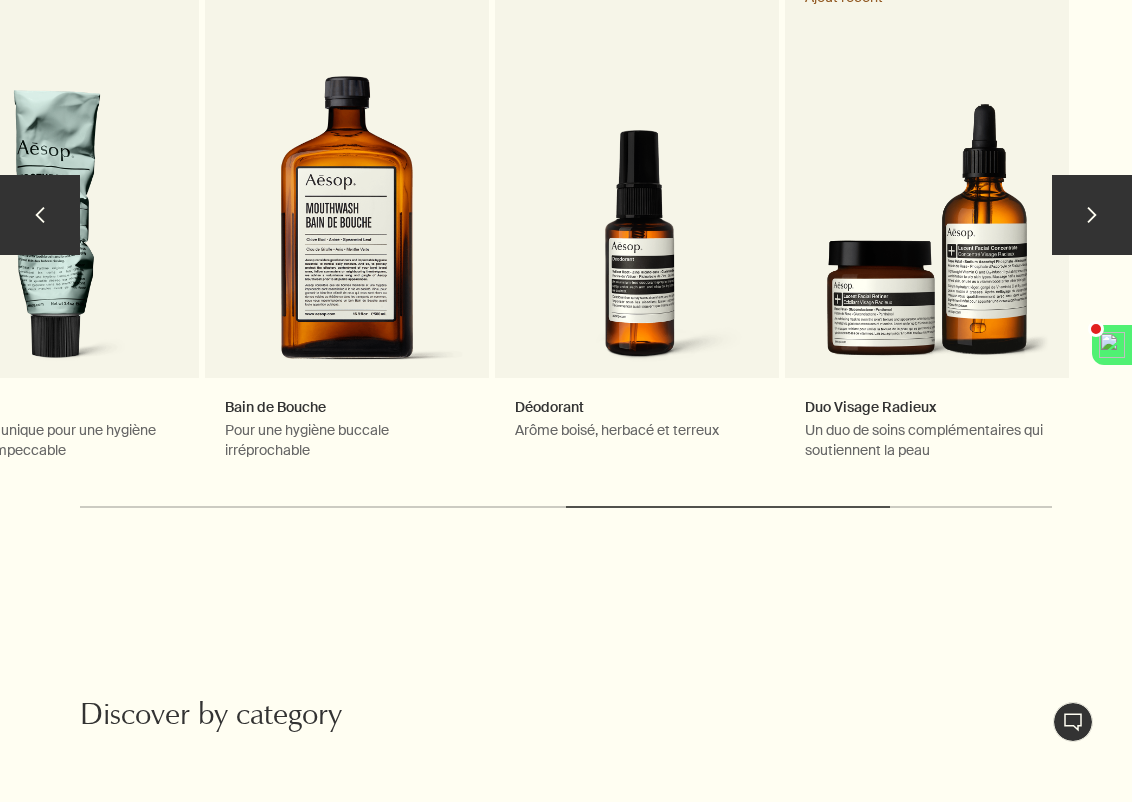 click on "chevron" at bounding box center [1092, 215] 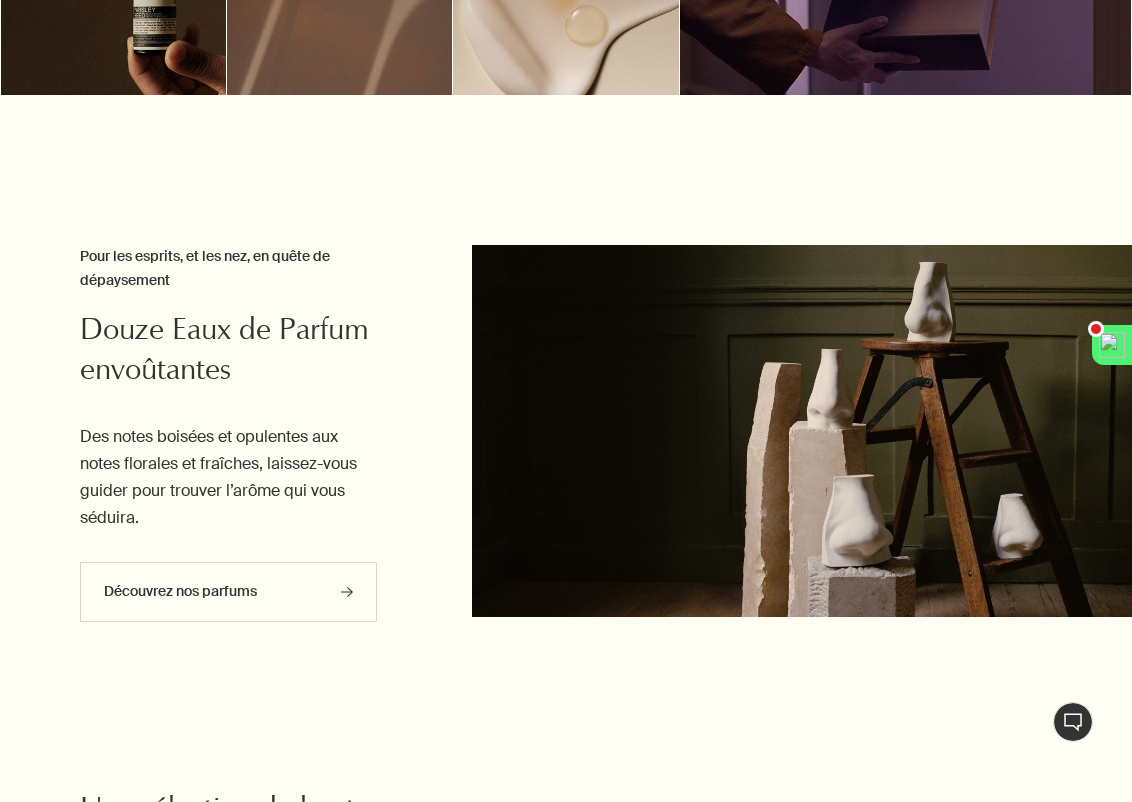 scroll, scrollTop: 2483, scrollLeft: 0, axis: vertical 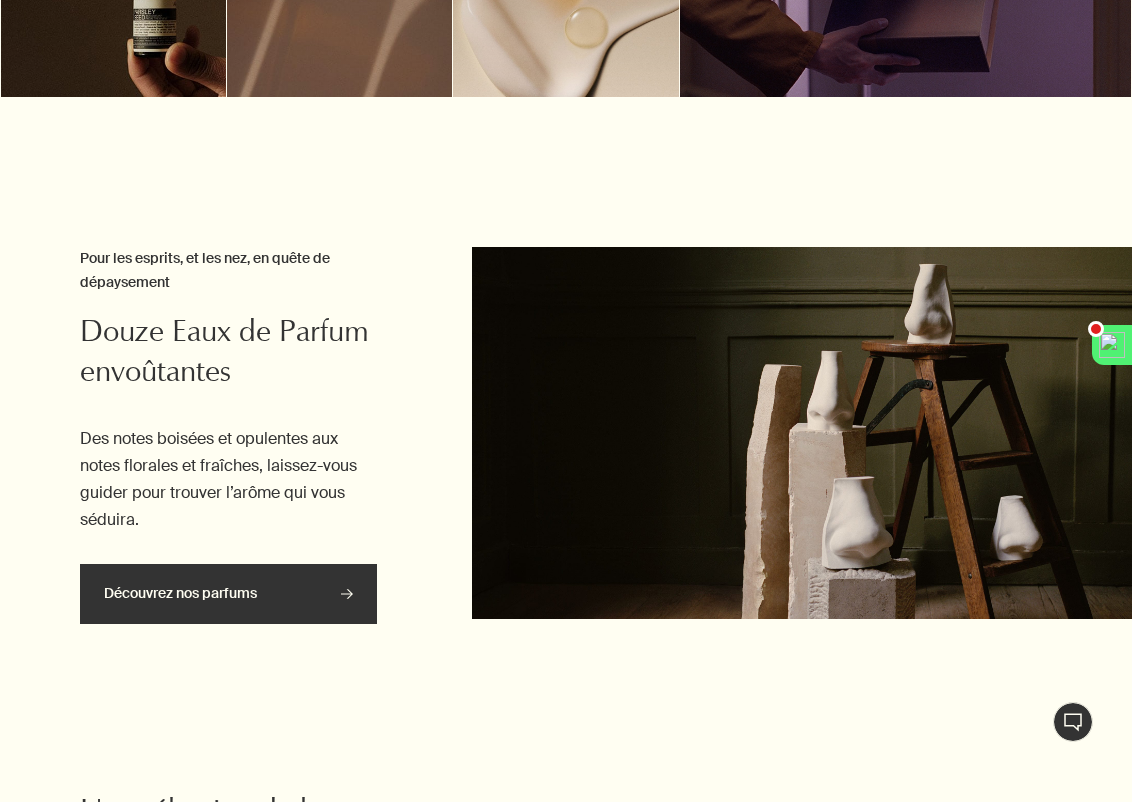 click on "Découvrez nos parfums   rightArrow" at bounding box center (228, 594) 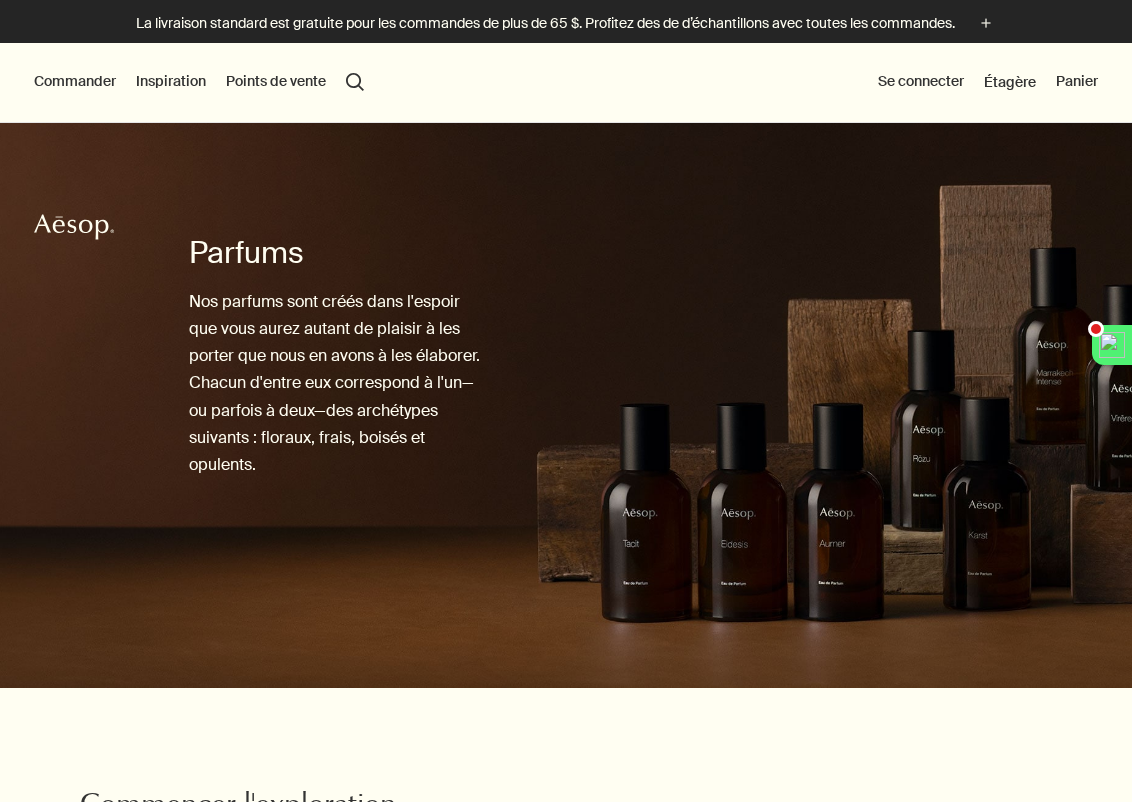scroll, scrollTop: 0, scrollLeft: 0, axis: both 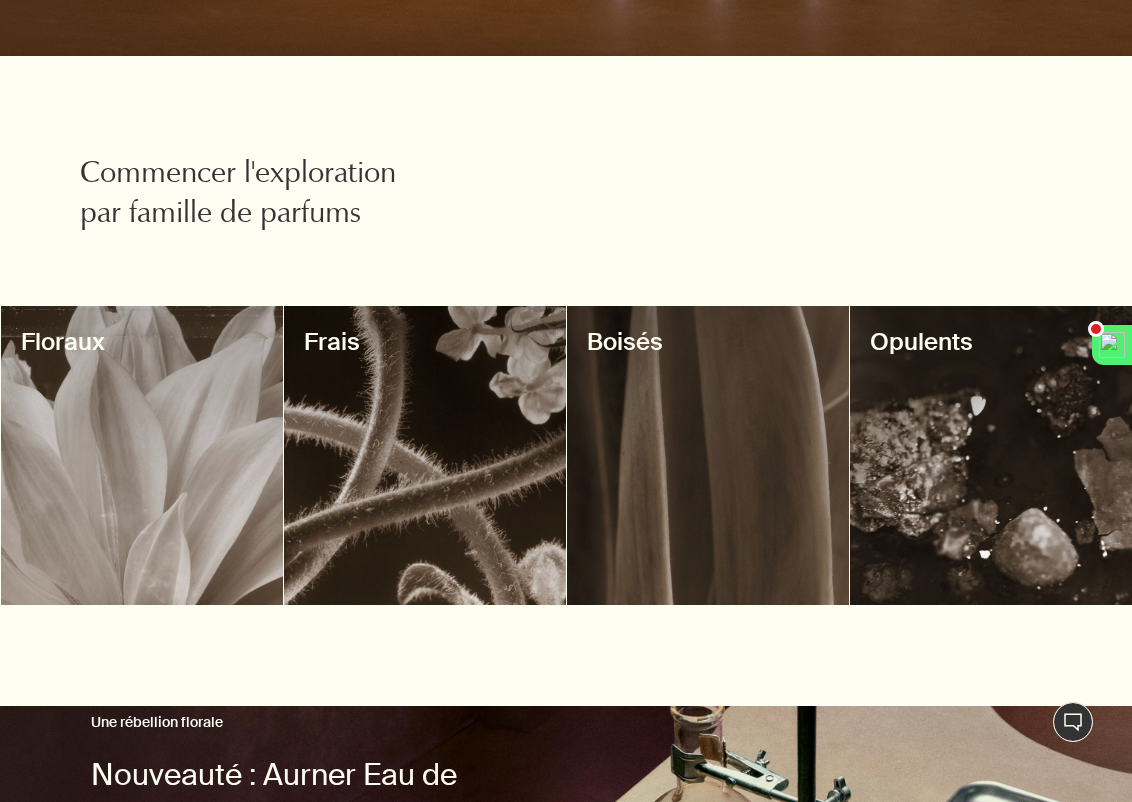 click at bounding box center [425, 455] 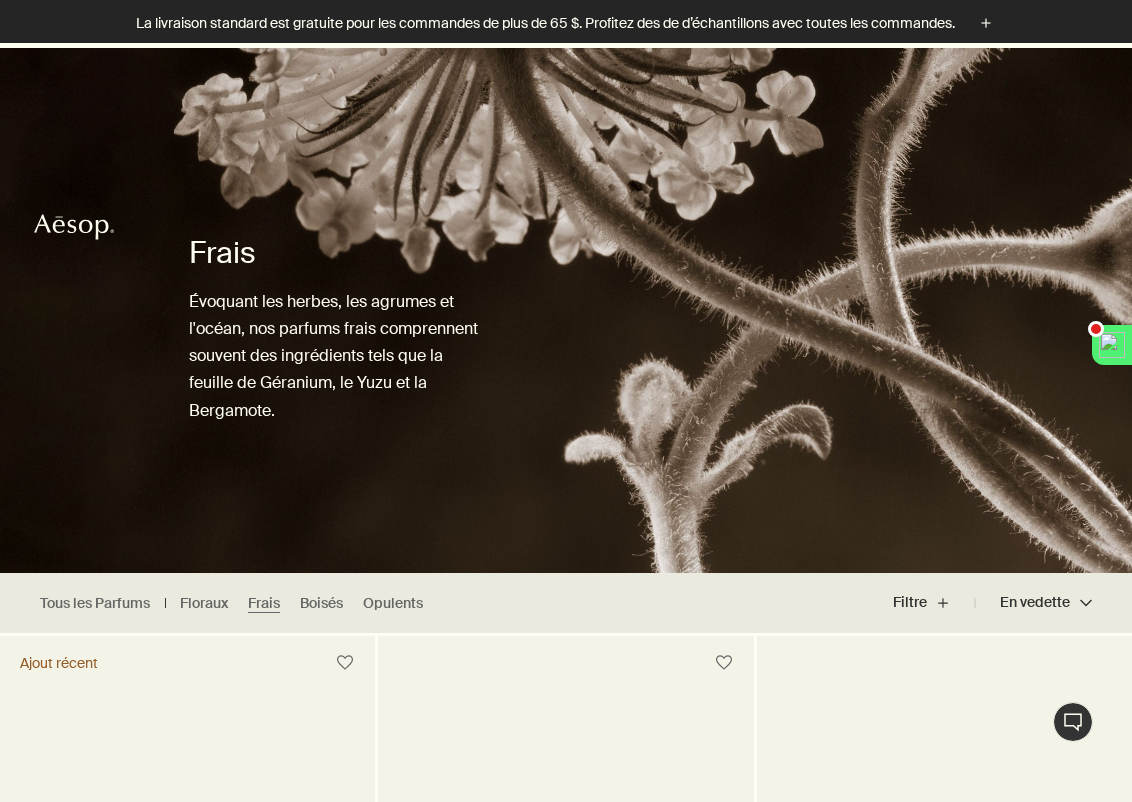 scroll, scrollTop: 444, scrollLeft: 0, axis: vertical 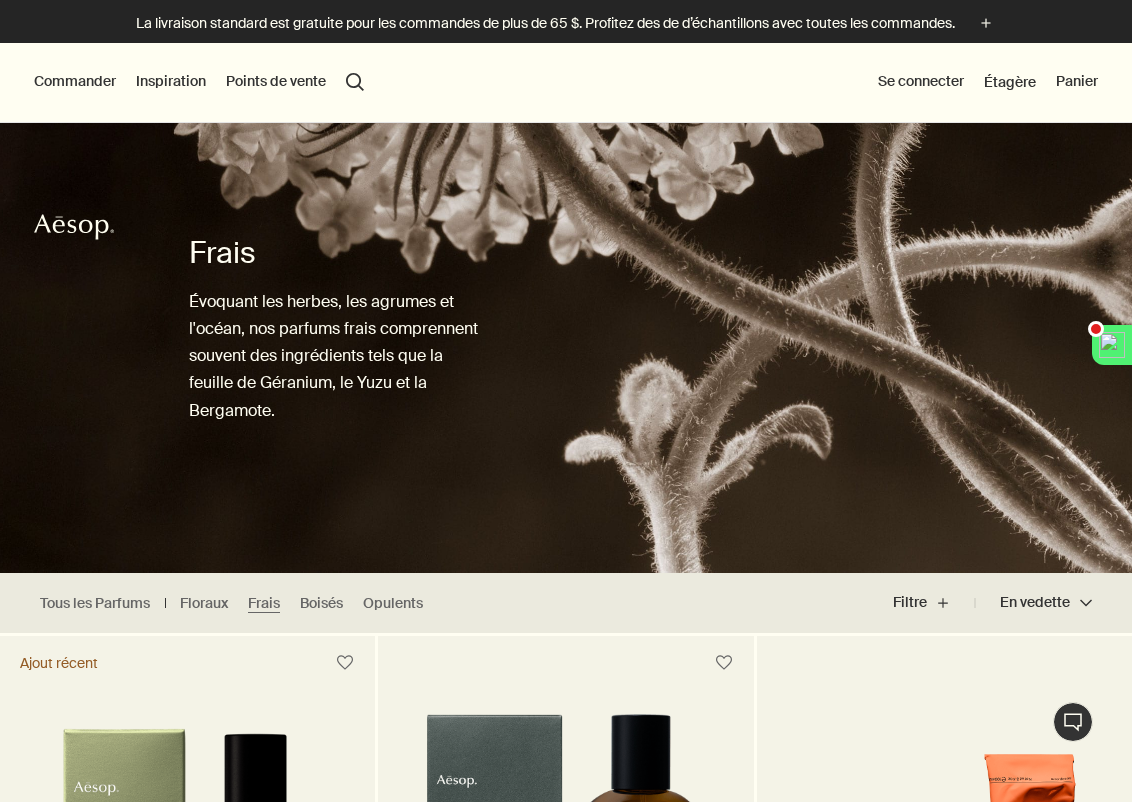 click on "Commander" at bounding box center (75, 82) 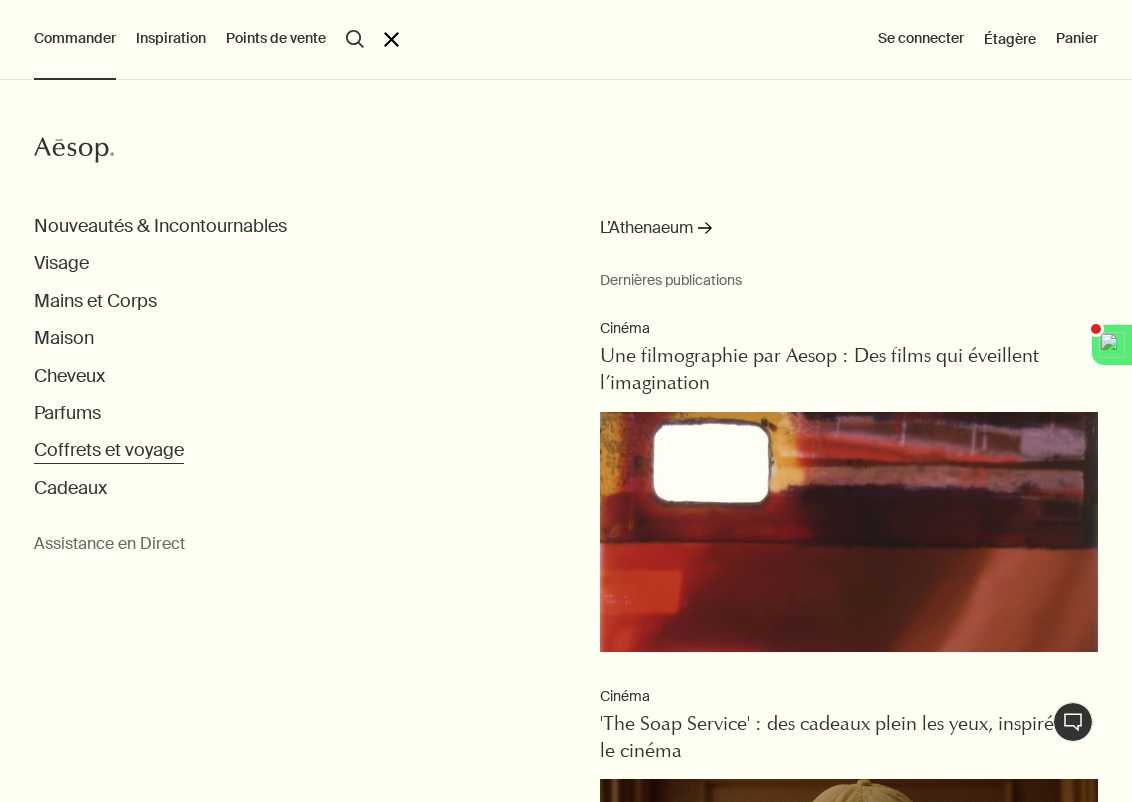 click on "Coffrets et voyage" at bounding box center (109, 450) 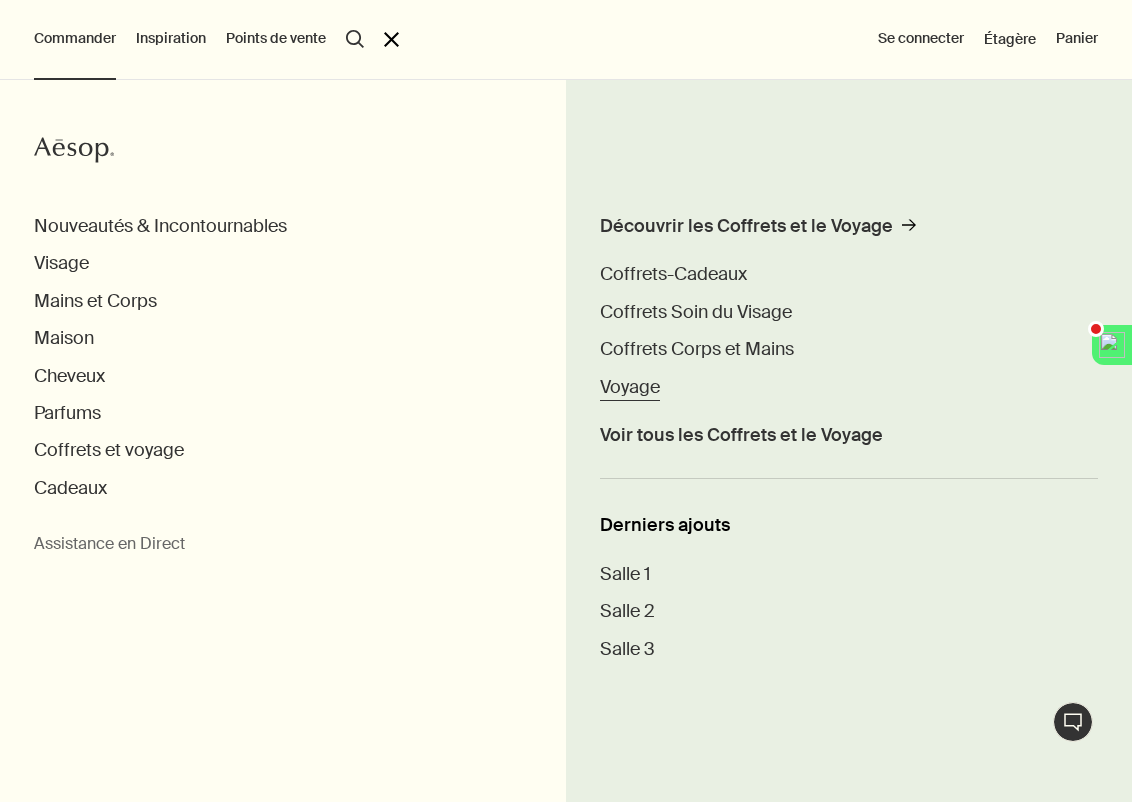 click on "Voyage" at bounding box center [630, 387] 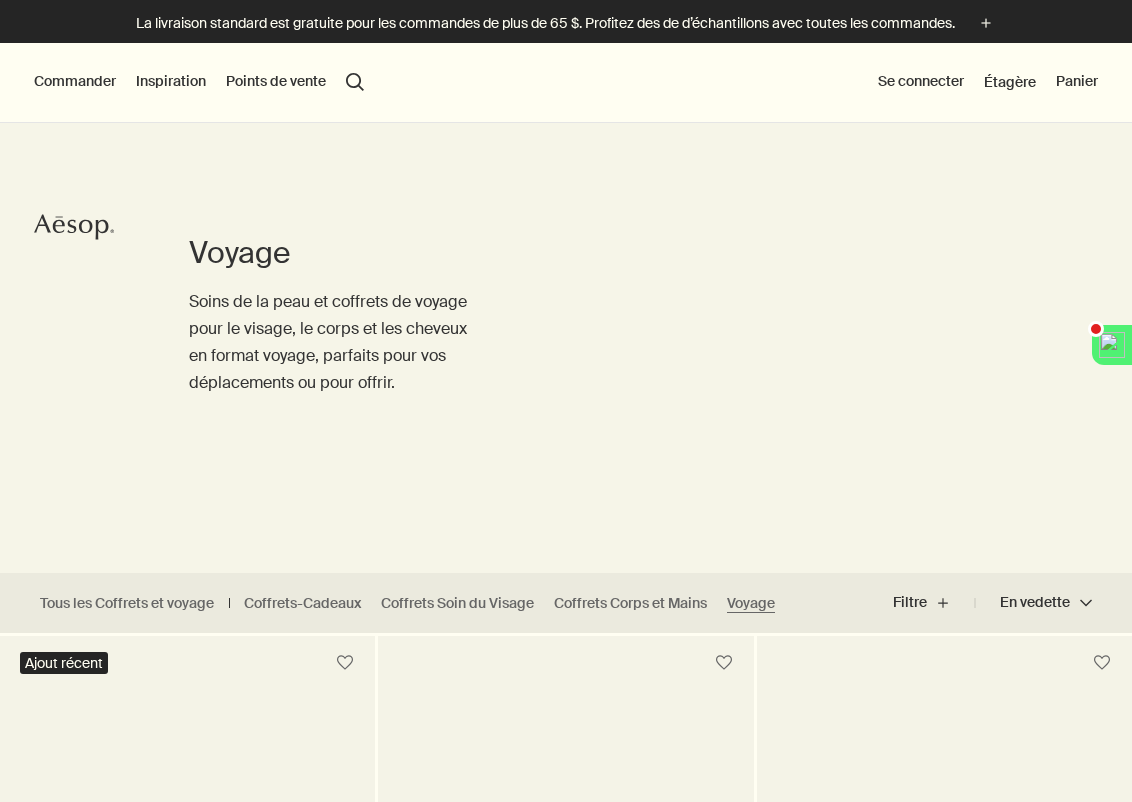 scroll, scrollTop: 0, scrollLeft: 0, axis: both 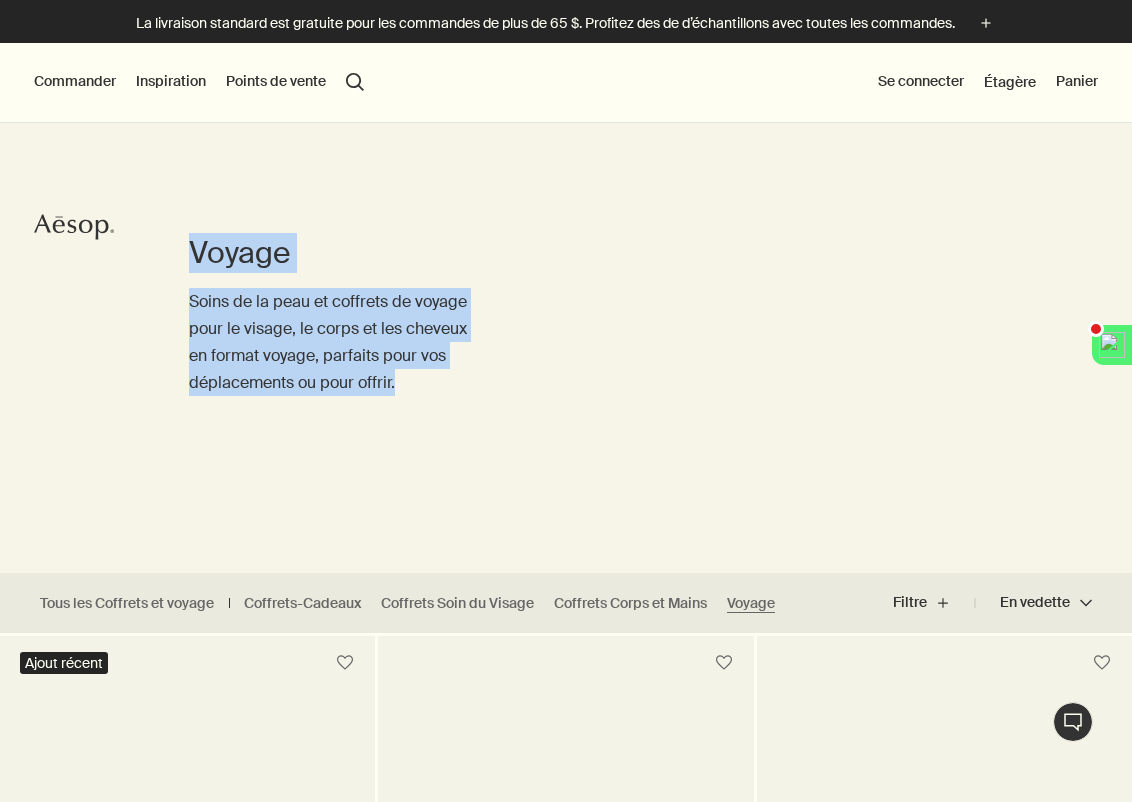 drag, startPoint x: 415, startPoint y: 386, endPoint x: 214, endPoint y: 148, distance: 311.52048 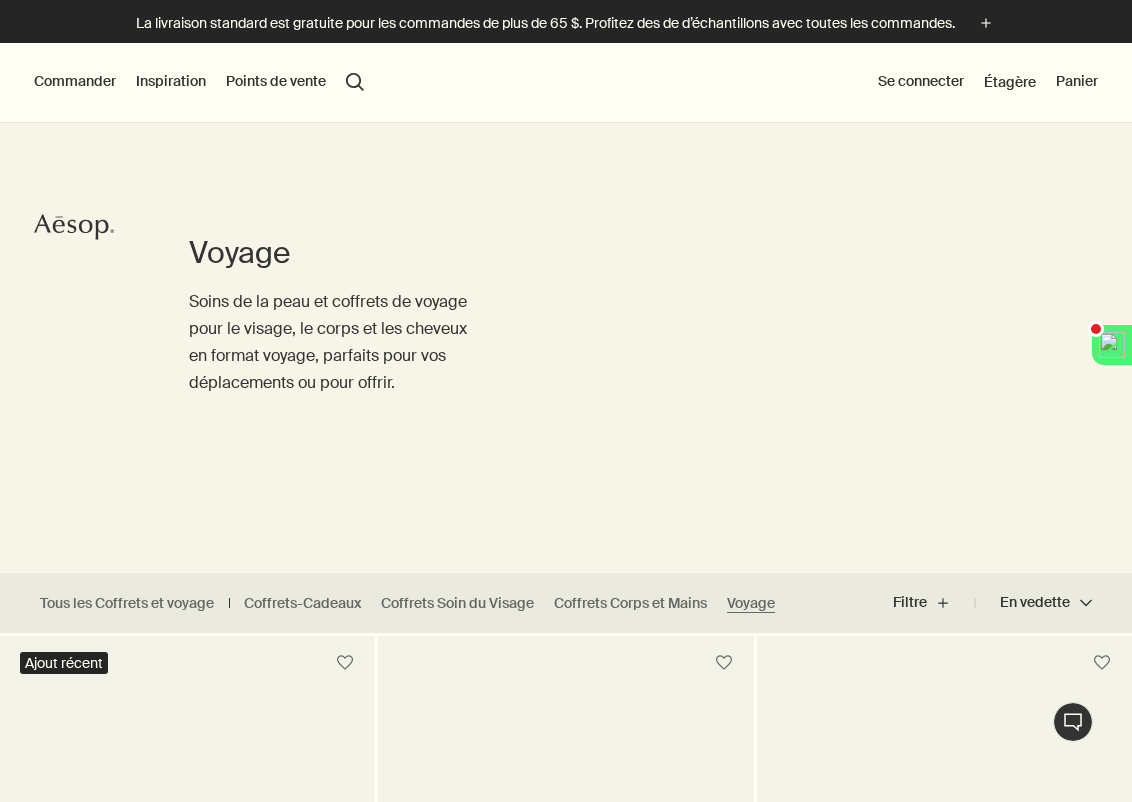 click on "Points de vente" at bounding box center (276, 82) 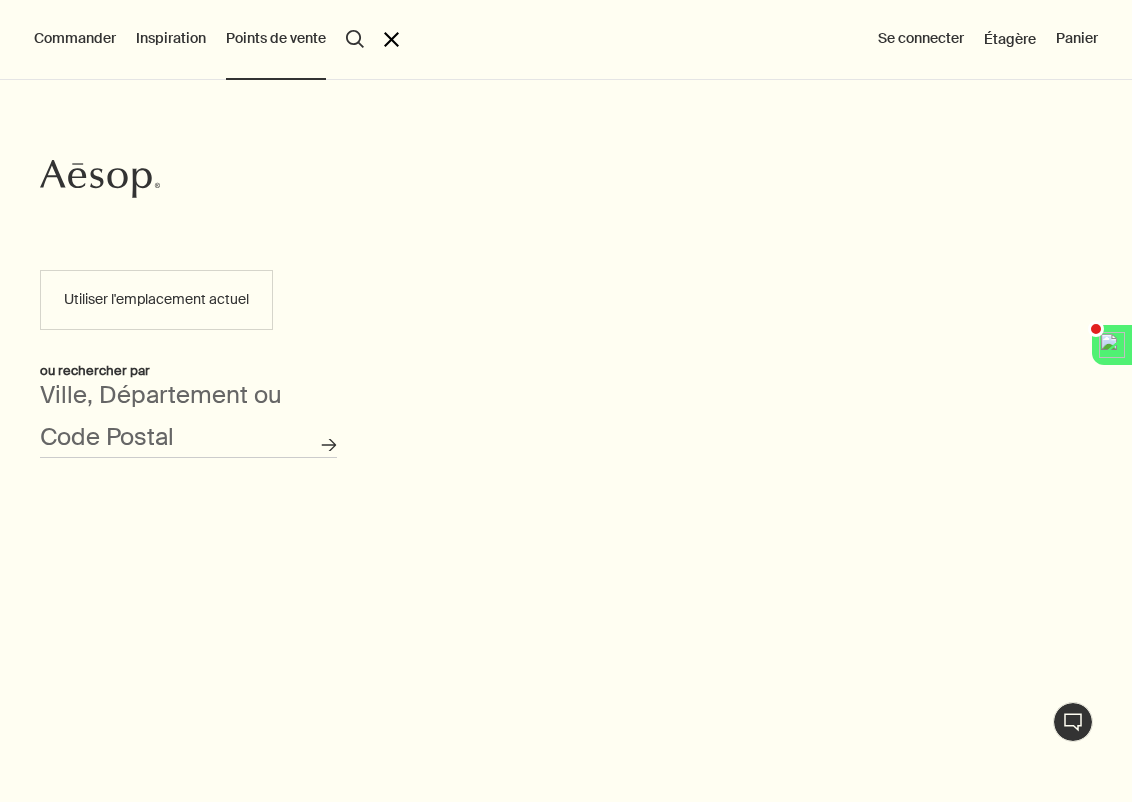 drag, startPoint x: 30, startPoint y: 170, endPoint x: 332, endPoint y: 207, distance: 304.25812 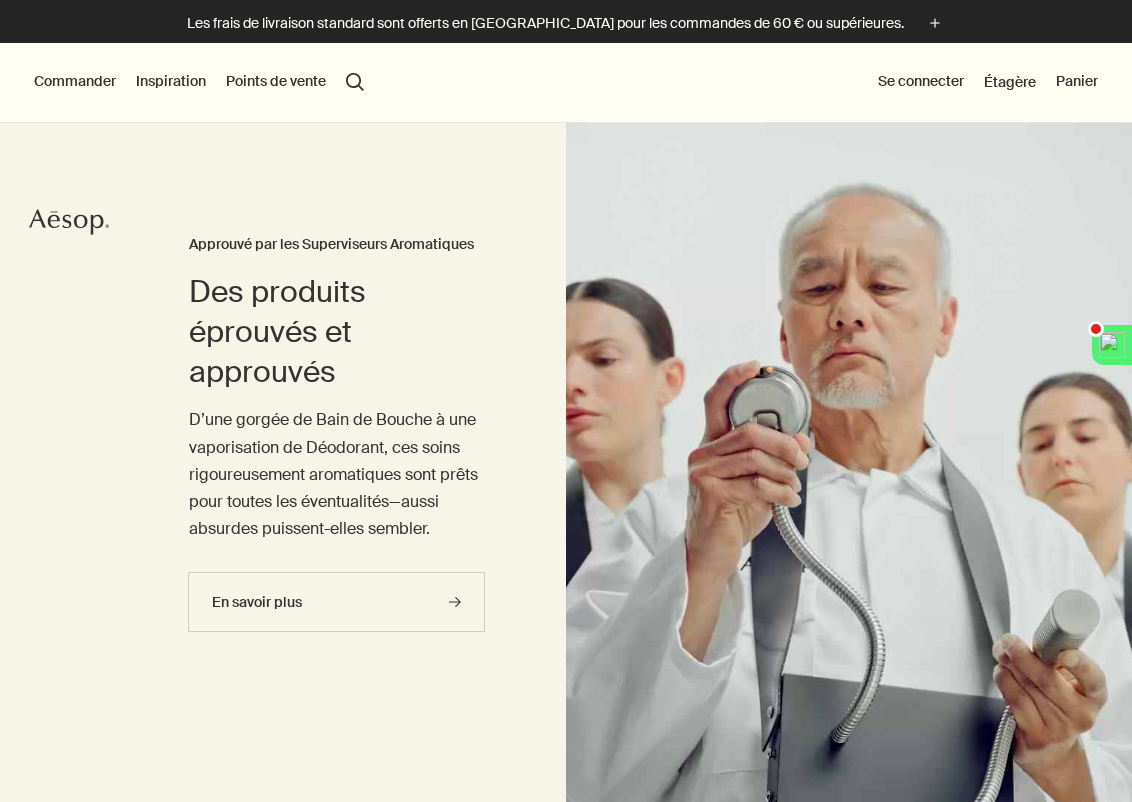 scroll, scrollTop: 0, scrollLeft: 0, axis: both 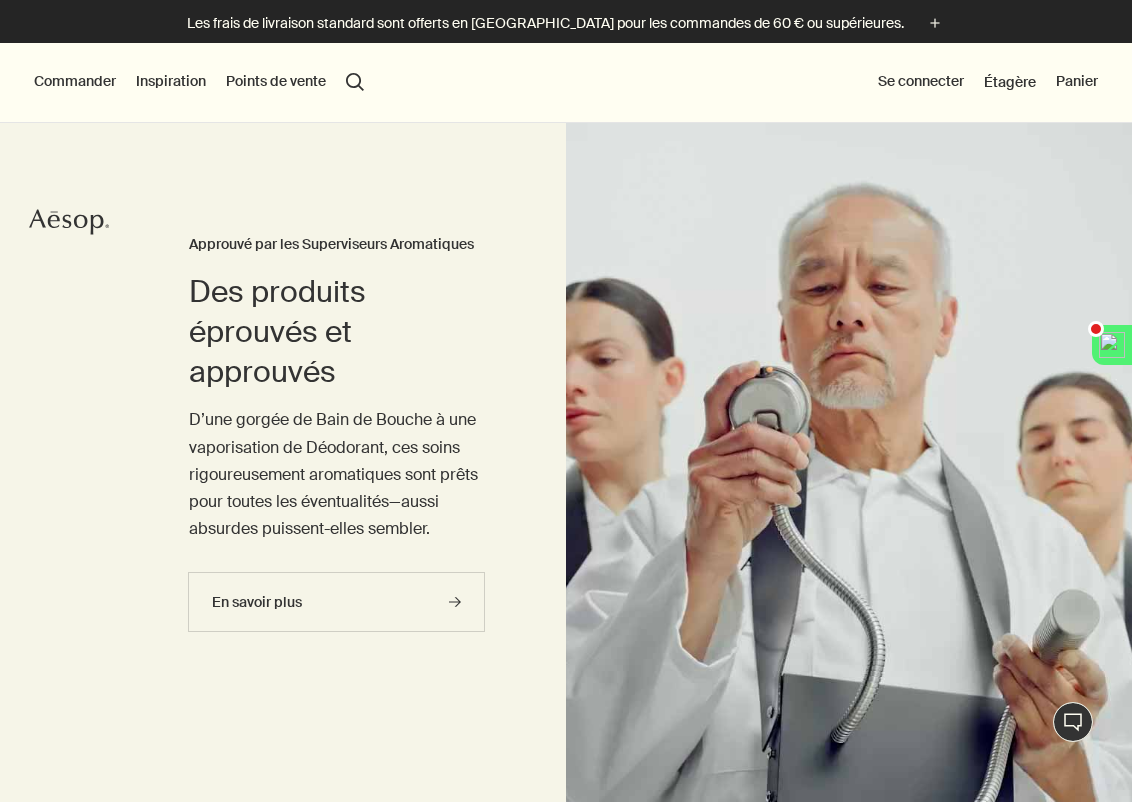 click on "Commander" at bounding box center [75, 82] 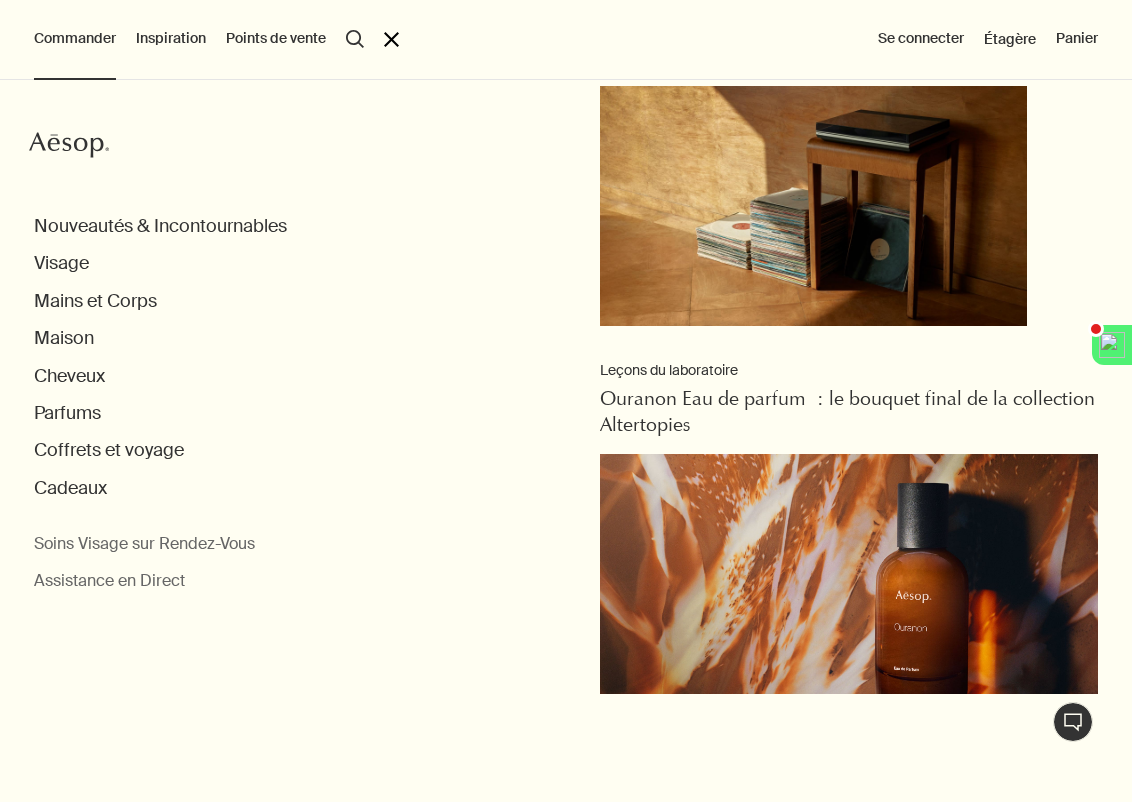scroll, scrollTop: 1400, scrollLeft: 0, axis: vertical 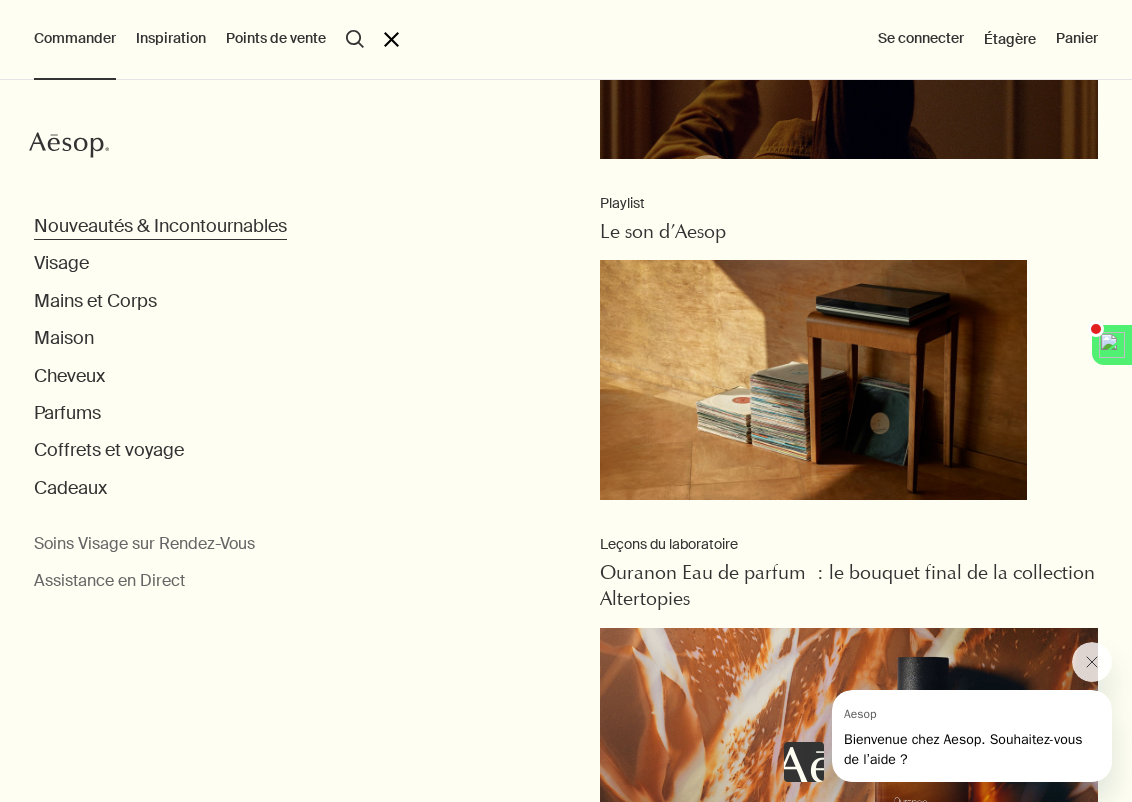 click on "Nouveautés & Incontournables" at bounding box center (160, 226) 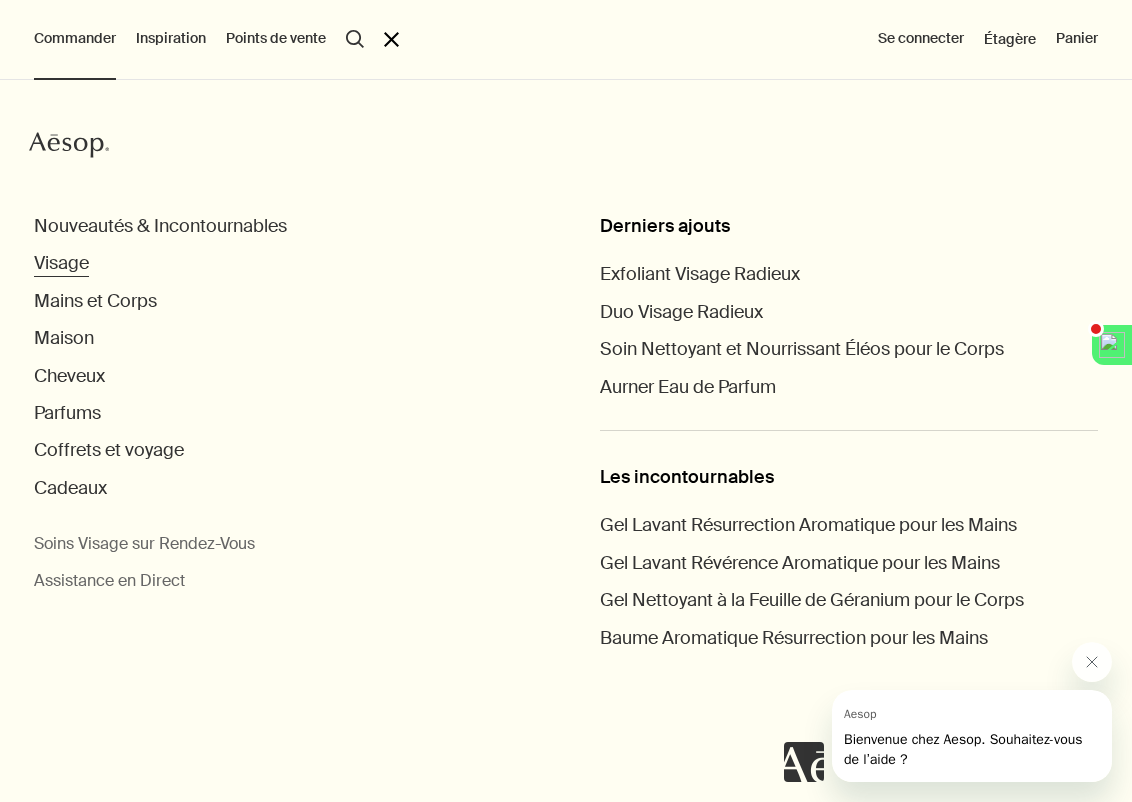 click on "Visage" at bounding box center (61, 263) 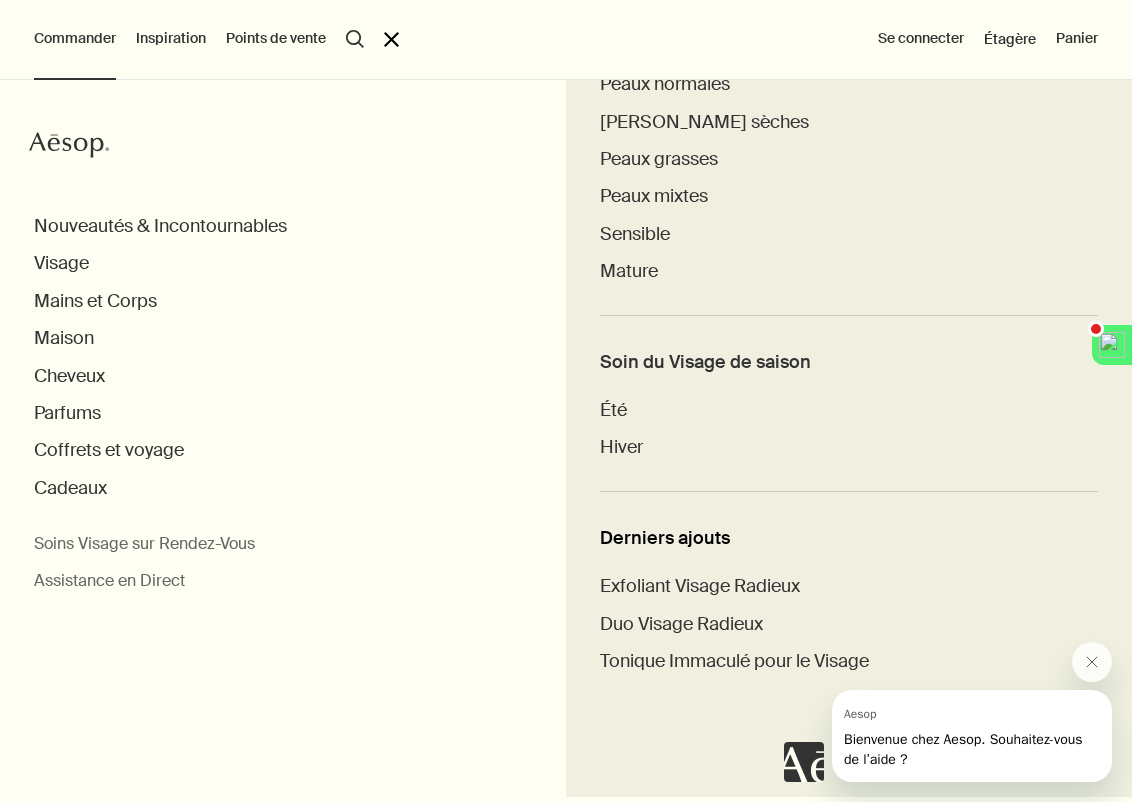 scroll, scrollTop: 1022, scrollLeft: 0, axis: vertical 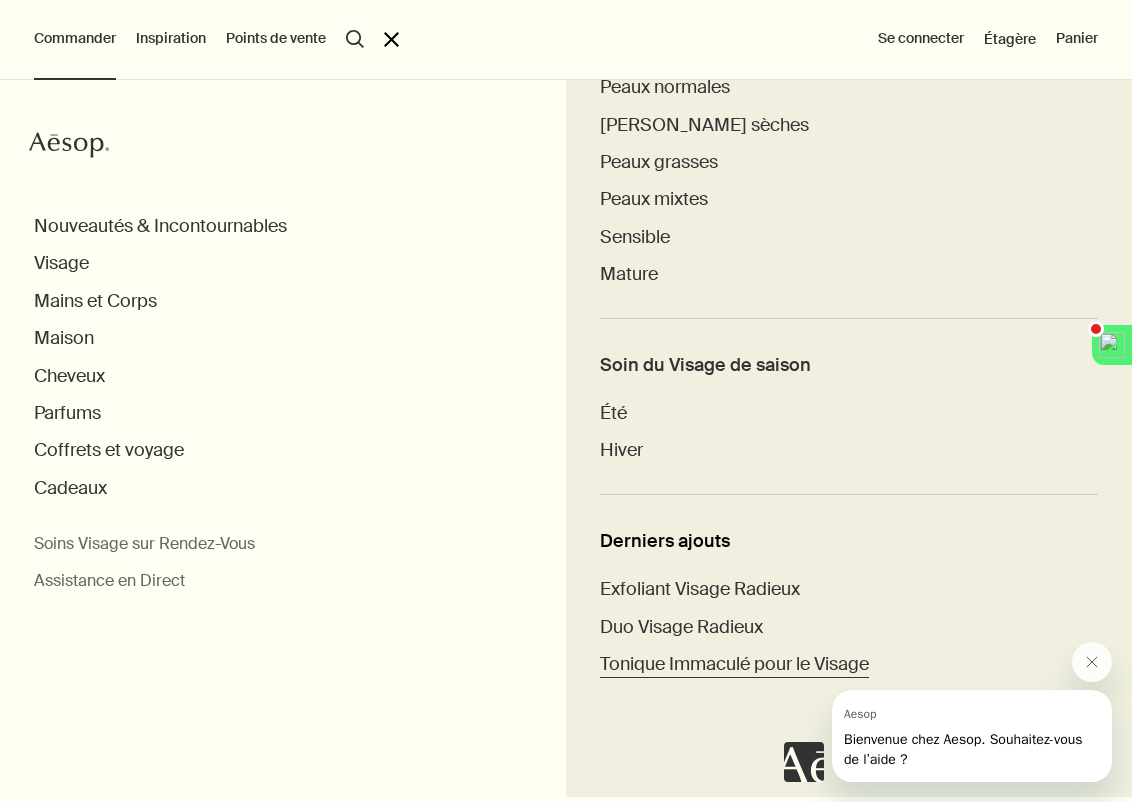 click on "Tonique Immaculé pour le Visage" at bounding box center [734, 664] 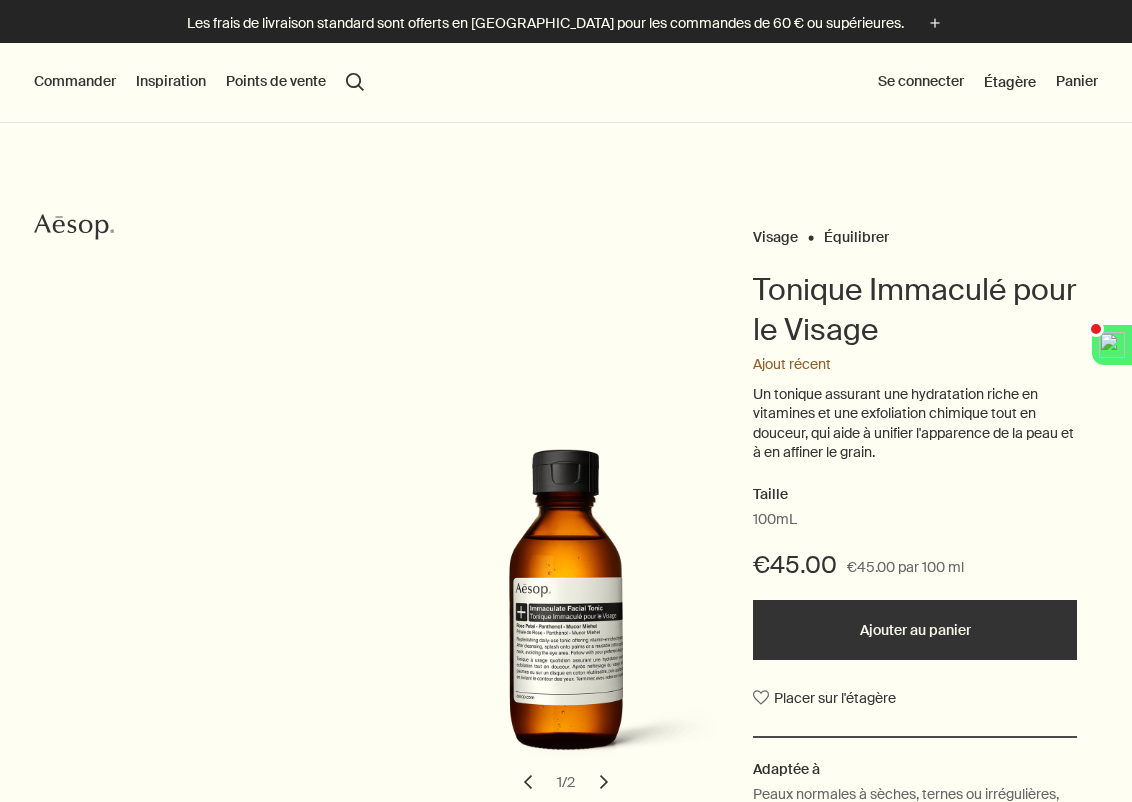scroll, scrollTop: 0, scrollLeft: 0, axis: both 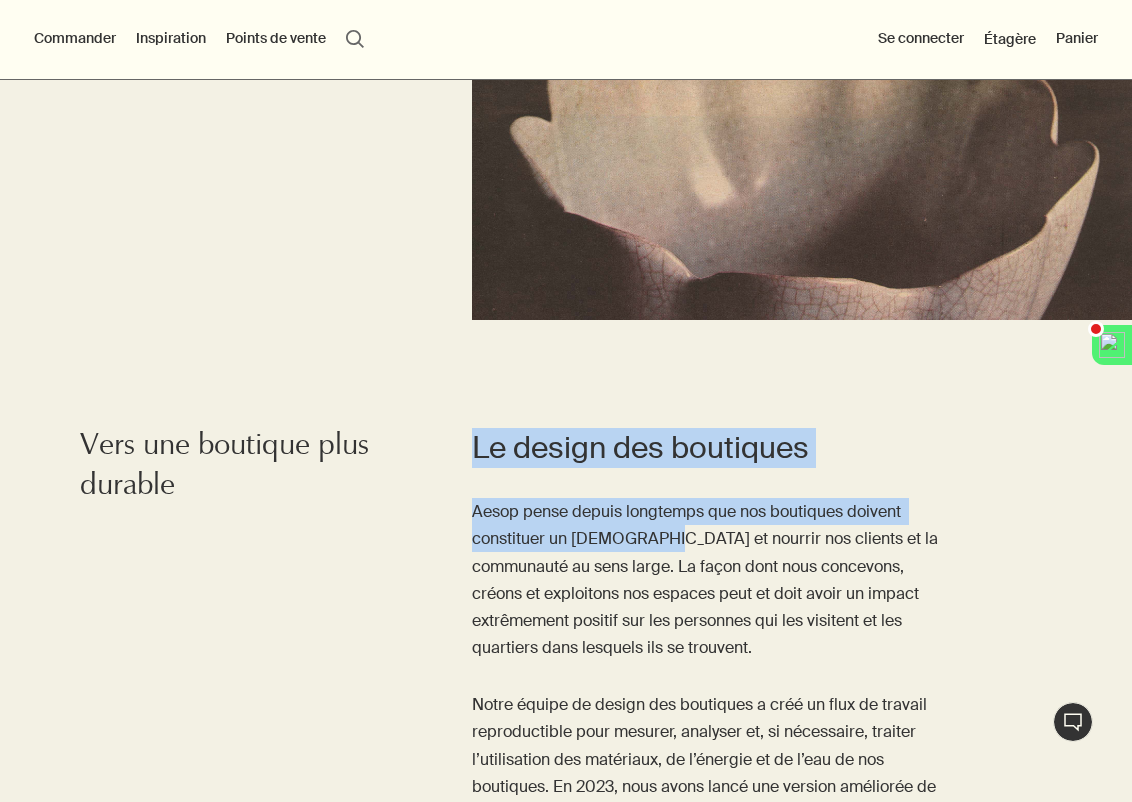 drag, startPoint x: 467, startPoint y: 396, endPoint x: 654, endPoint y: 470, distance: 201.10942 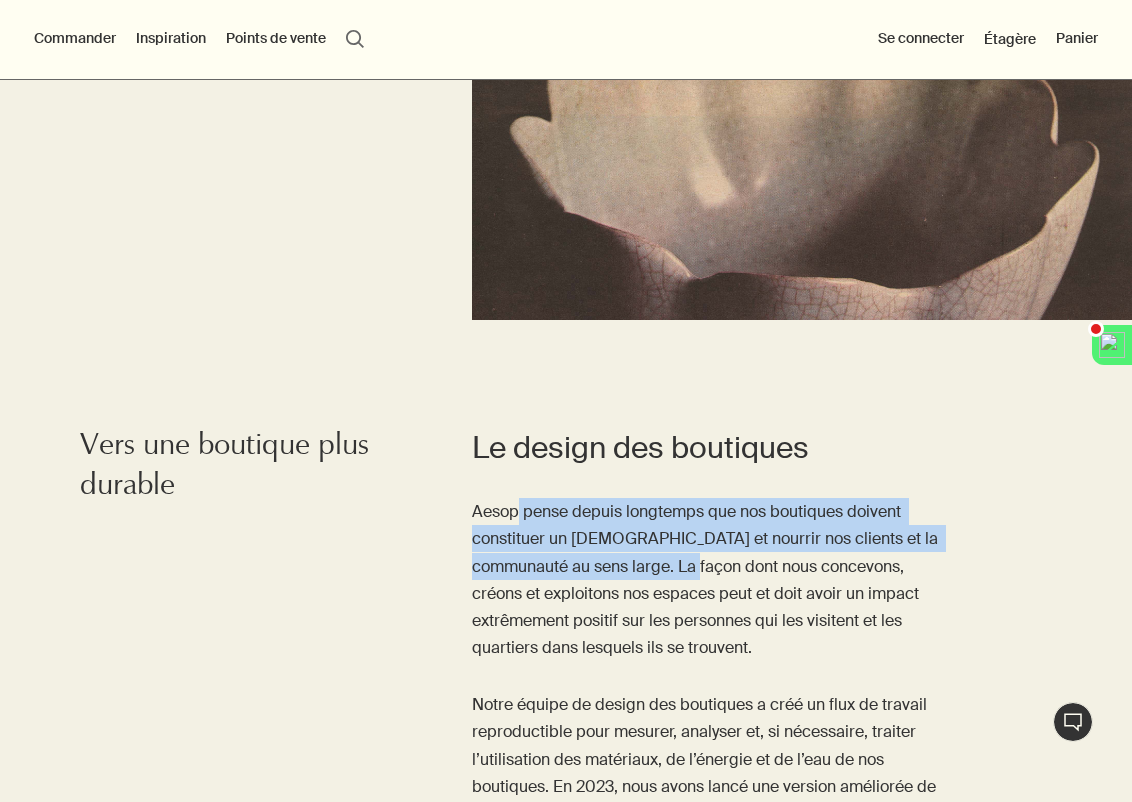 drag, startPoint x: 515, startPoint y: 450, endPoint x: 659, endPoint y: 500, distance: 152.4336 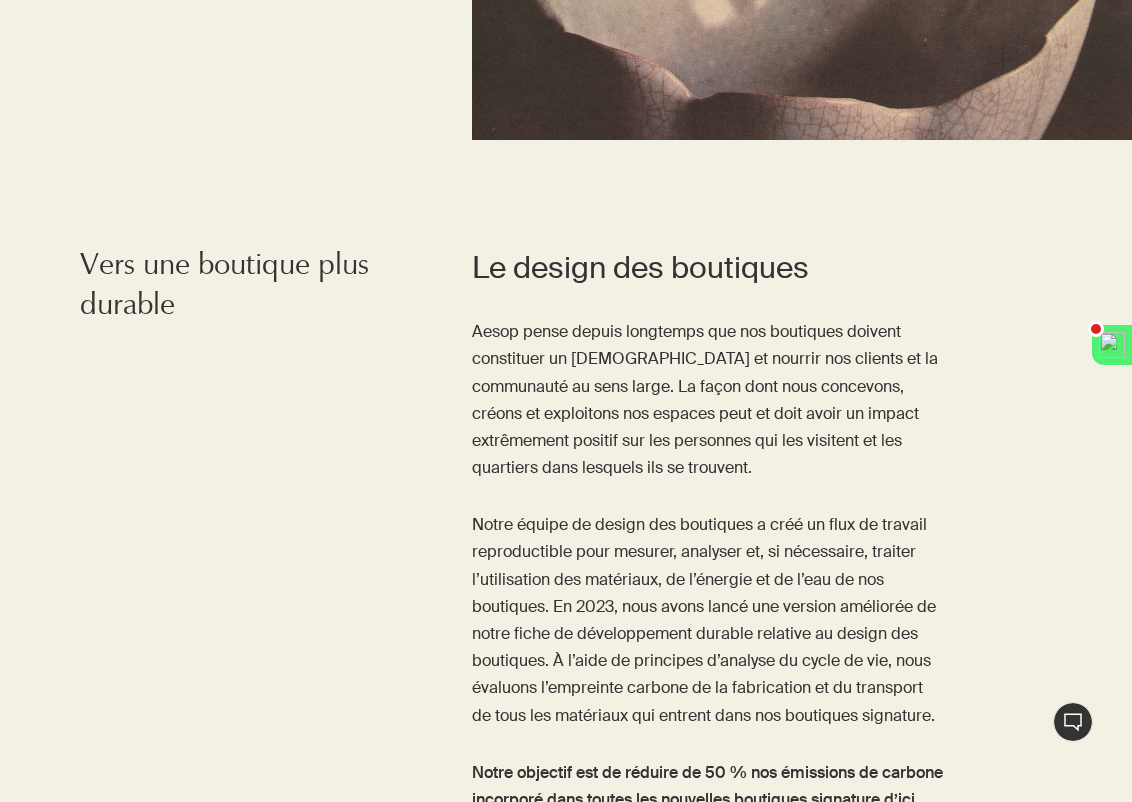 scroll, scrollTop: 5965, scrollLeft: 0, axis: vertical 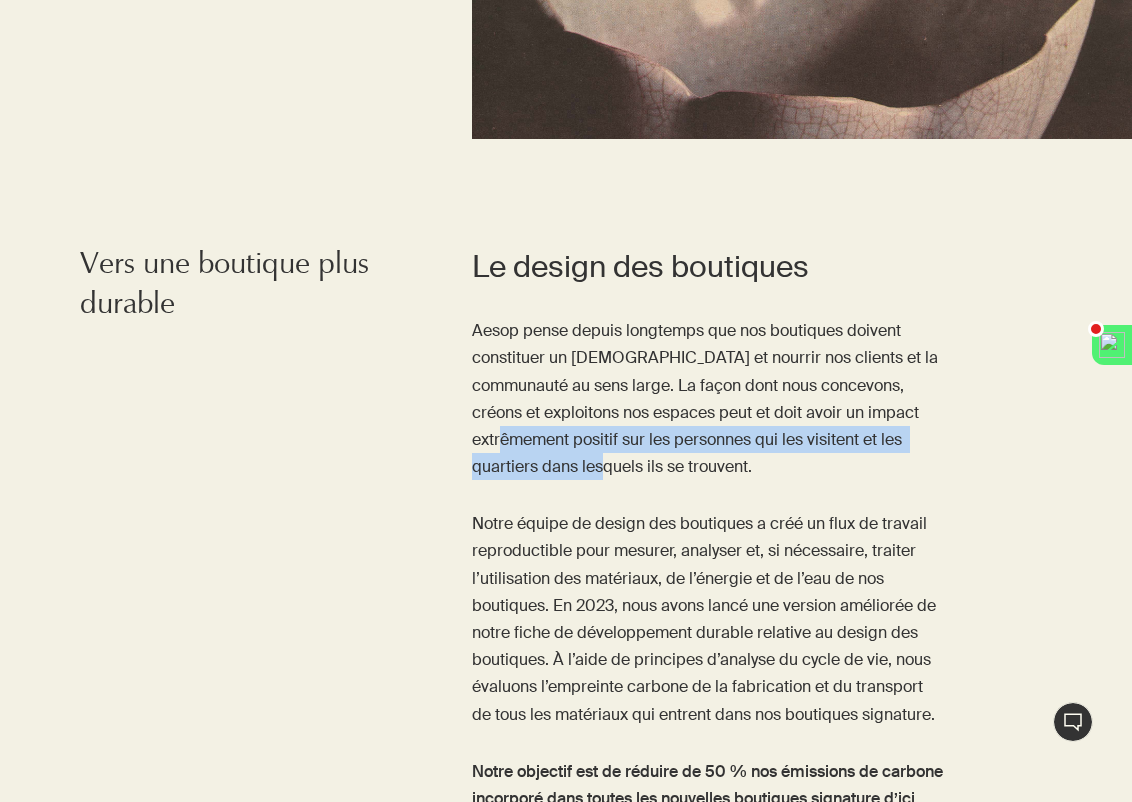 drag, startPoint x: 578, startPoint y: 372, endPoint x: 657, endPoint y: 401, distance: 84.15462 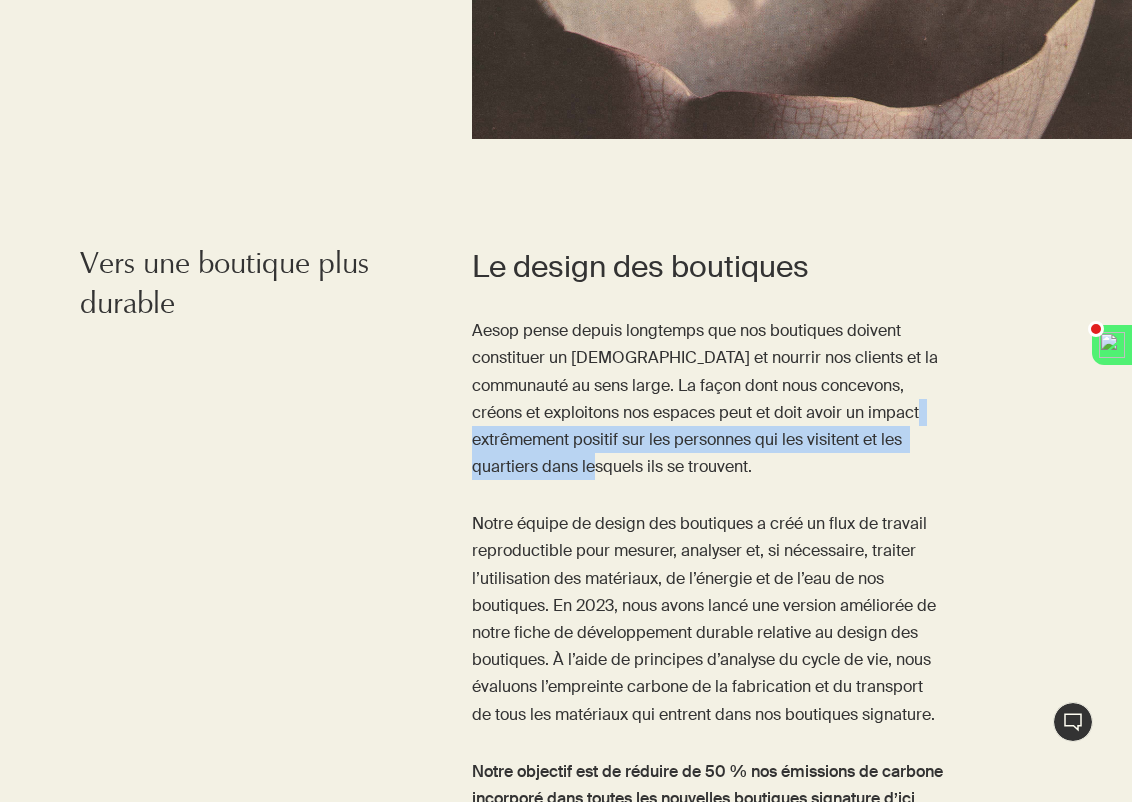 drag, startPoint x: 592, startPoint y: 377, endPoint x: 651, endPoint y: 392, distance: 60.876926 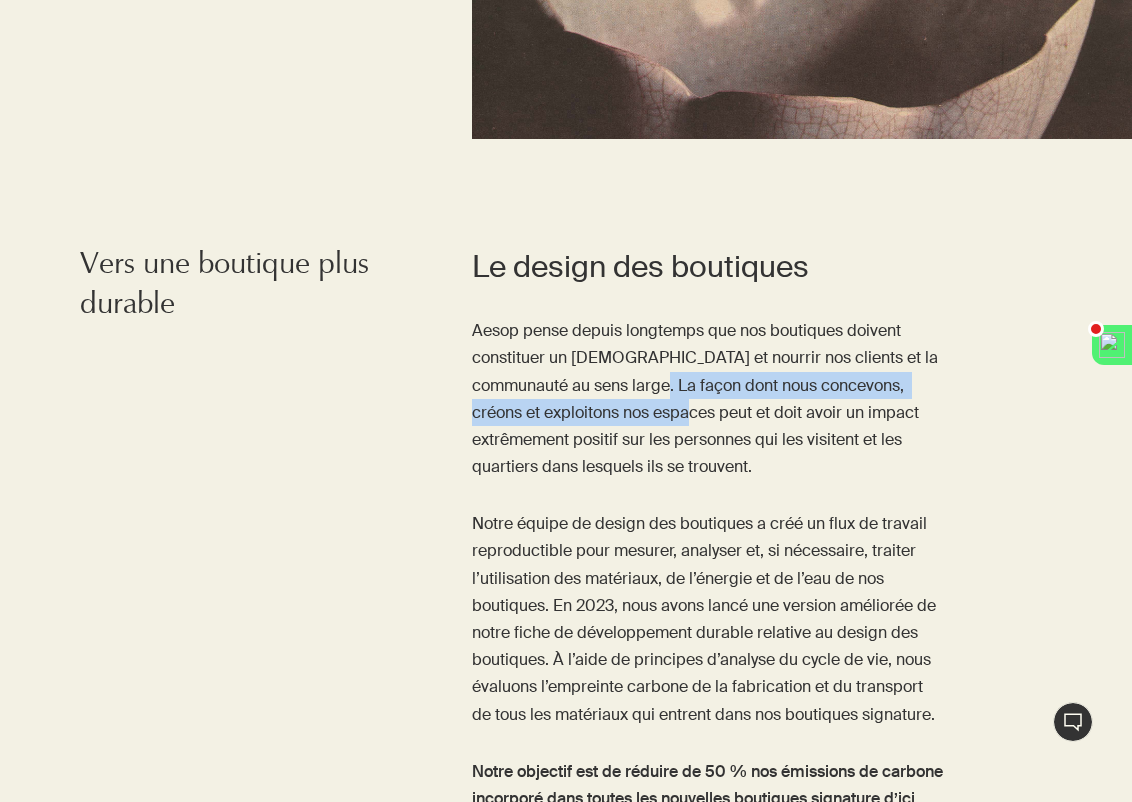 drag, startPoint x: 620, startPoint y: 323, endPoint x: 684, endPoint y: 349, distance: 69.079666 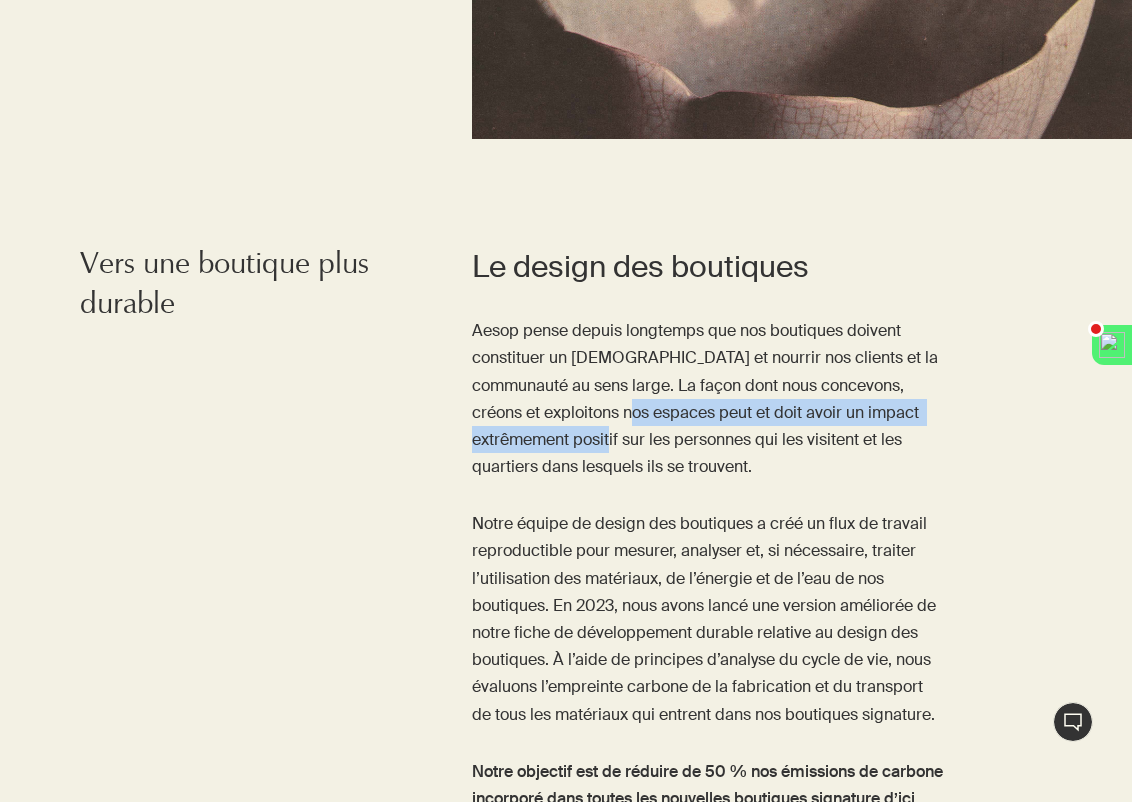 drag, startPoint x: 629, startPoint y: 347, endPoint x: 659, endPoint y: 365, distance: 34.98571 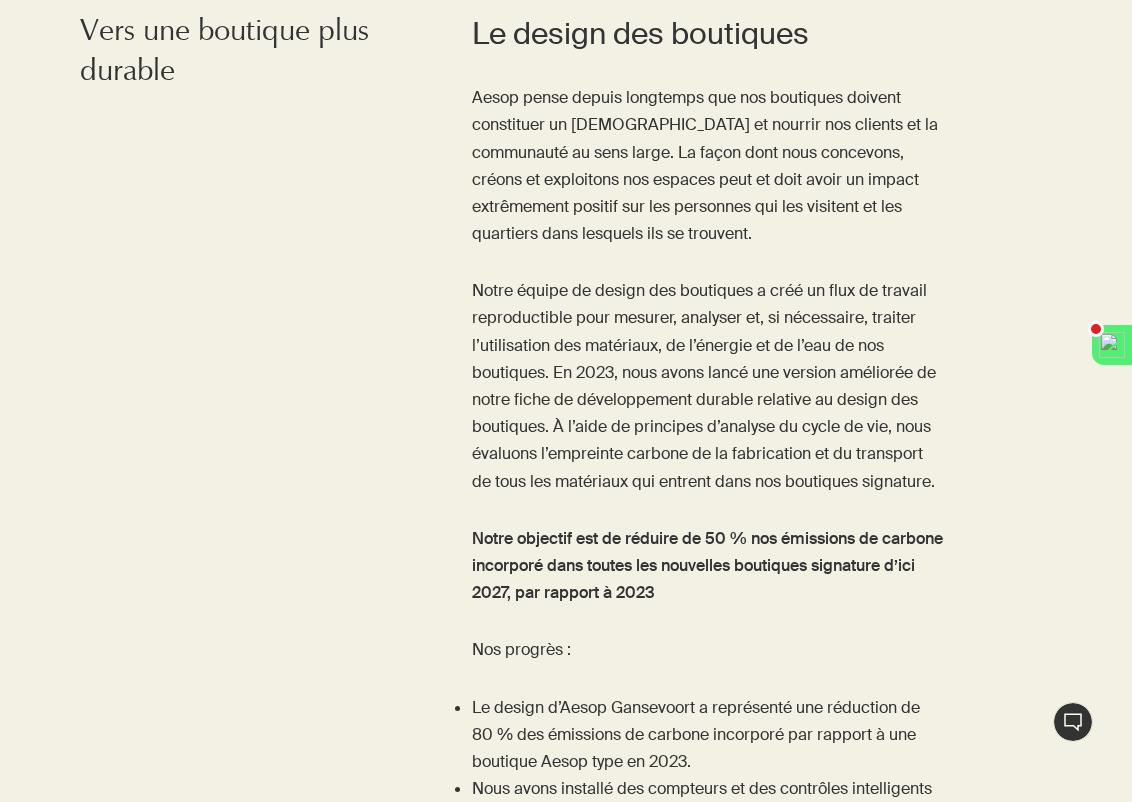 scroll, scrollTop: 6199, scrollLeft: 0, axis: vertical 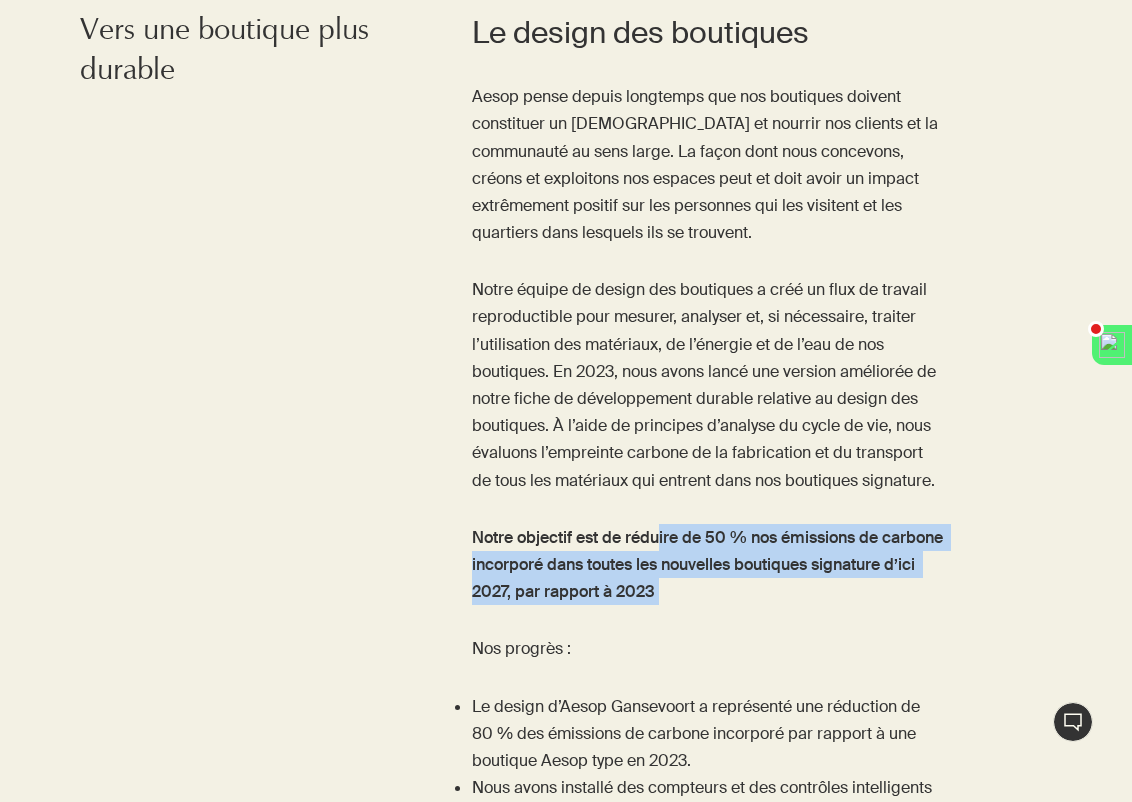 drag, startPoint x: 669, startPoint y: 486, endPoint x: 745, endPoint y: 570, distance: 113.27842 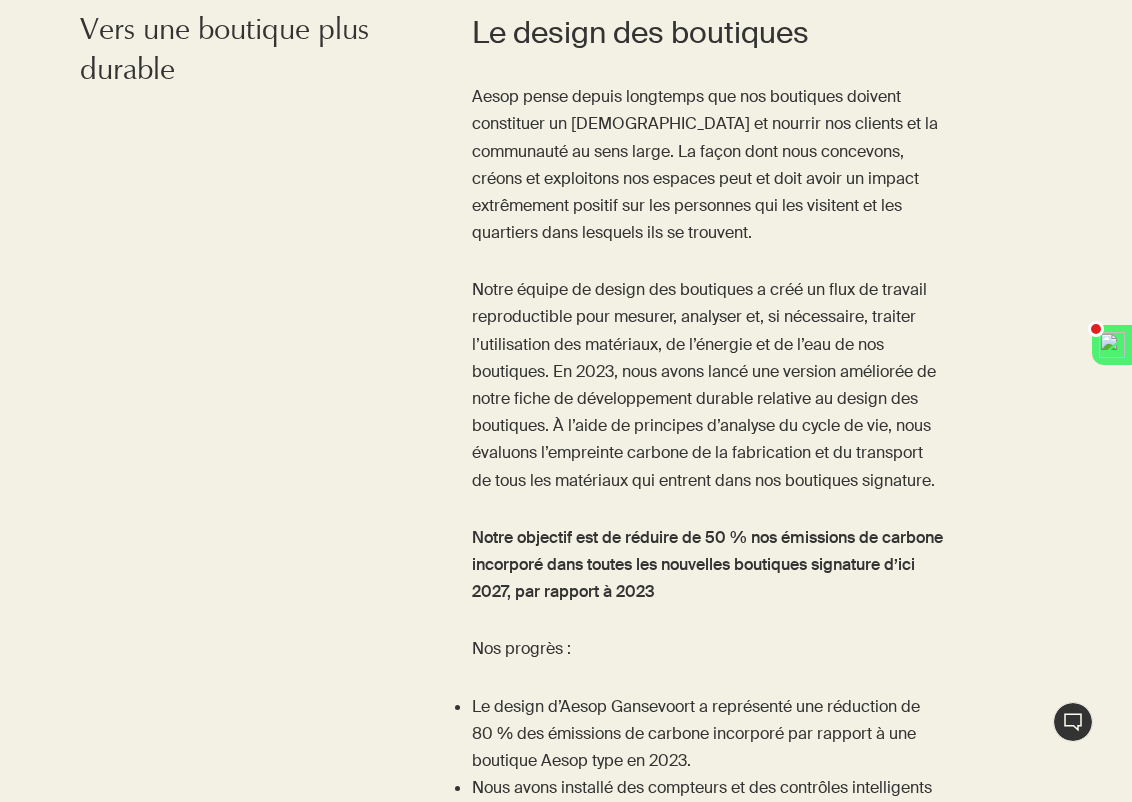 click on "Aesop pense depuis longtemps que nos boutiques doivent constituer un sanctuaire et nourrir nos clients et la communauté au sens large. La façon dont nous concevons, créons et exploitons nos espaces peut et doit avoir un impact extrêmement positif sur les personnes qui les visitent et les quartiers dans lesquels ils se trouvent.  Notre équipe de design des boutiques a créé un flux de travail reproductible pour mesurer, analyser et, si nécessaire, traiter l’utilisation des matériaux, de l’énergie et de l’eau de nos boutiques. En 2023, nous avons lancé une version améliorée de notre fiche de développement durable relative au design des boutiques. À l’aide de principes d’analyse du cycle de vie, nous évaluons l’empreinte carbone de la fabrication et du transport de tous les matériaux qui entrent dans nos boutiques signature.  Notre objectif est de réduire de 50 % nos émissions de carbone incorporé dans toutes les nouvelles boutiques signature d’ici 2027, par rapport à 2023" at bounding box center (708, 510) 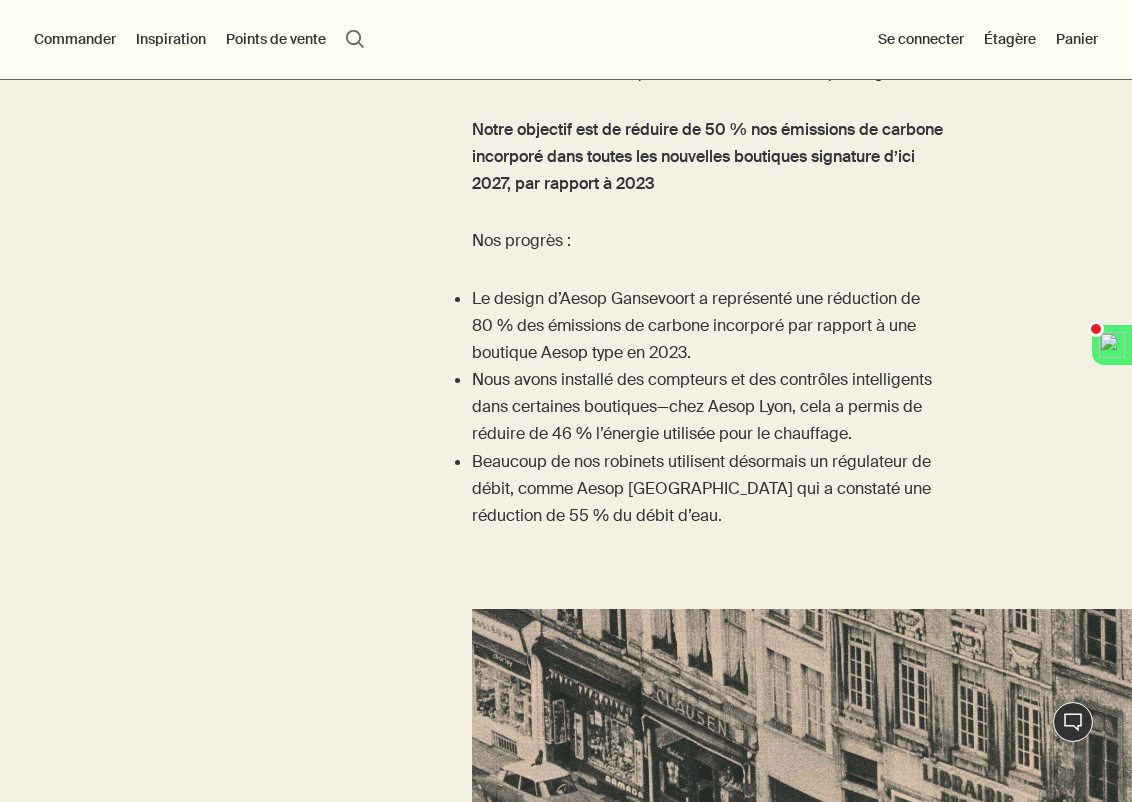 scroll, scrollTop: 6602, scrollLeft: 0, axis: vertical 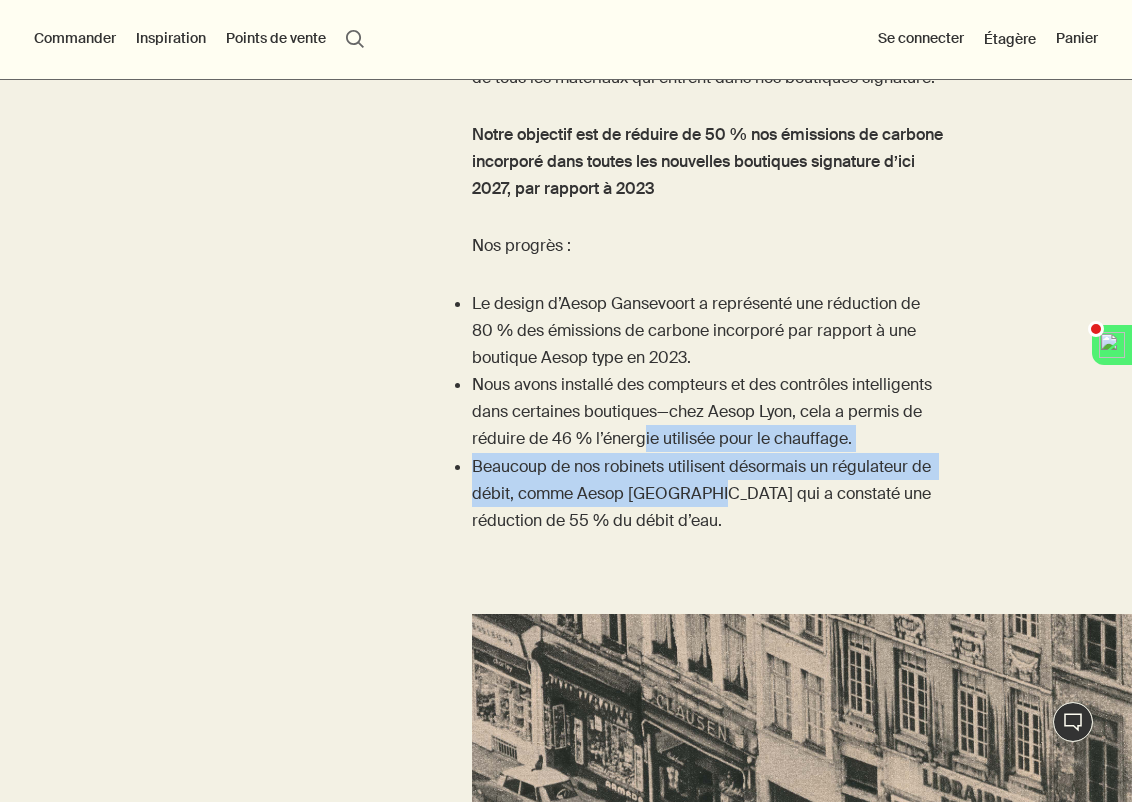 drag, startPoint x: 644, startPoint y: 371, endPoint x: 684, endPoint y: 415, distance: 59.464275 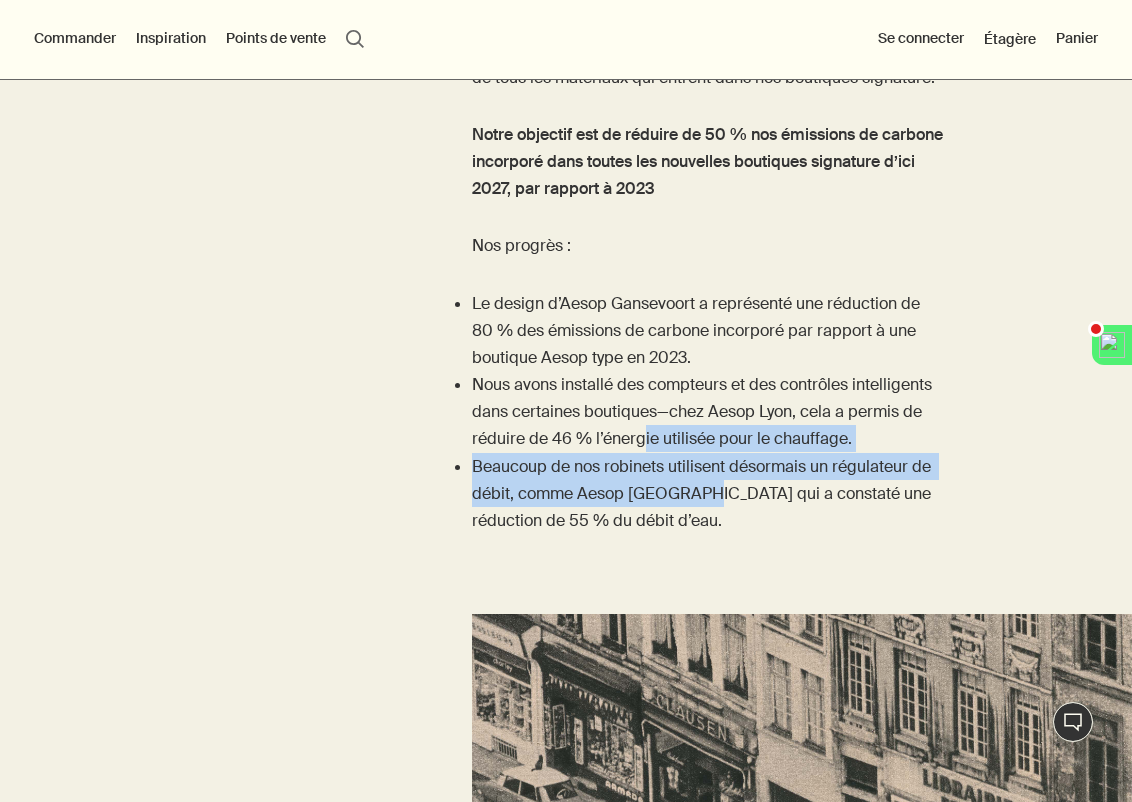 click on "Beaucoup de nos robinets utilisent désormais un régulateur de débit, comme Aesop rue Vieille du Temple qui a constaté une réduction de 55 % du débit d’eau." at bounding box center (708, 494) 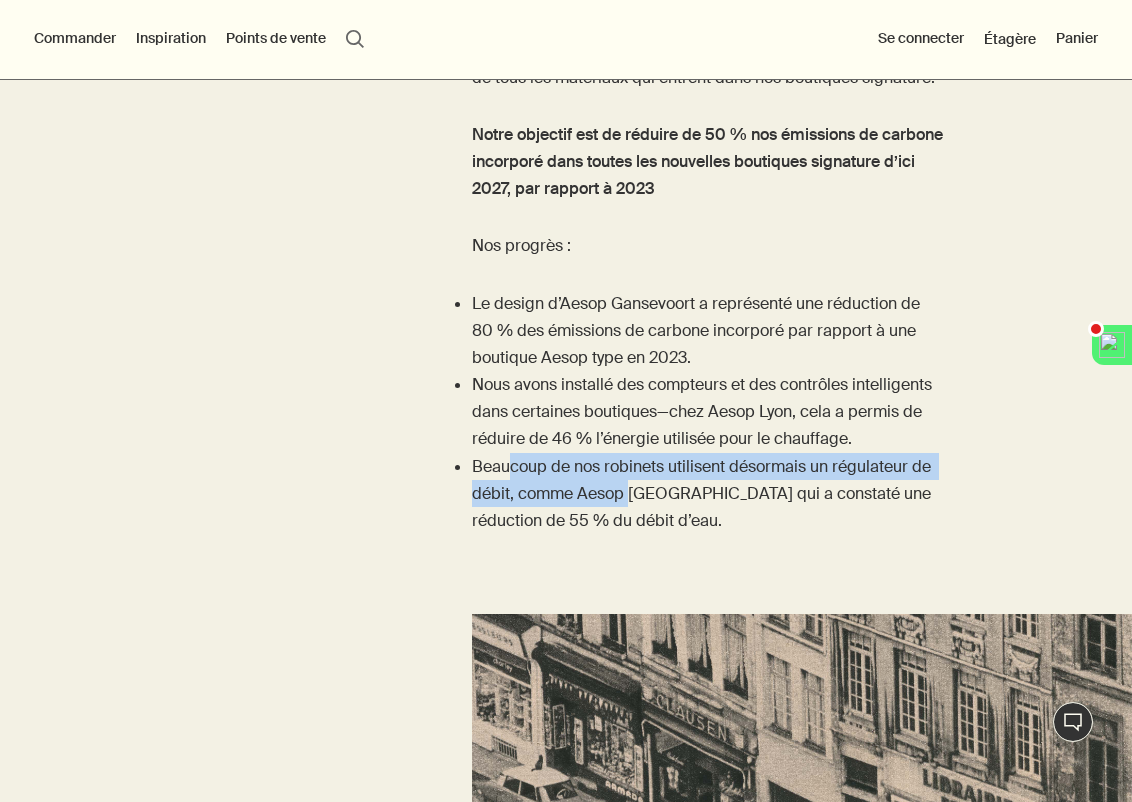 drag, startPoint x: 508, startPoint y: 401, endPoint x: 626, endPoint y: 427, distance: 120.83046 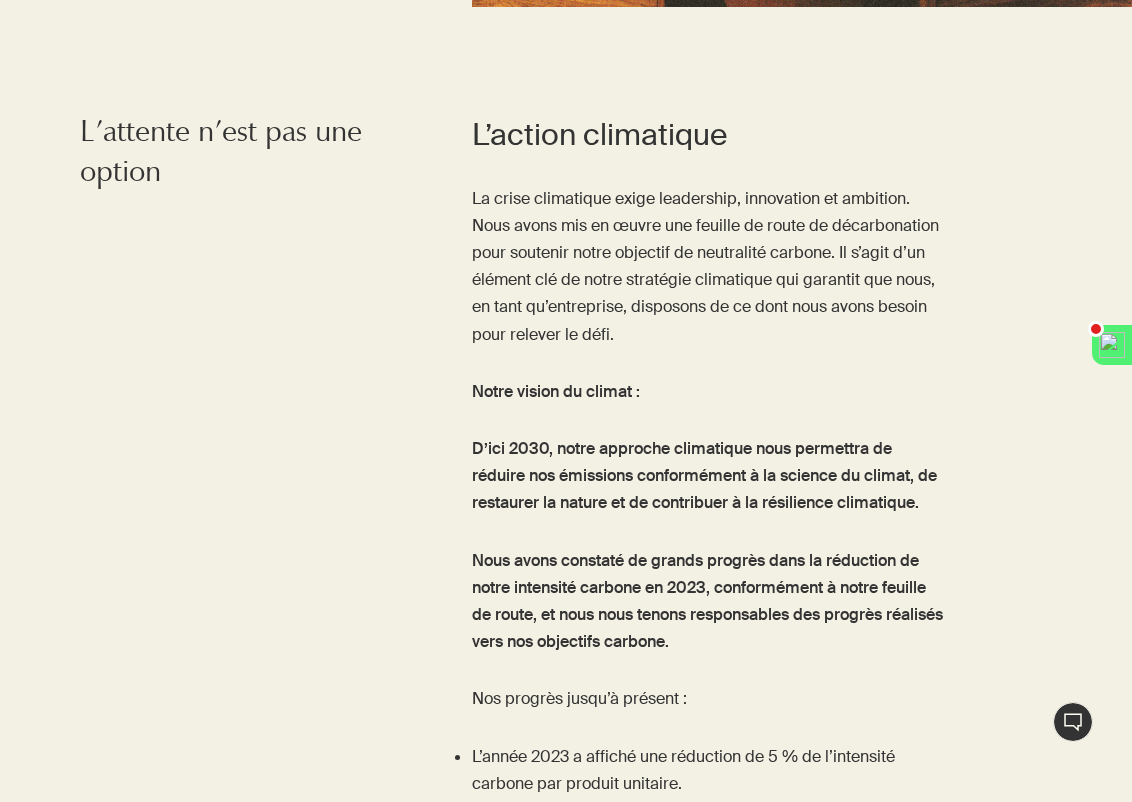 scroll, scrollTop: 7583, scrollLeft: 0, axis: vertical 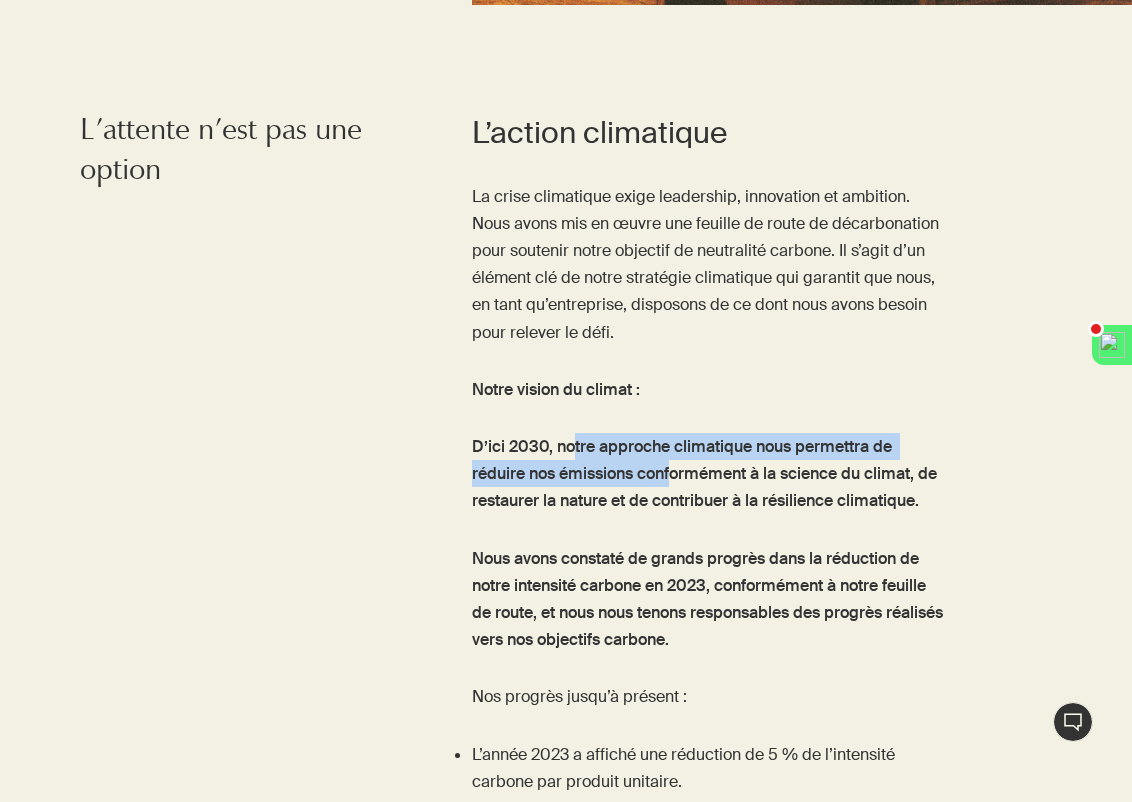 drag, startPoint x: 575, startPoint y: 388, endPoint x: 671, endPoint y: 413, distance: 99.20181 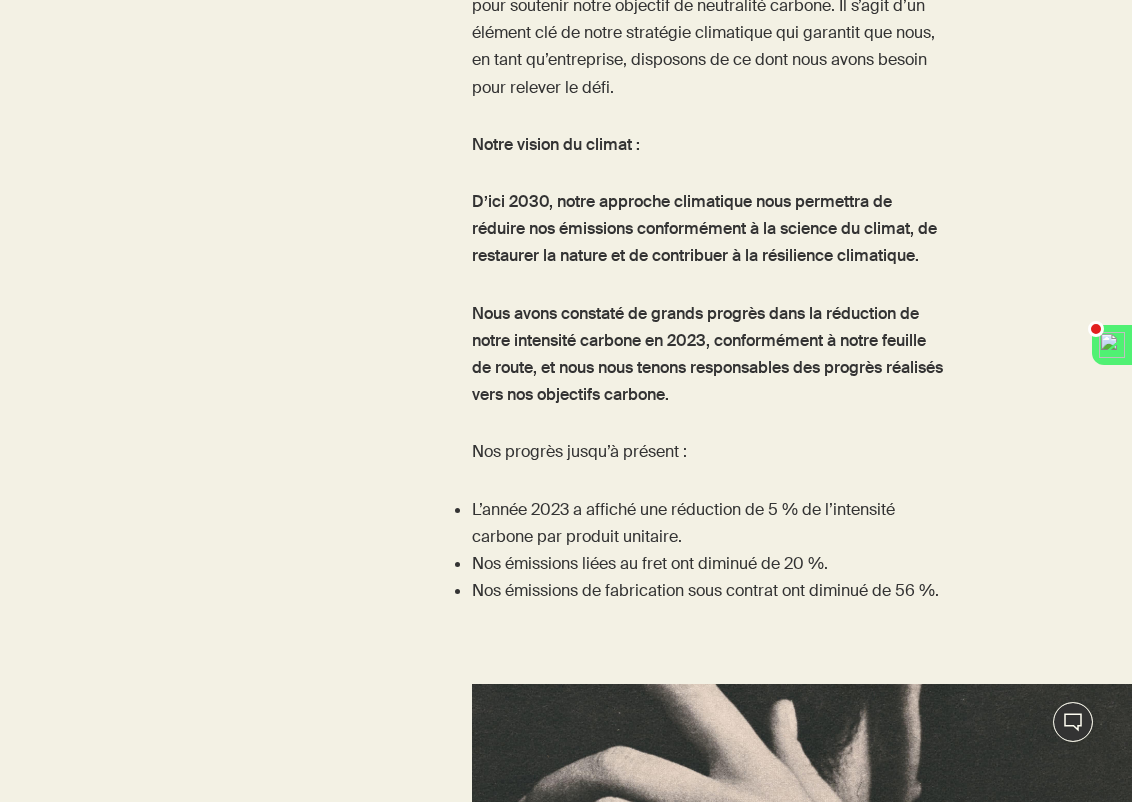 scroll, scrollTop: 7834, scrollLeft: 0, axis: vertical 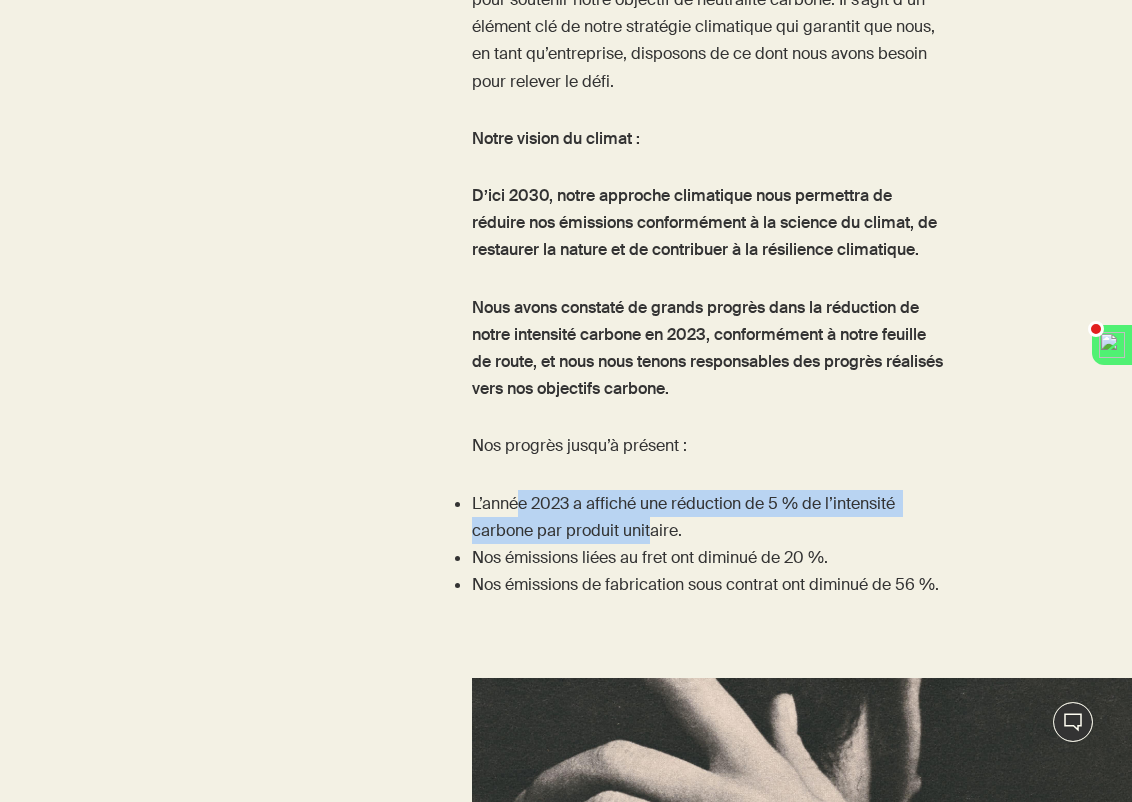 drag, startPoint x: 523, startPoint y: 436, endPoint x: 648, endPoint y: 458, distance: 126.921234 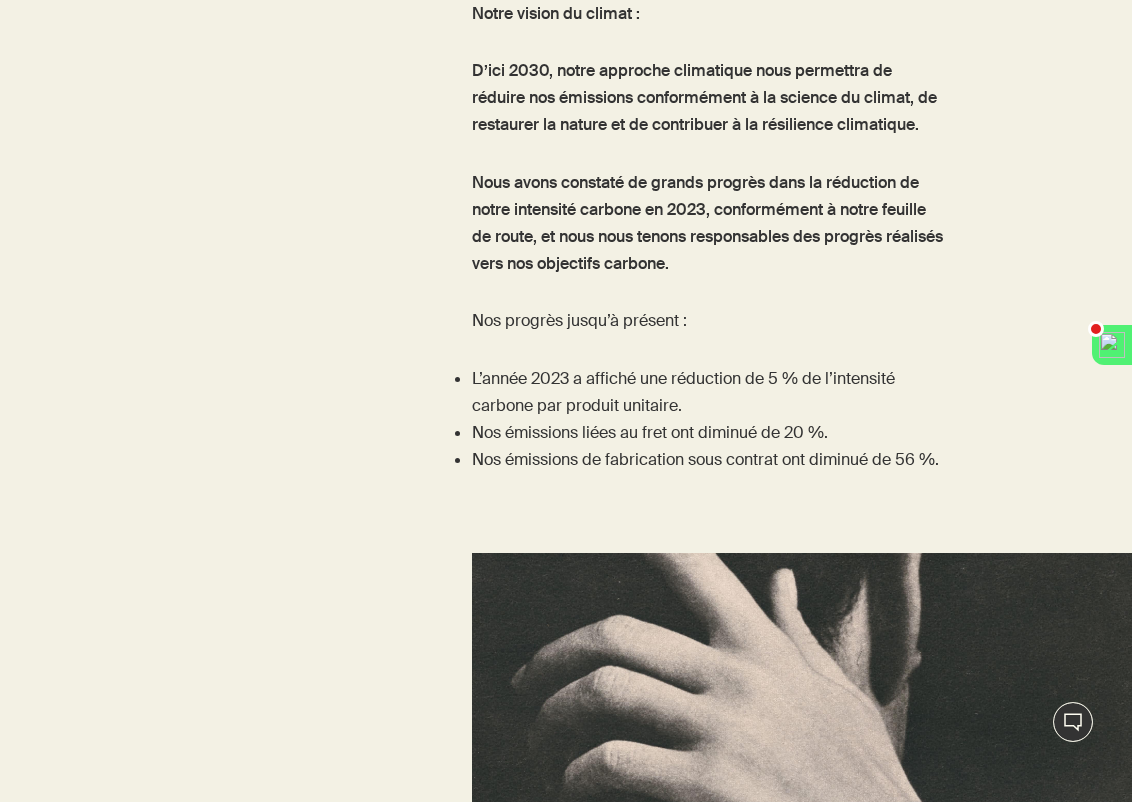 scroll, scrollTop: 7965, scrollLeft: 0, axis: vertical 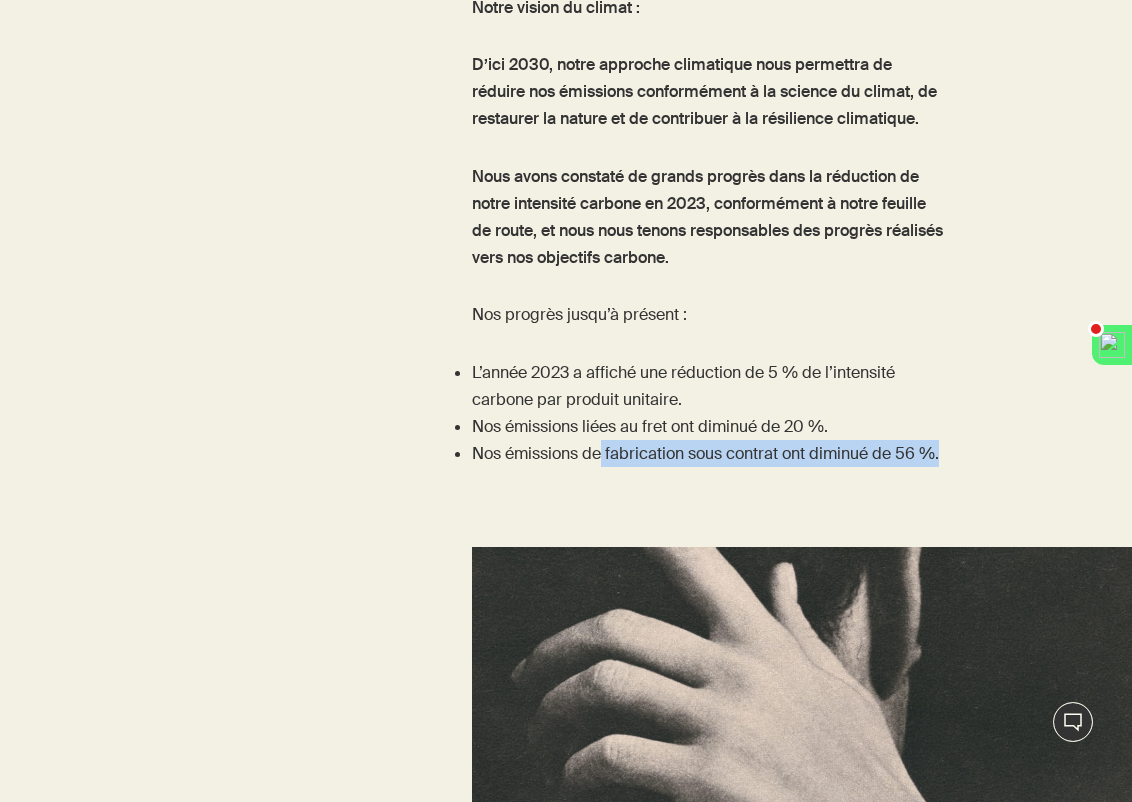 drag, startPoint x: 602, startPoint y: 374, endPoint x: 687, endPoint y: 399, distance: 88.60023 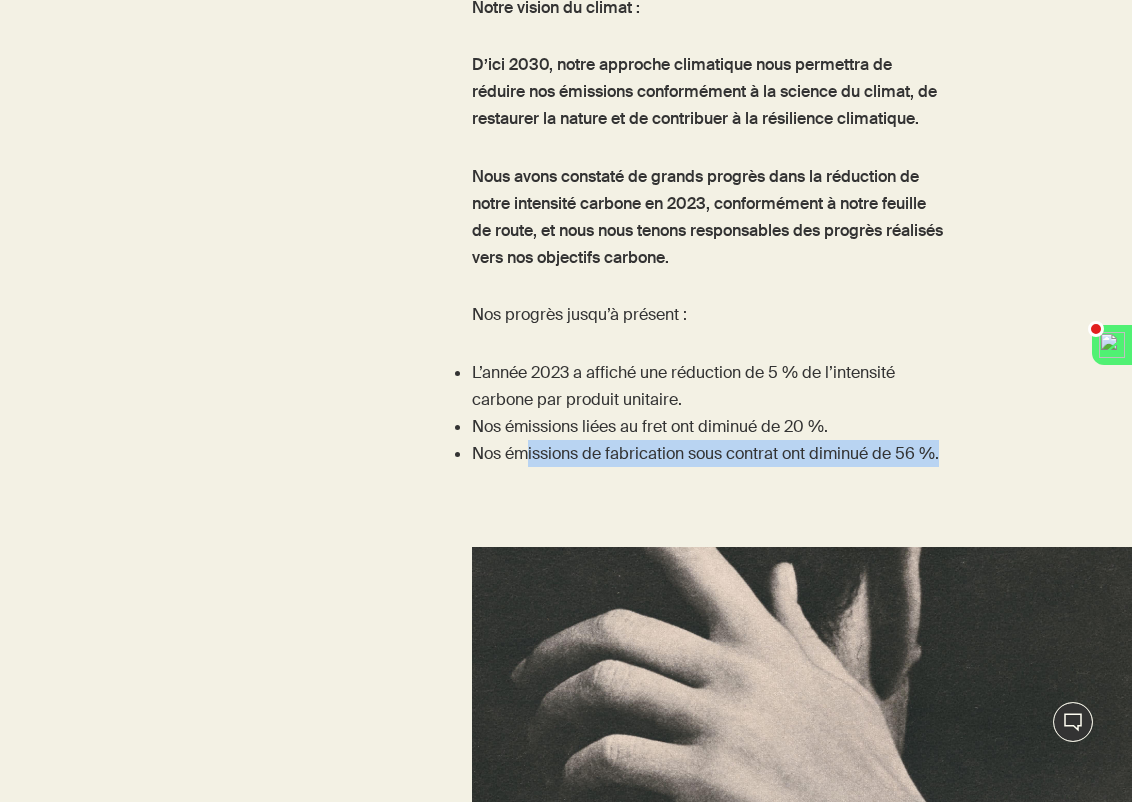 drag, startPoint x: 523, startPoint y: 389, endPoint x: 744, endPoint y: 421, distance: 223.30472 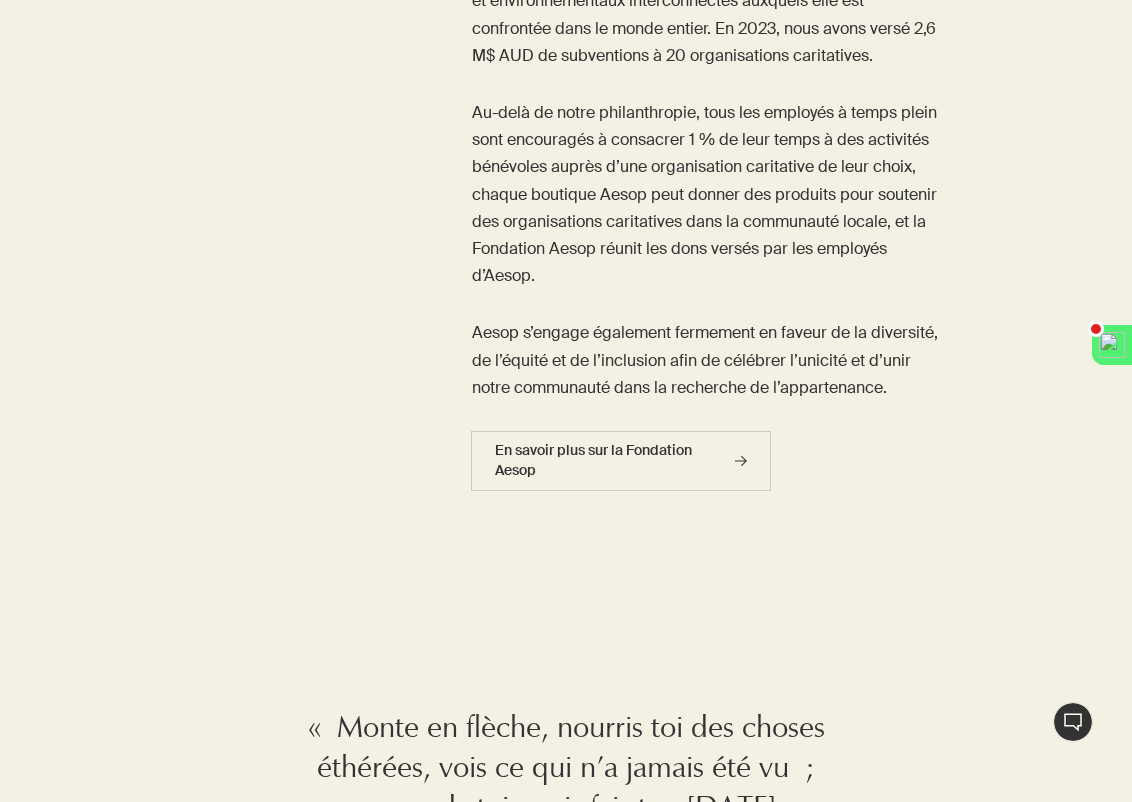 scroll, scrollTop: 9359, scrollLeft: 0, axis: vertical 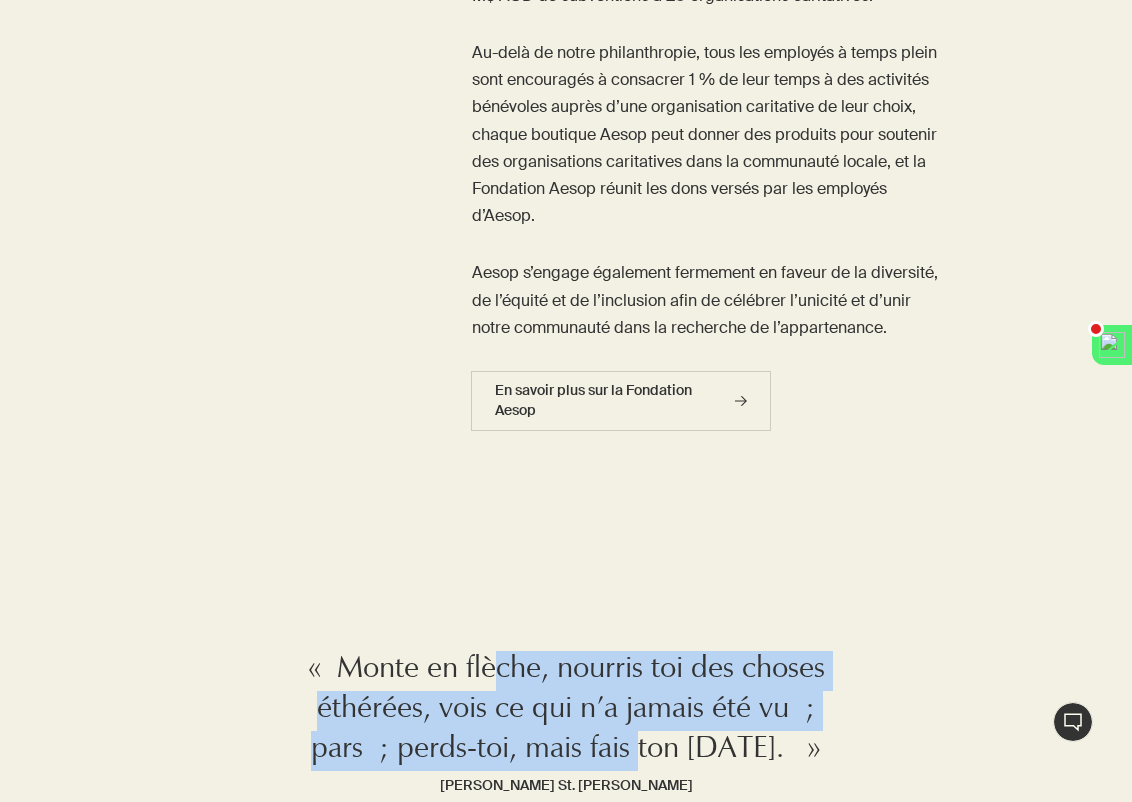 drag, startPoint x: 487, startPoint y: 596, endPoint x: 640, endPoint y: 688, distance: 178.5301 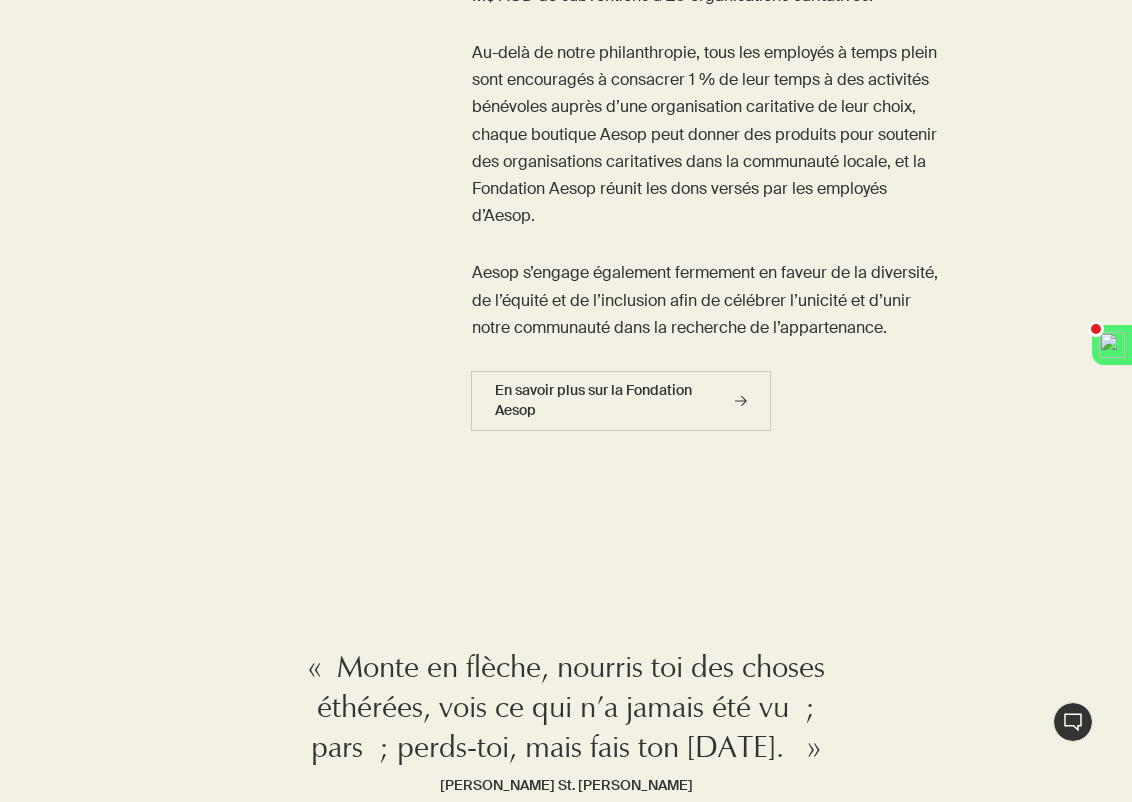 drag, startPoint x: 439, startPoint y: 665, endPoint x: 649, endPoint y: 695, distance: 212.13203 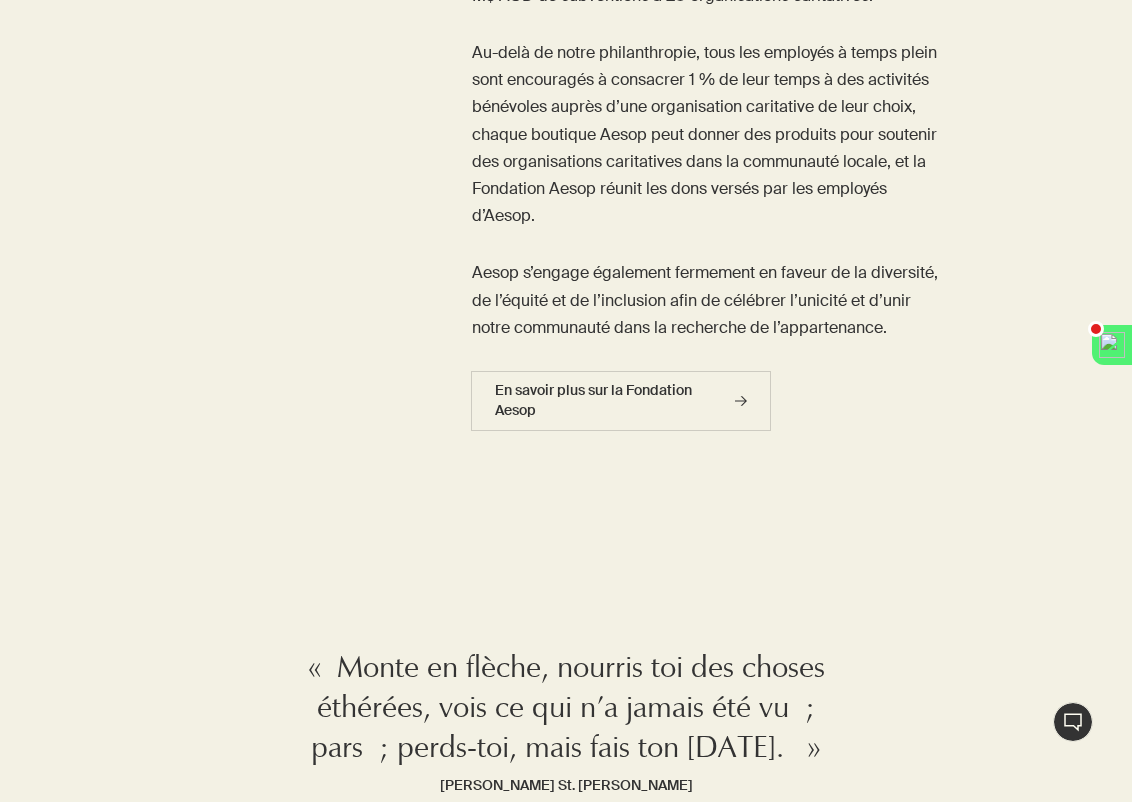 drag, startPoint x: 649, startPoint y: 696, endPoint x: 538, endPoint y: 550, distance: 183.40393 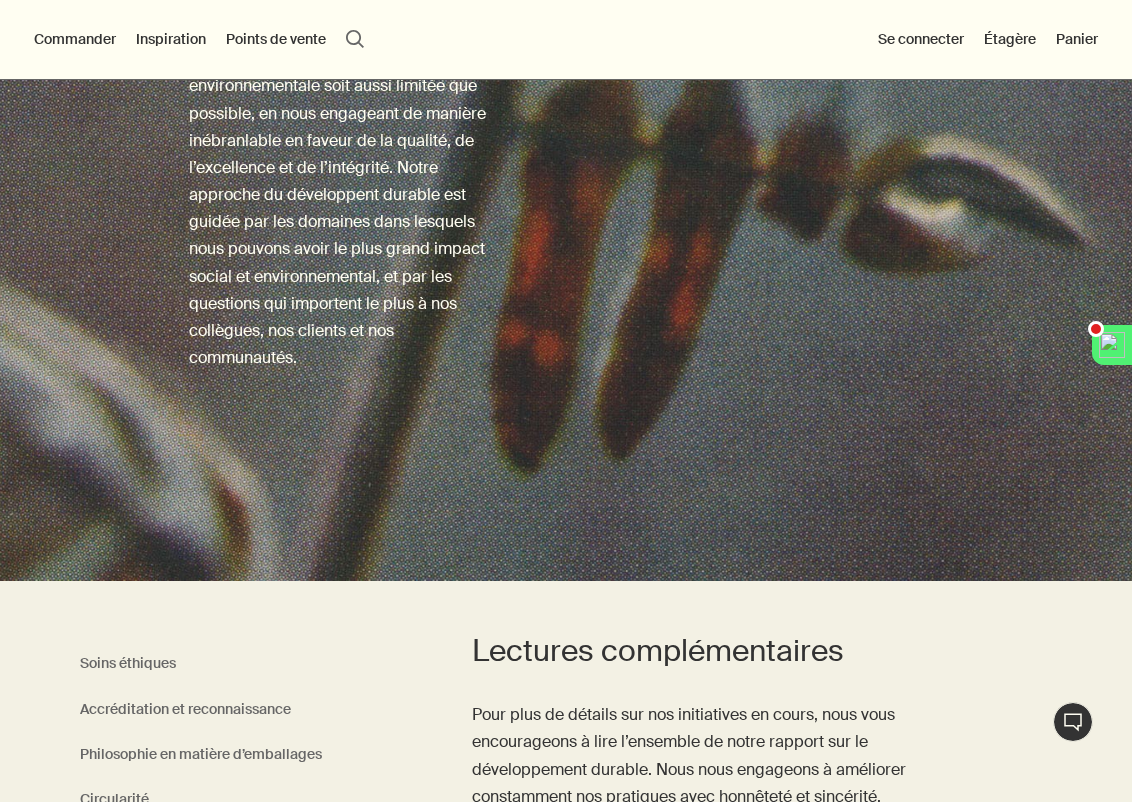 scroll, scrollTop: 149, scrollLeft: 0, axis: vertical 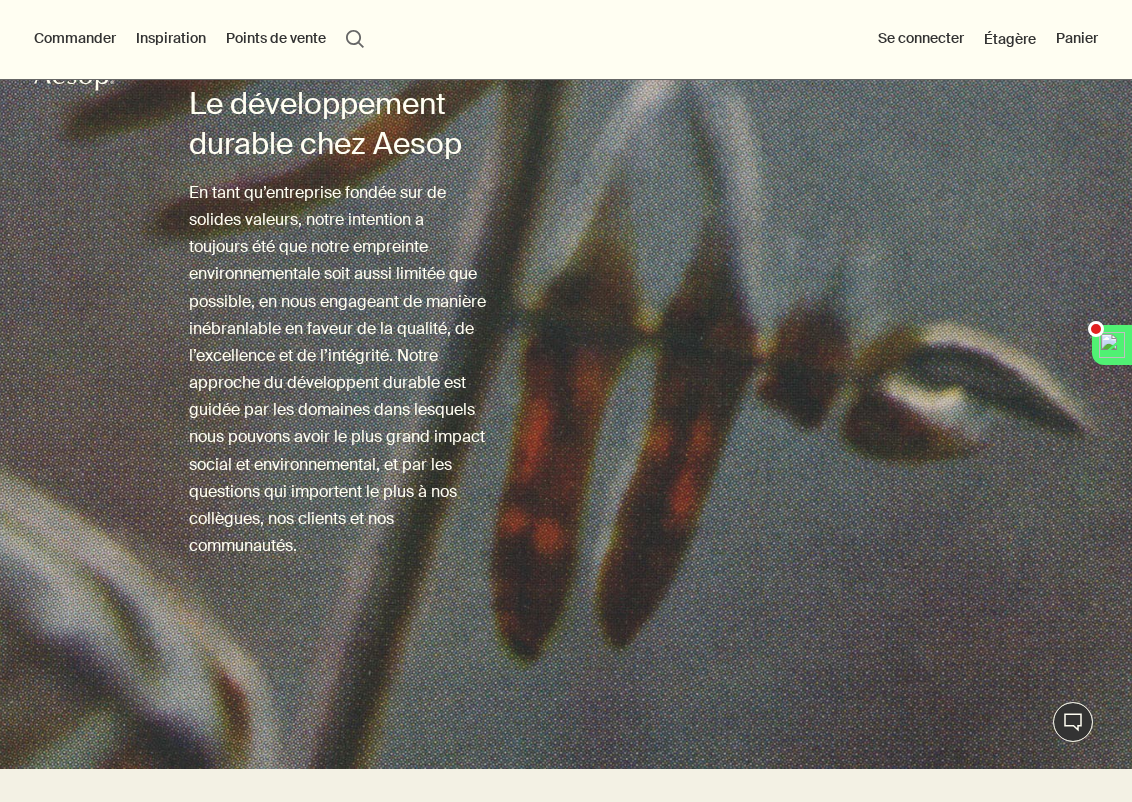 click on "Inspiration" at bounding box center [171, 39] 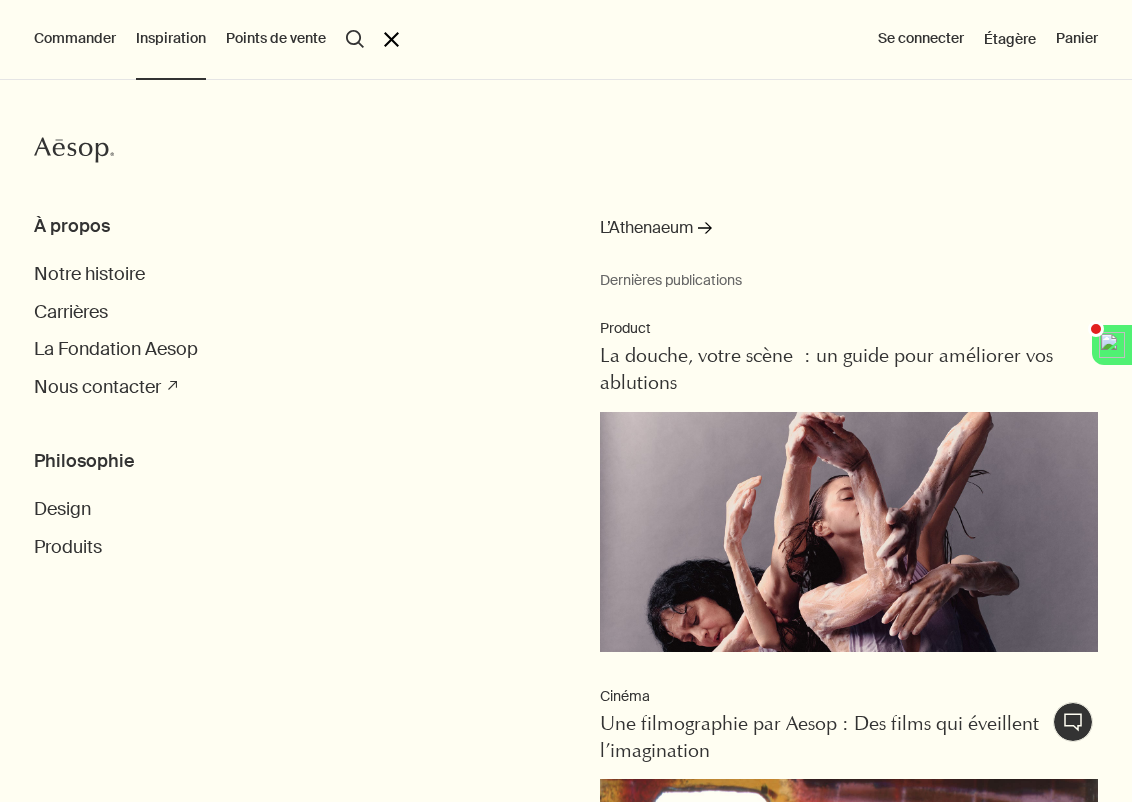 click on "Philosophie" at bounding box center [583, 461] 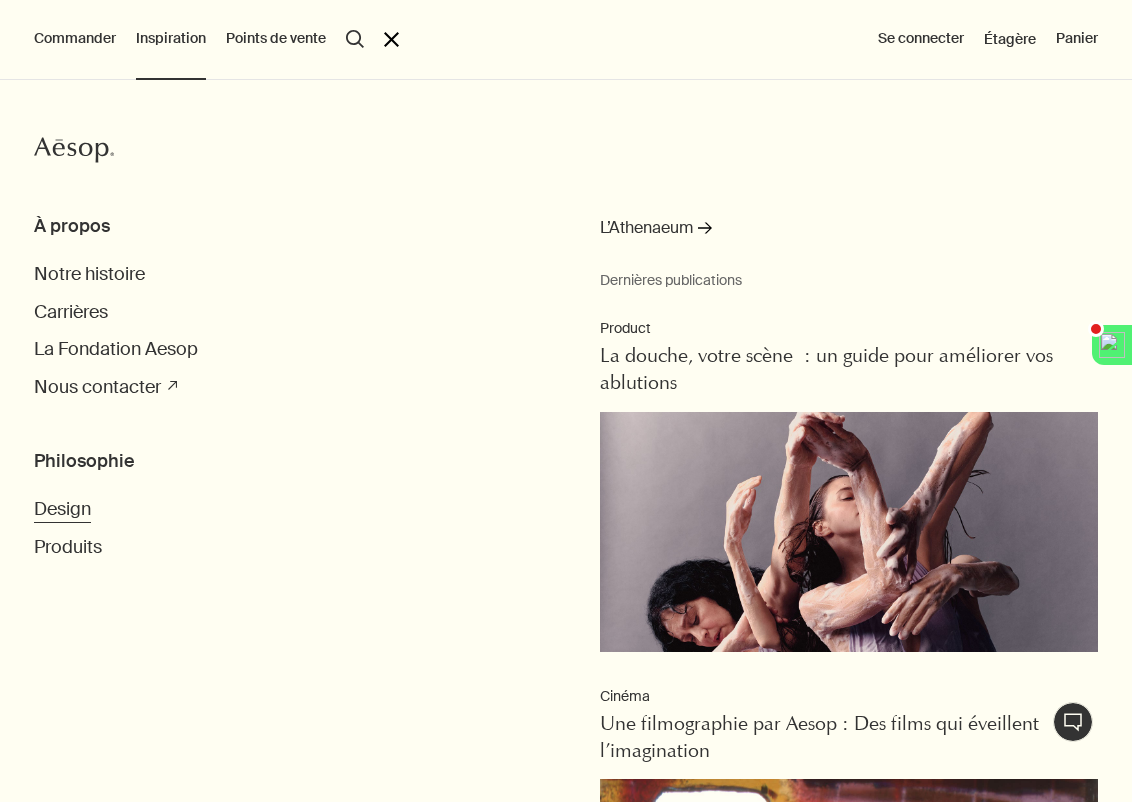 click on "Design" at bounding box center [62, 509] 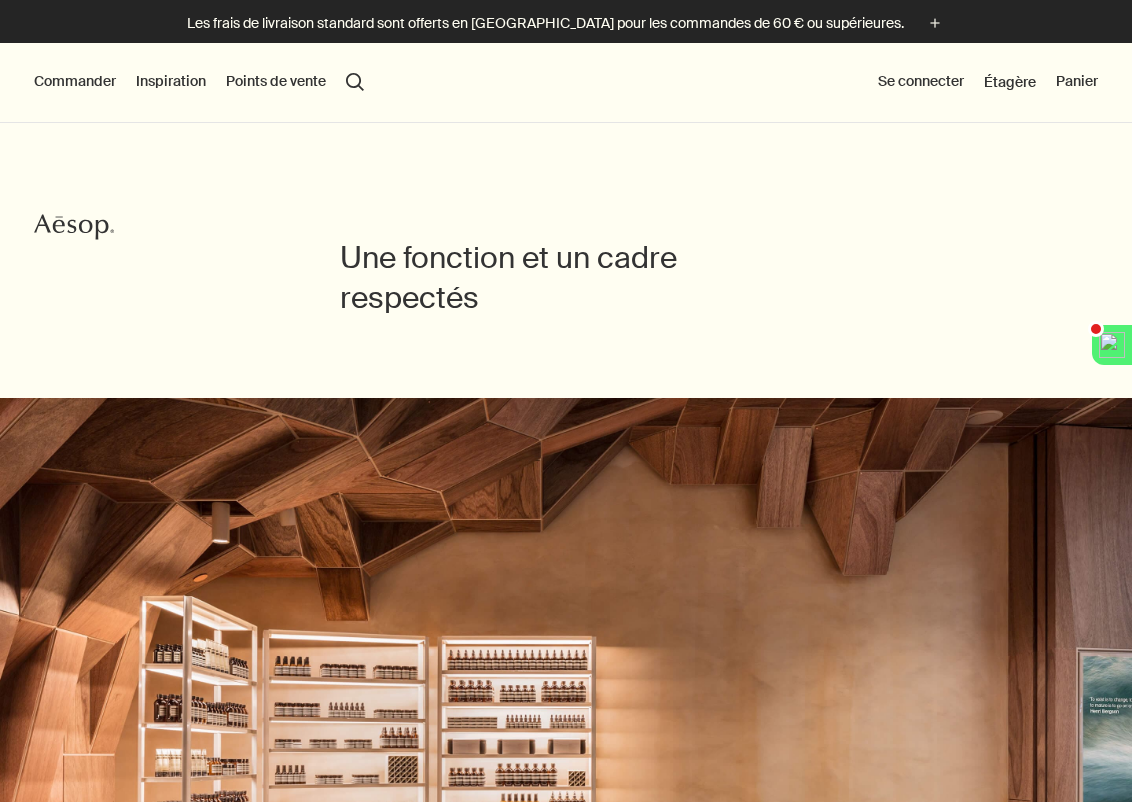 scroll, scrollTop: 0, scrollLeft: 0, axis: both 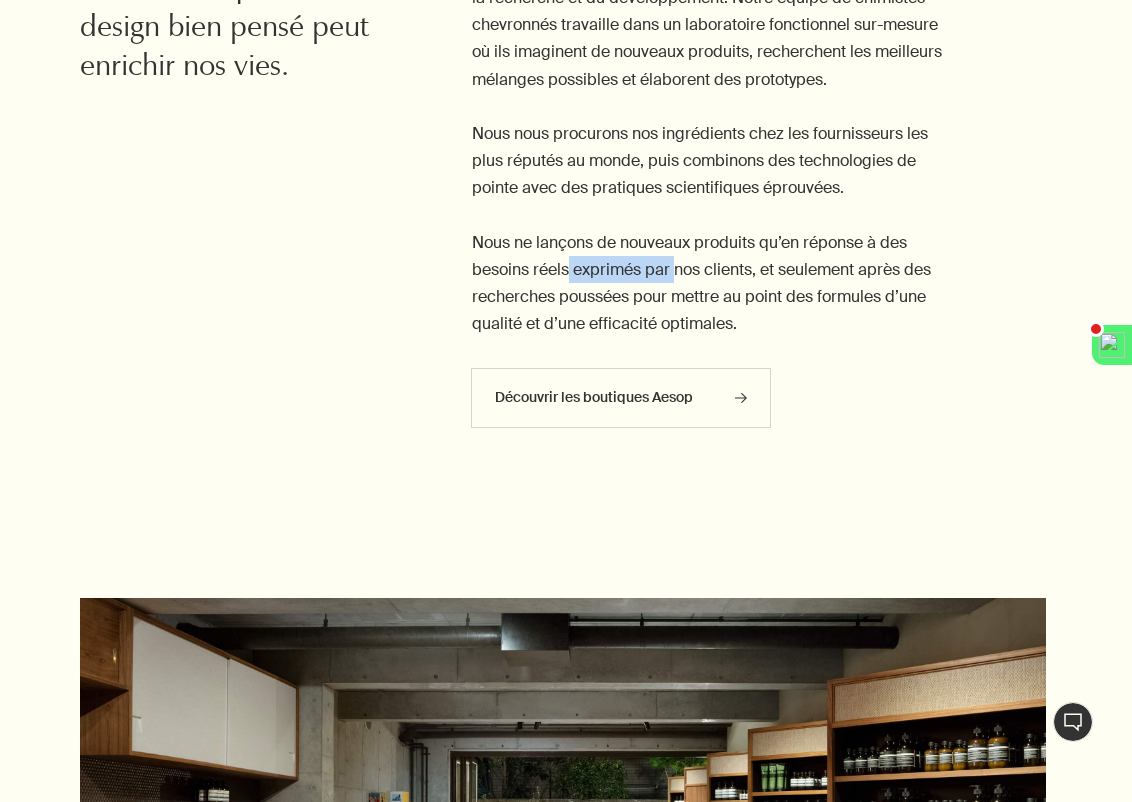 drag, startPoint x: 635, startPoint y: 270, endPoint x: 735, endPoint y: 274, distance: 100.07997 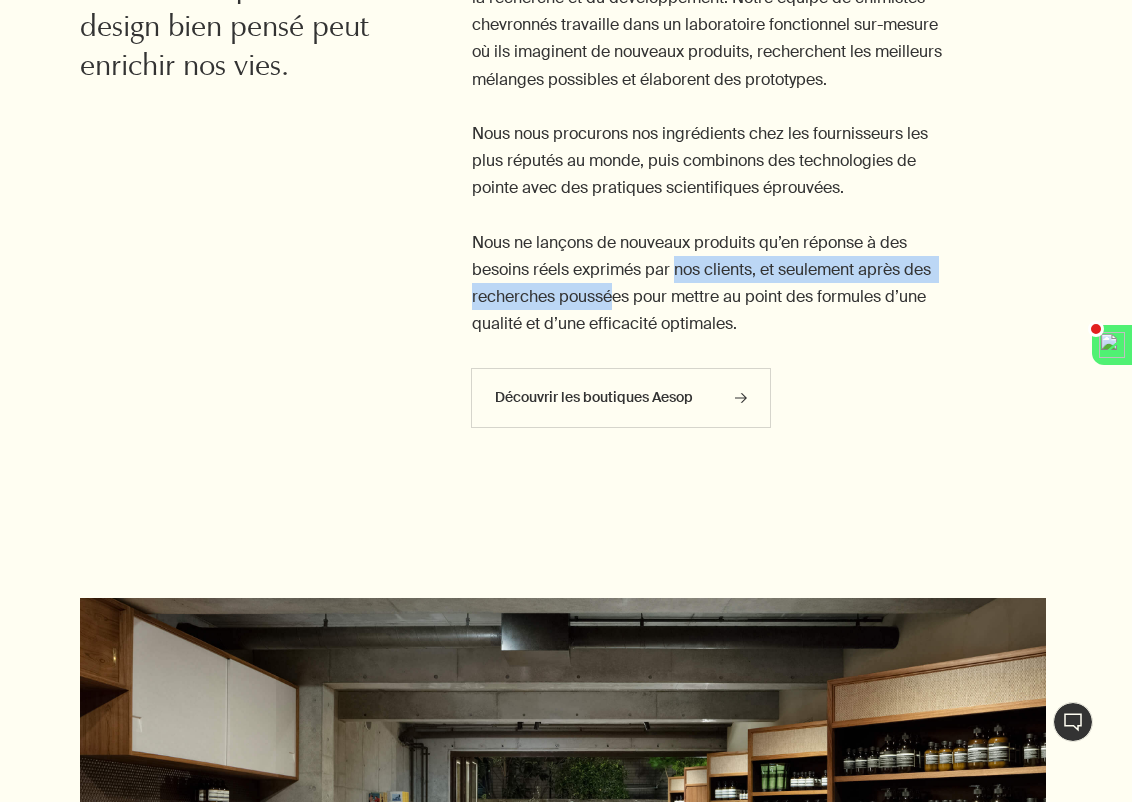 drag, startPoint x: 735, startPoint y: 274, endPoint x: 679, endPoint y: 283, distance: 56.718605 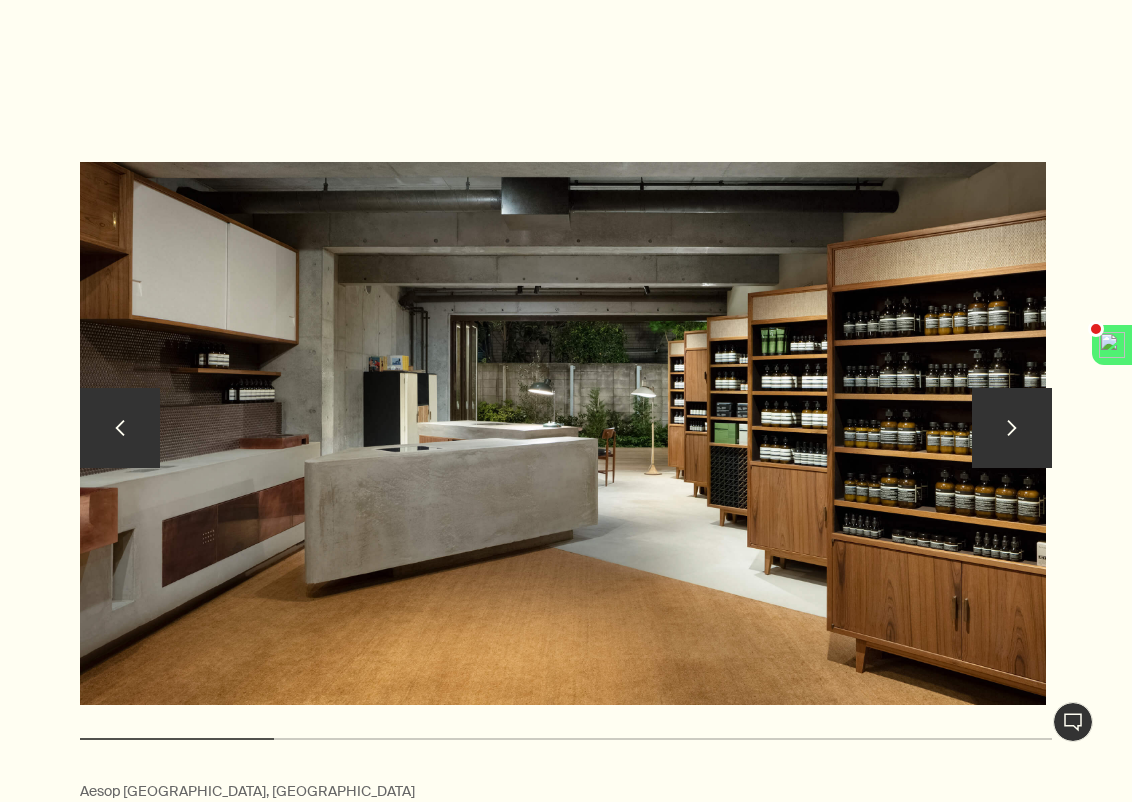 scroll, scrollTop: 1726, scrollLeft: 0, axis: vertical 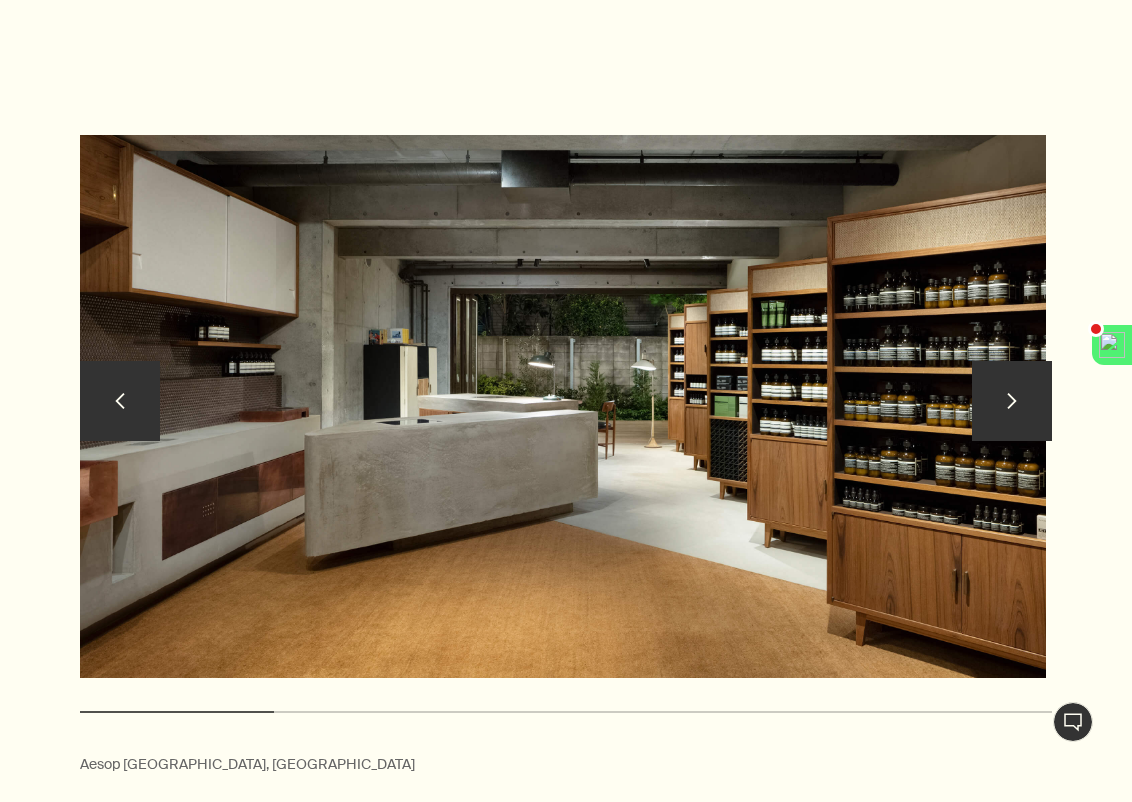 click on "chevron" at bounding box center [1012, 401] 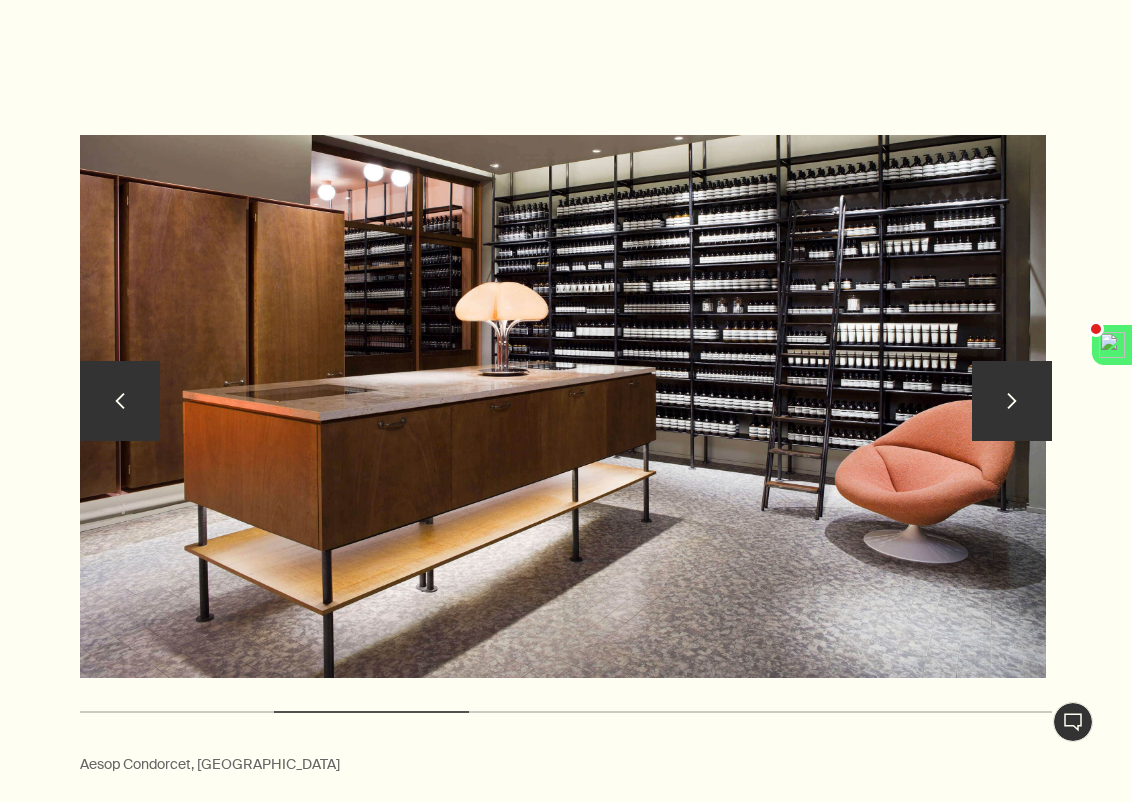 click on "chevron" at bounding box center [1012, 401] 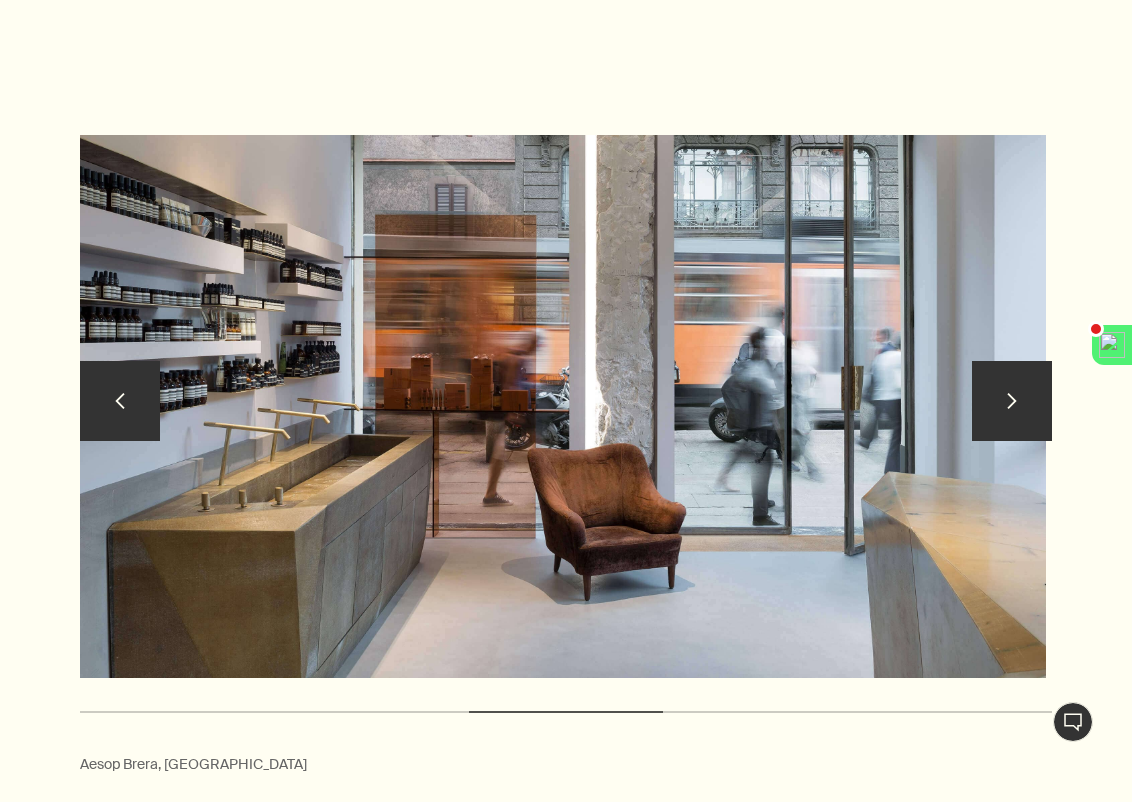 click on "chevron" at bounding box center [1012, 401] 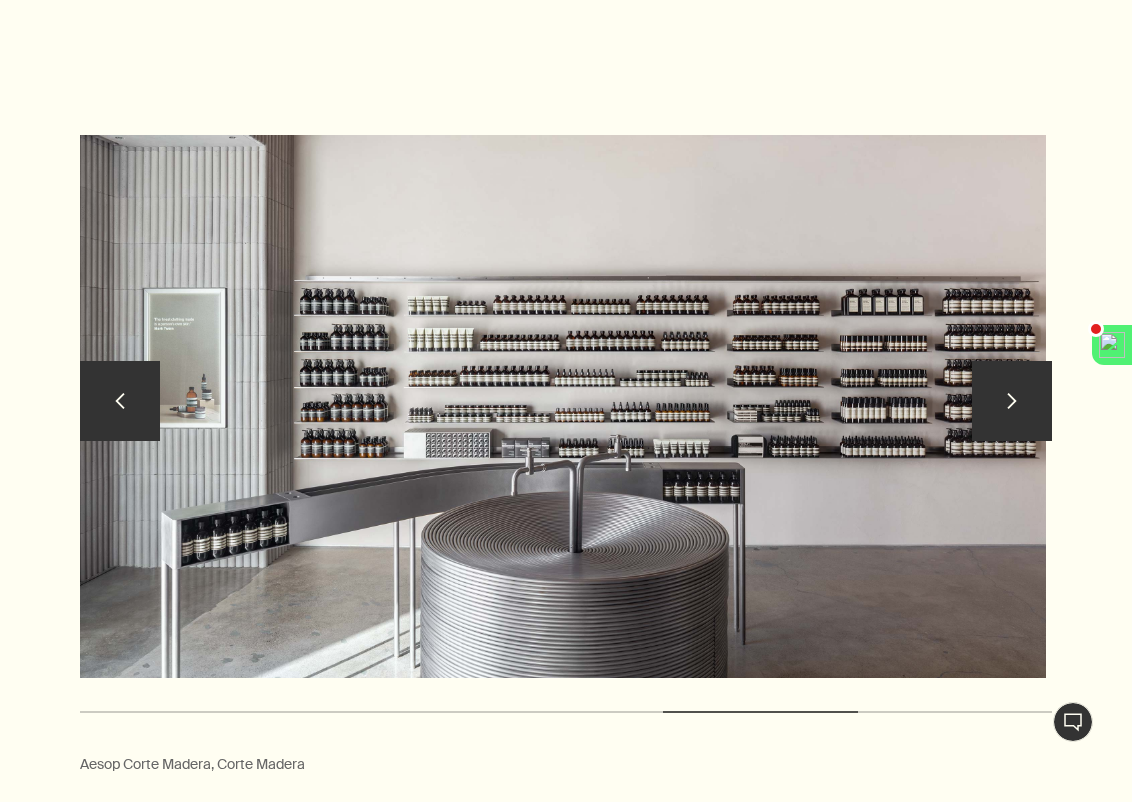 click on "chevron" at bounding box center (1012, 401) 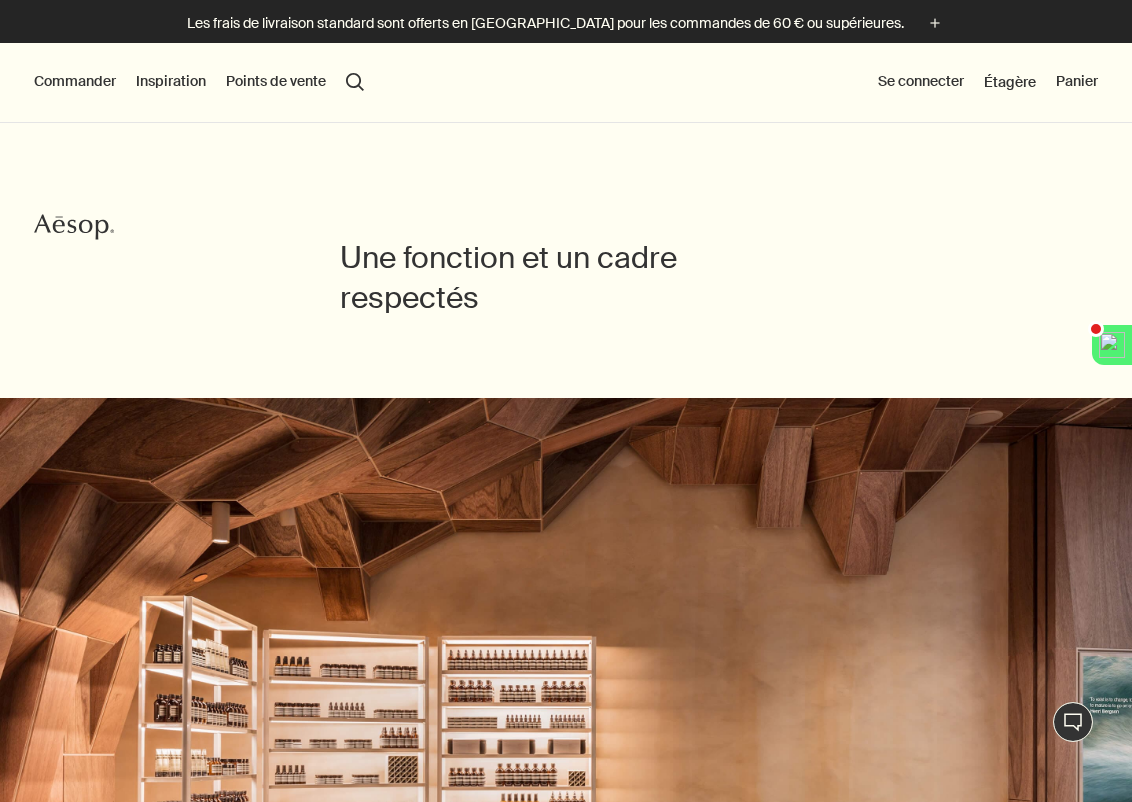 scroll, scrollTop: 0, scrollLeft: 0, axis: both 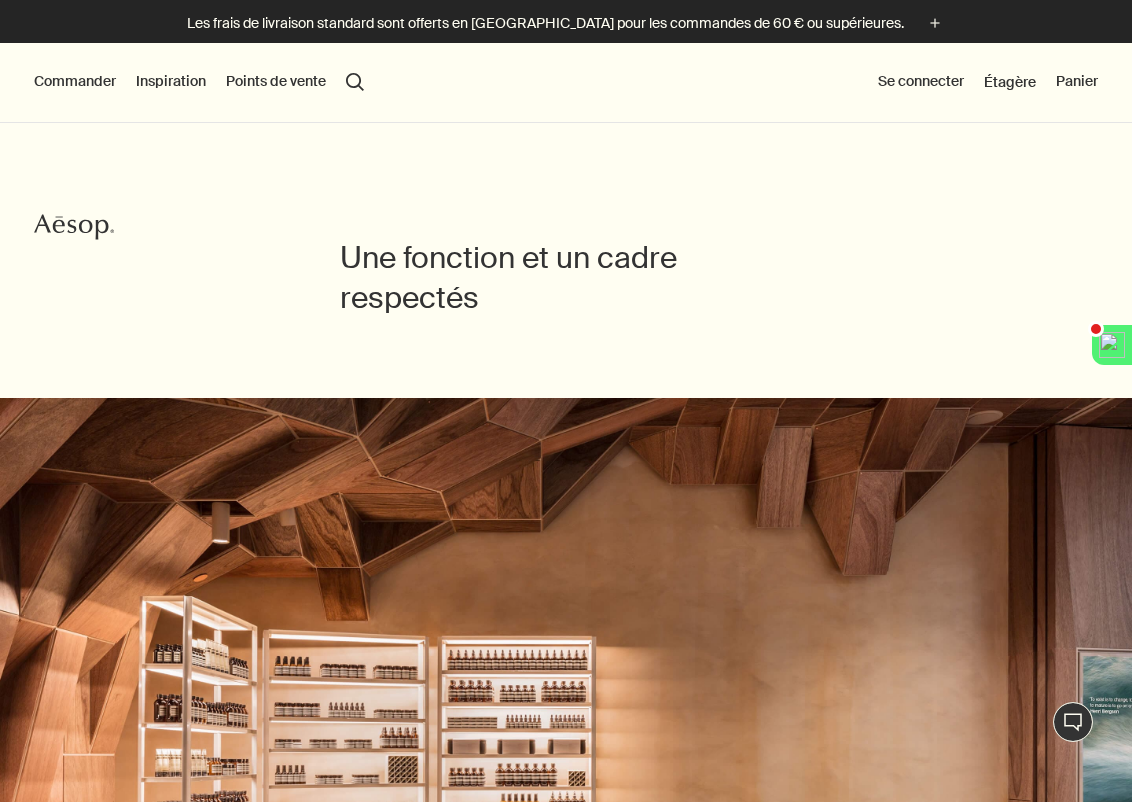 click on "Inspiration" at bounding box center [171, 82] 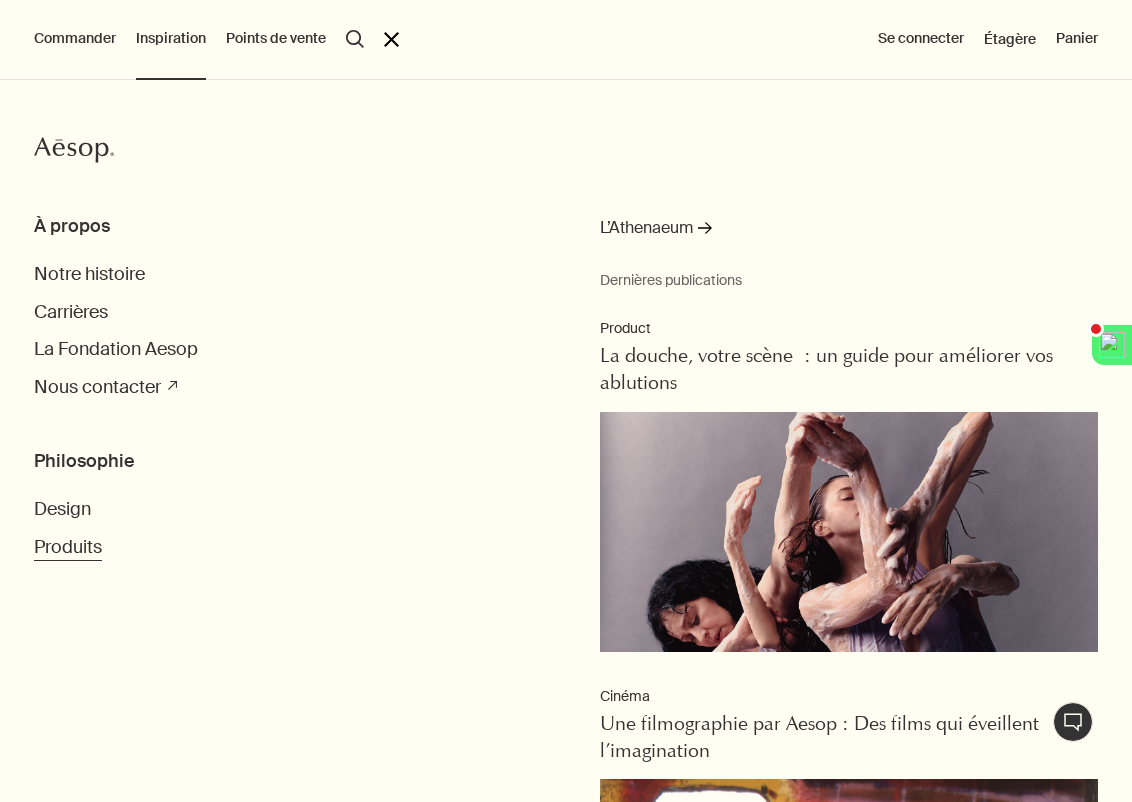 click on "Produits" at bounding box center [68, 547] 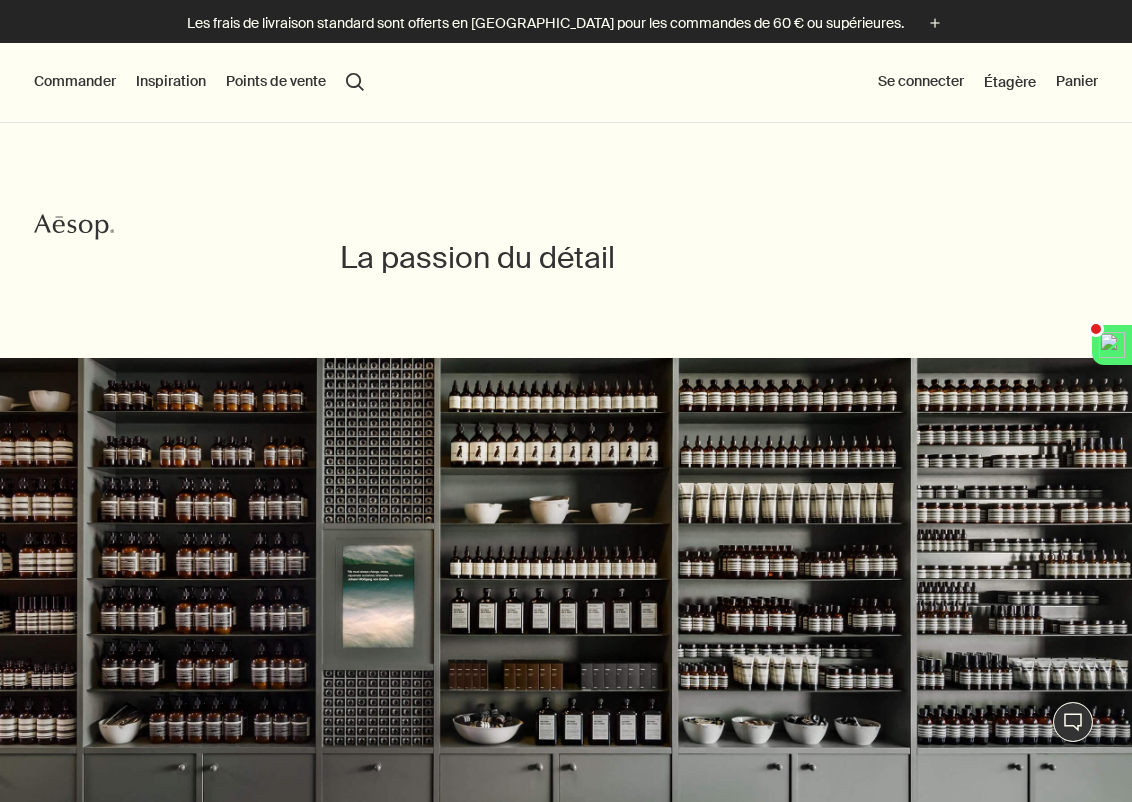 scroll, scrollTop: 100, scrollLeft: 0, axis: vertical 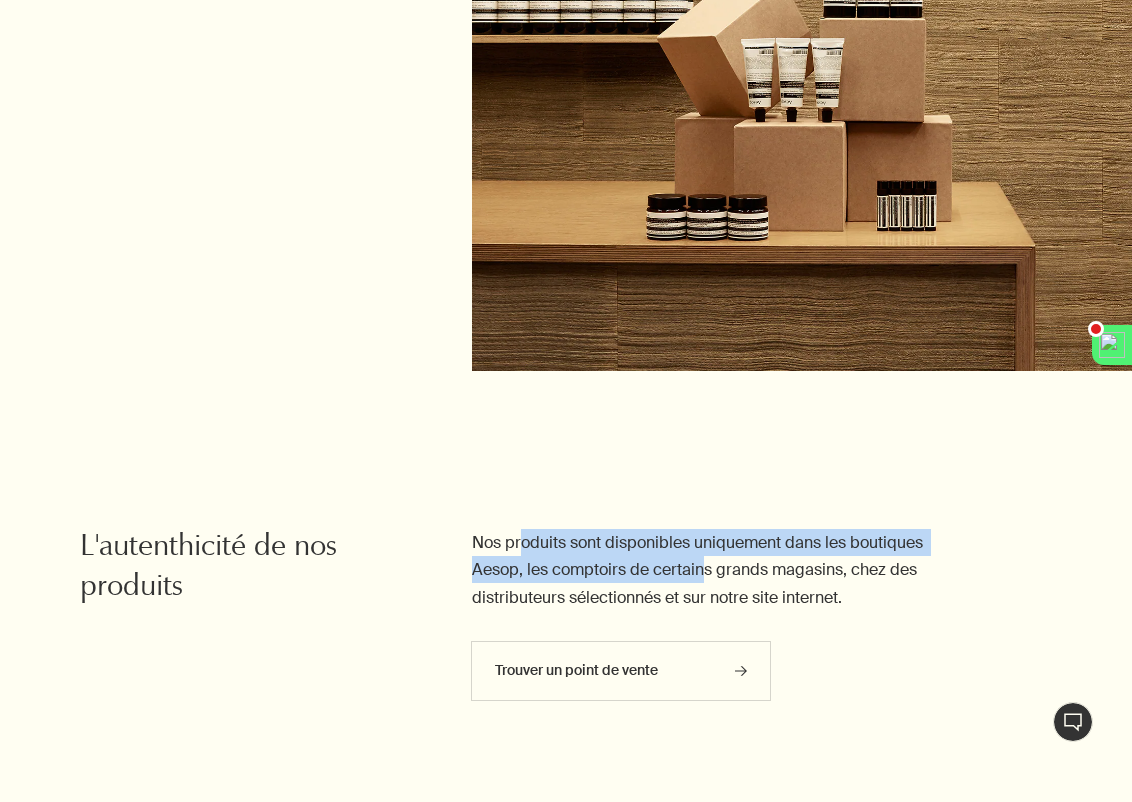 drag, startPoint x: 518, startPoint y: 542, endPoint x: 702, endPoint y: 566, distance: 185.55861 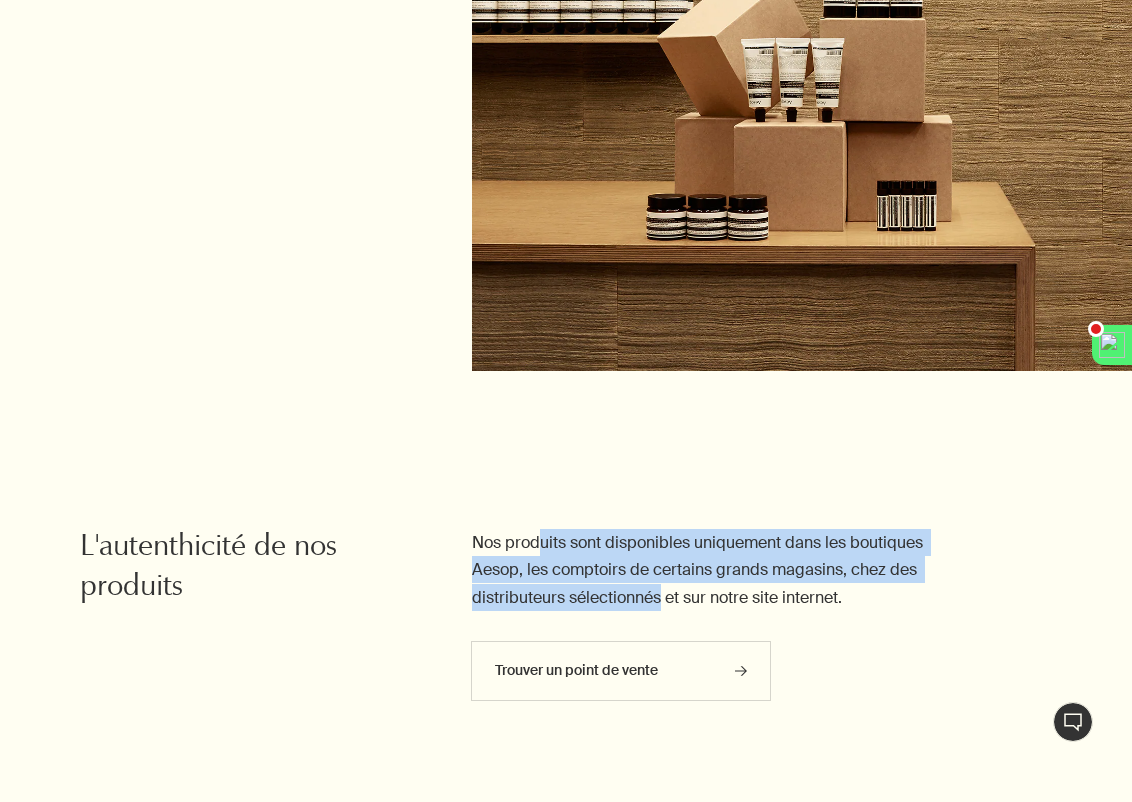 drag, startPoint x: 539, startPoint y: 530, endPoint x: 660, endPoint y: 596, distance: 137.8296 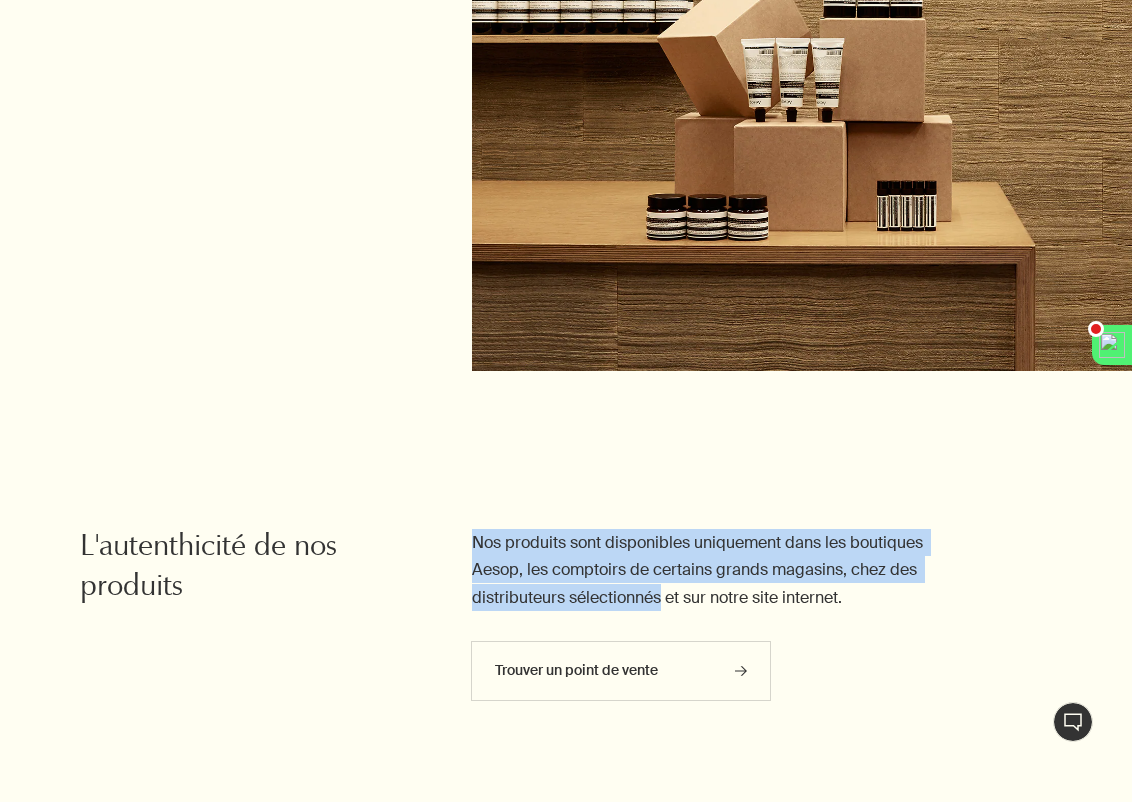 drag, startPoint x: 660, startPoint y: 596, endPoint x: 587, endPoint y: 514, distance: 109.786156 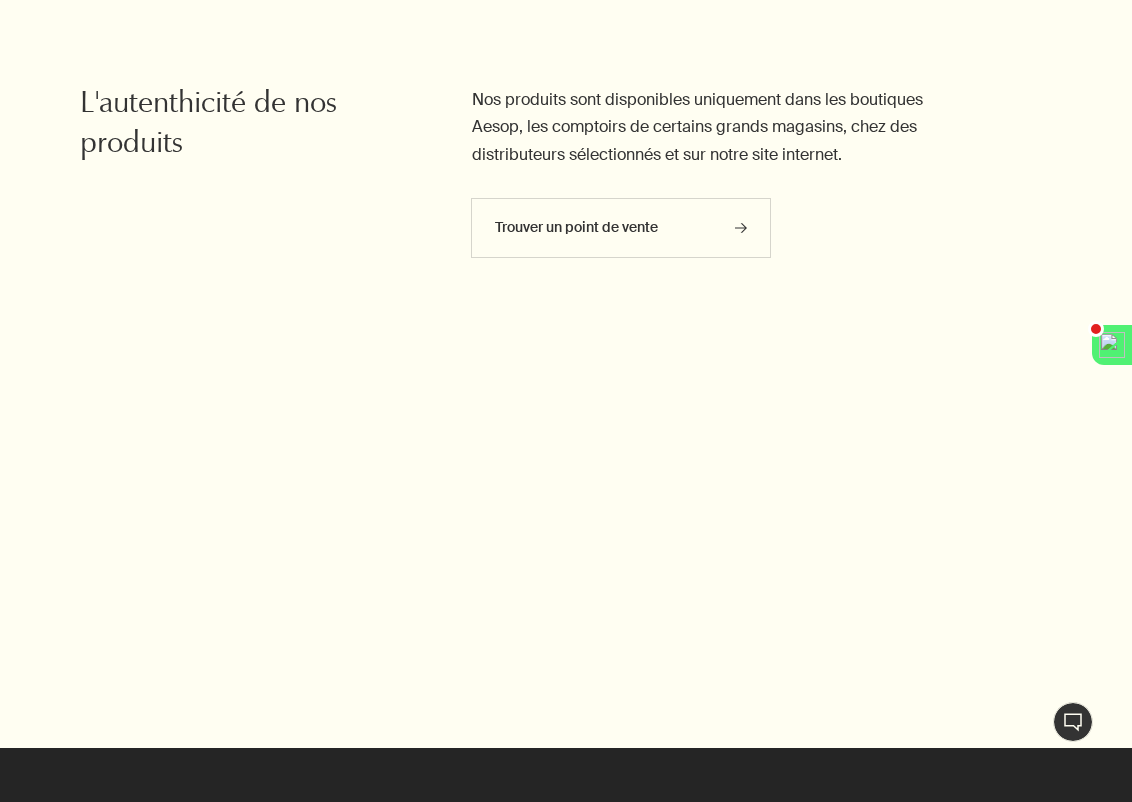 scroll, scrollTop: 2487, scrollLeft: 0, axis: vertical 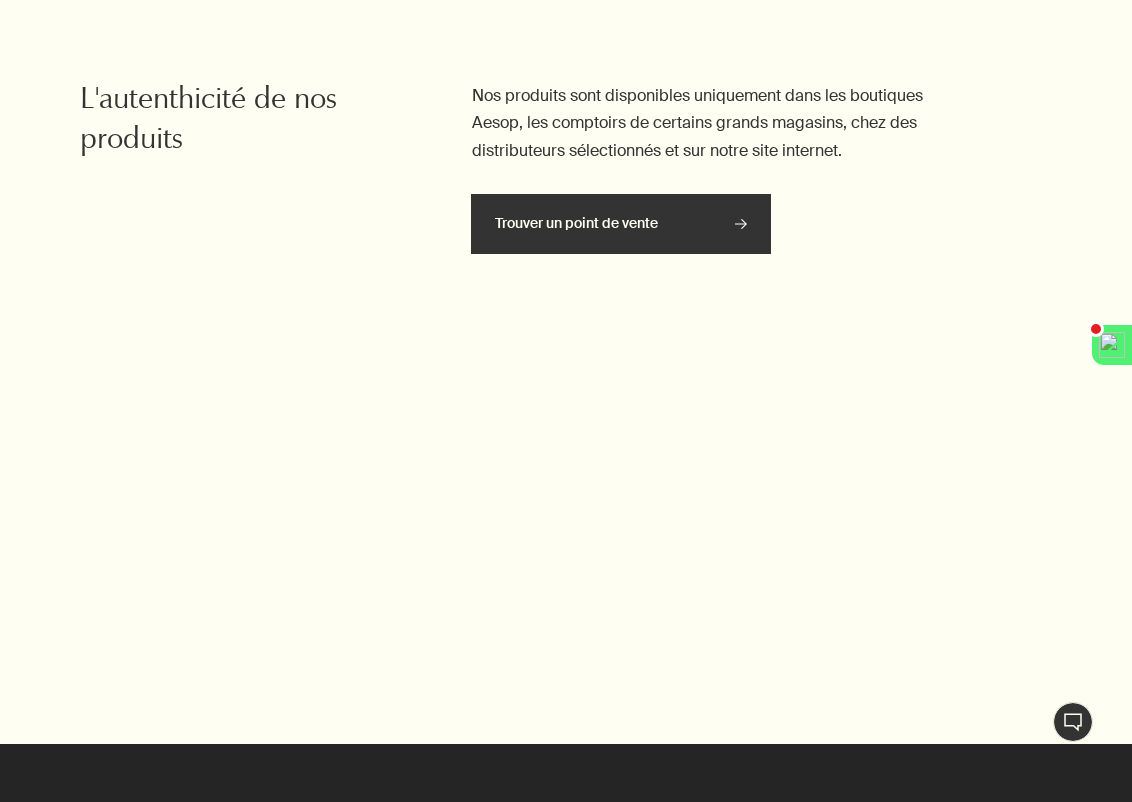 click on "Trouver un point de vente   rightArrow" at bounding box center [621, 224] 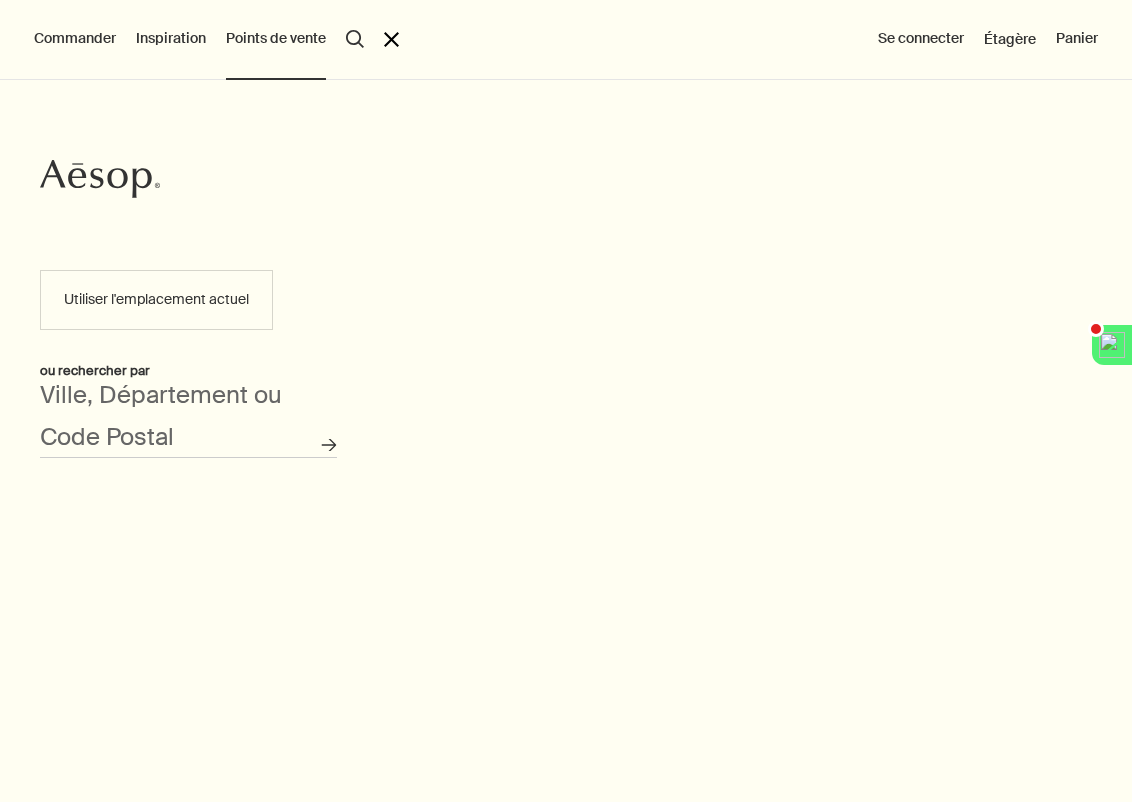 scroll, scrollTop: 0, scrollLeft: 0, axis: both 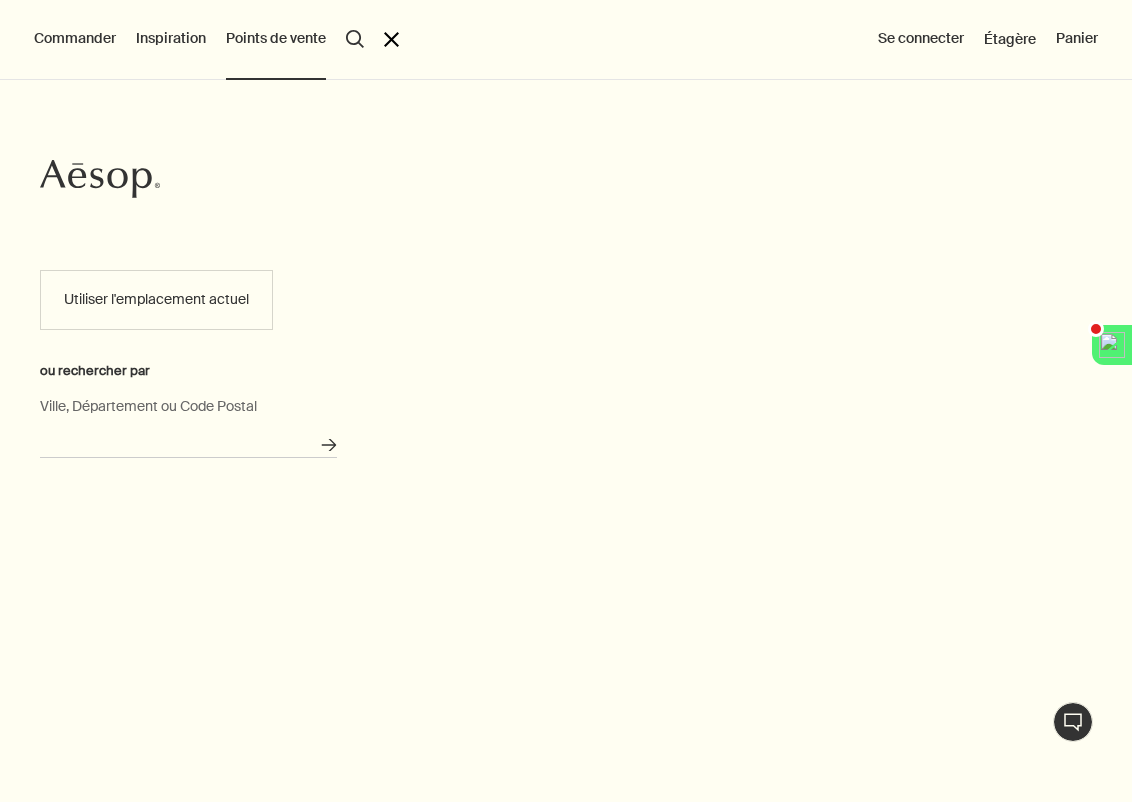 click on "Ville, Département ou Code Postal" at bounding box center [188, 442] 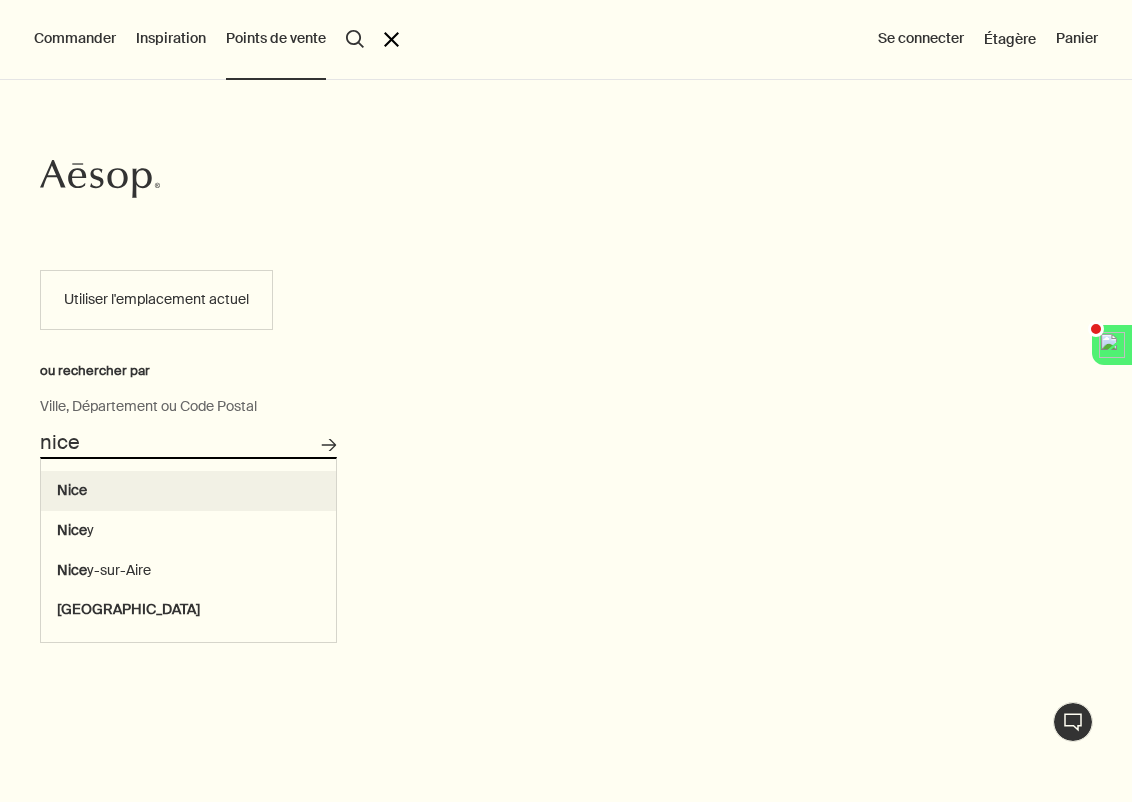 type on "Nice" 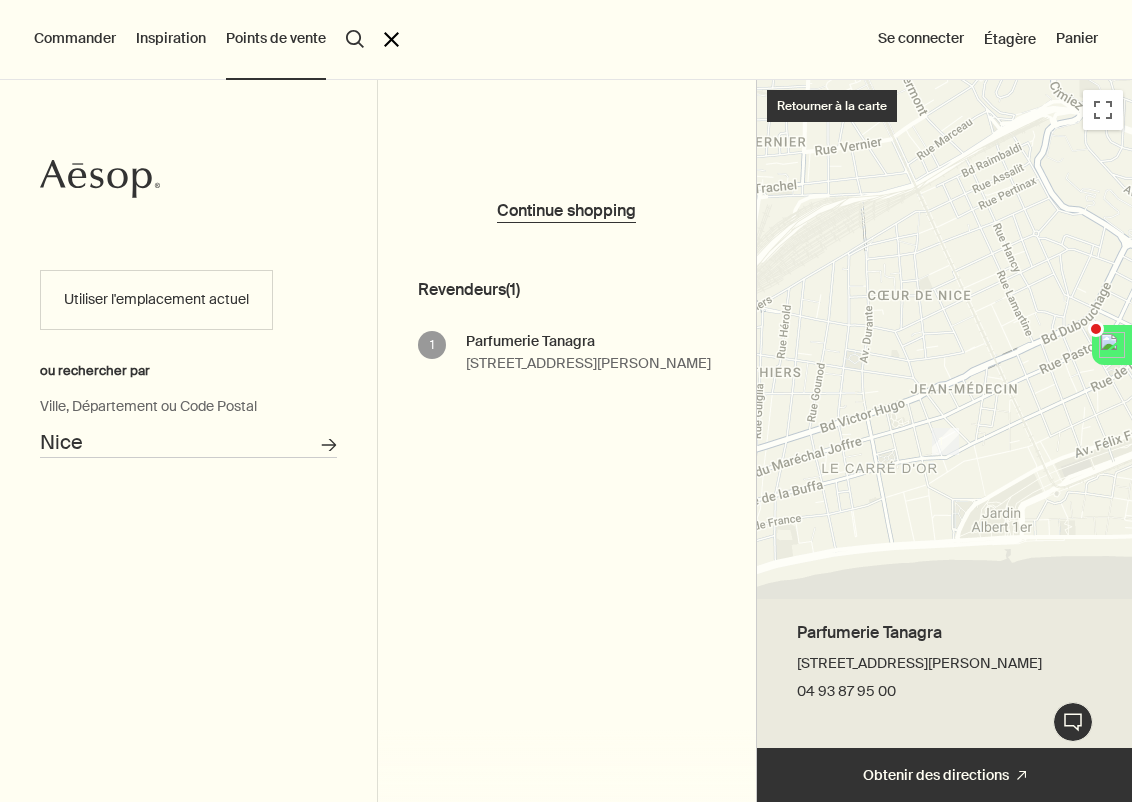 click on "Parfumerie Tanagra [STREET_ADDRESS][PERSON_NAME] 04 93 87 95 00" at bounding box center (588, 353) 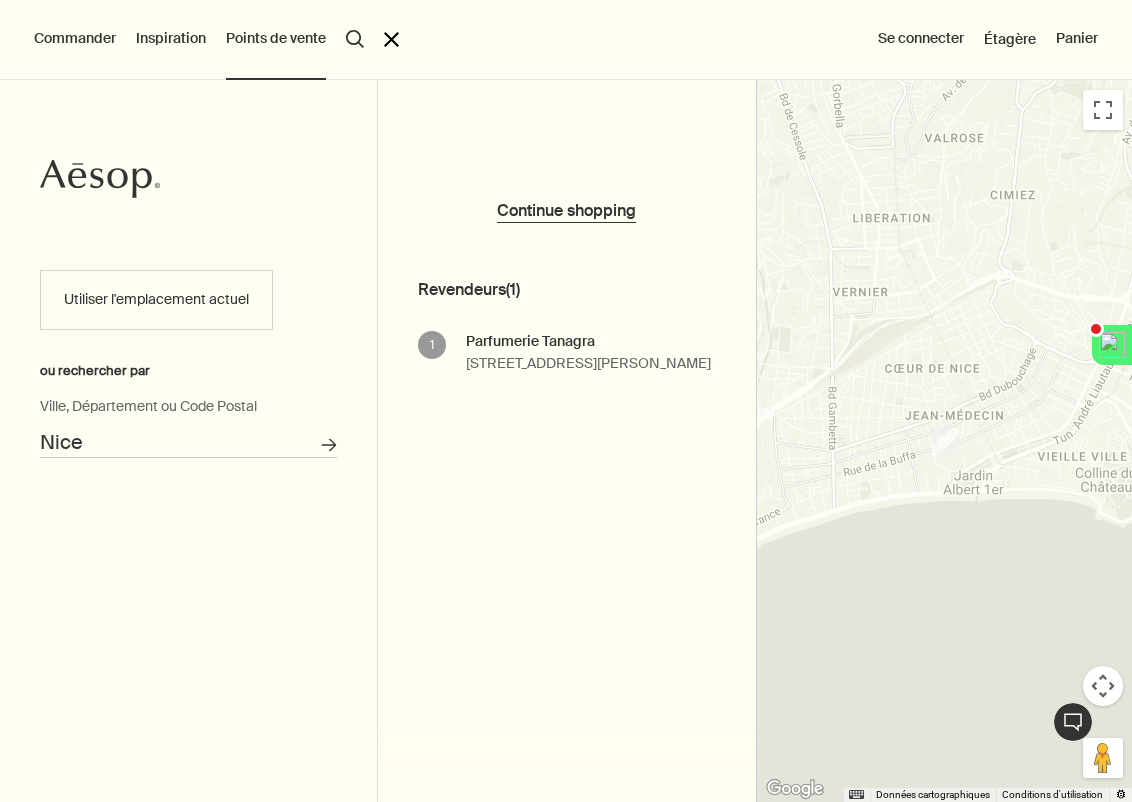 drag, startPoint x: 879, startPoint y: 463, endPoint x: 1095, endPoint y: 413, distance: 221.71152 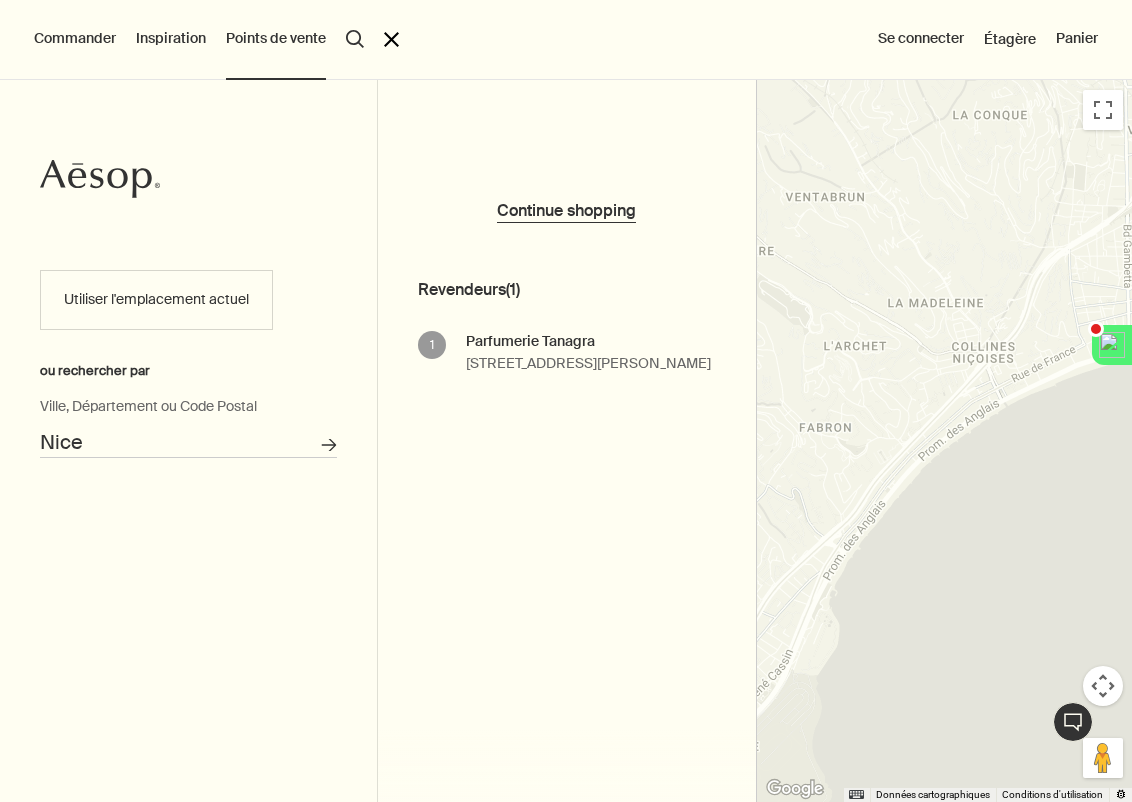 drag, startPoint x: 800, startPoint y: 533, endPoint x: 926, endPoint y: 306, distance: 259.62473 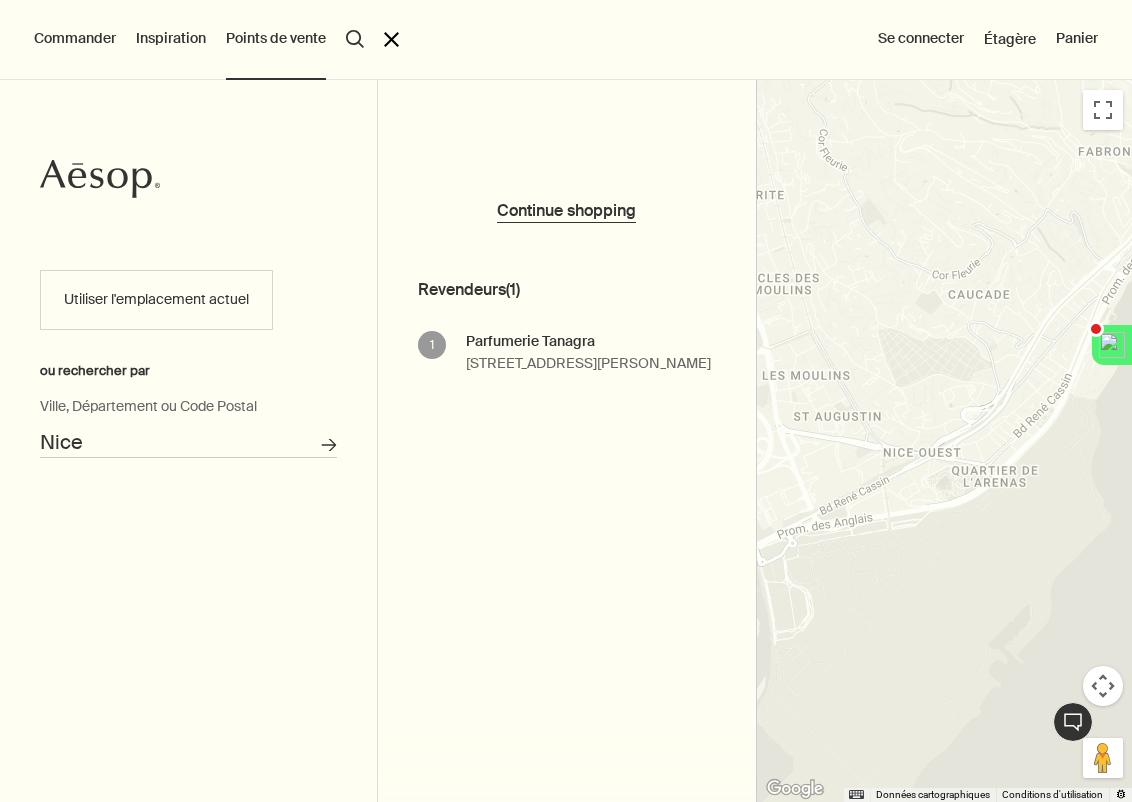 drag, startPoint x: 917, startPoint y: 351, endPoint x: 1031, endPoint y: 287, distance: 130.73637 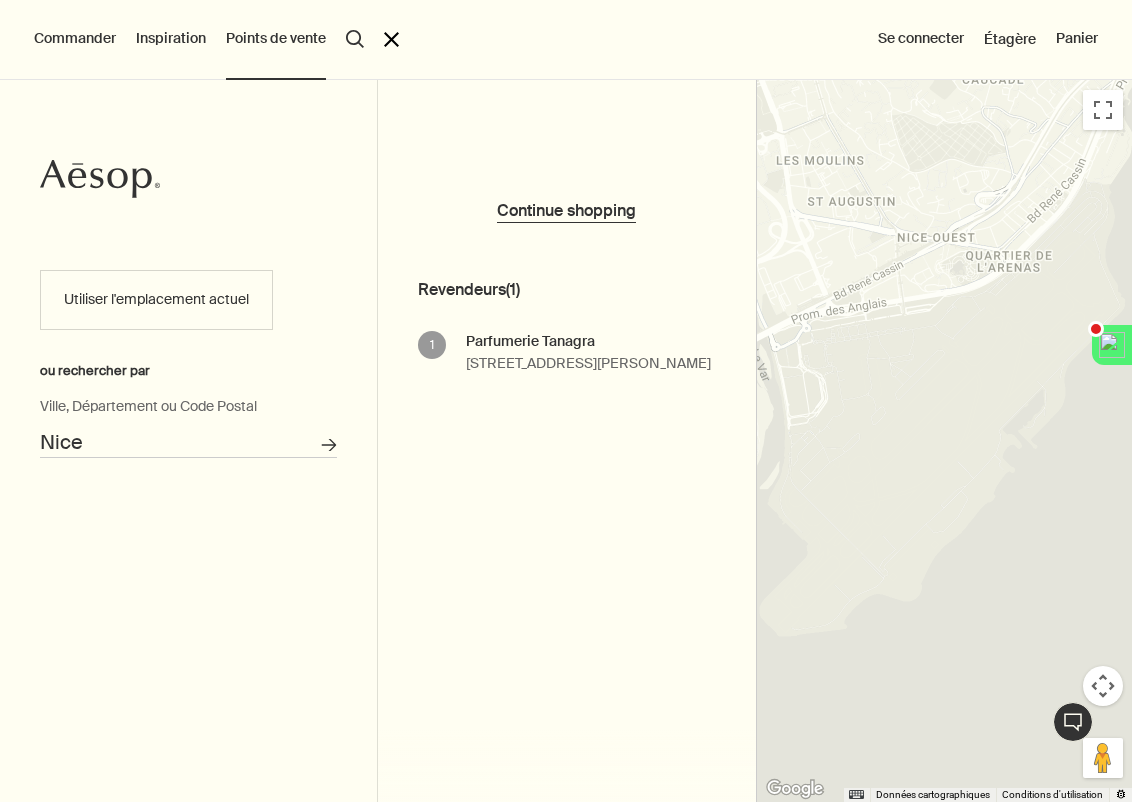 drag, startPoint x: 930, startPoint y: 388, endPoint x: 944, endPoint y: 167, distance: 221.443 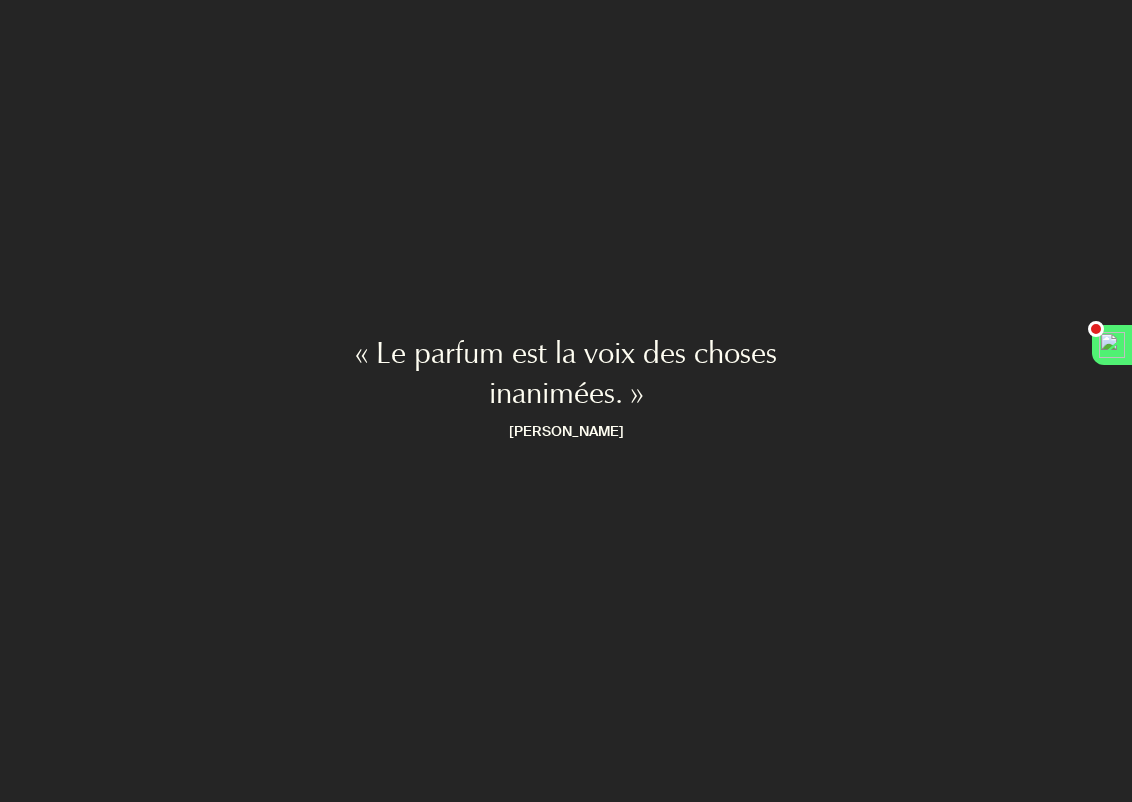 scroll, scrollTop: 0, scrollLeft: 0, axis: both 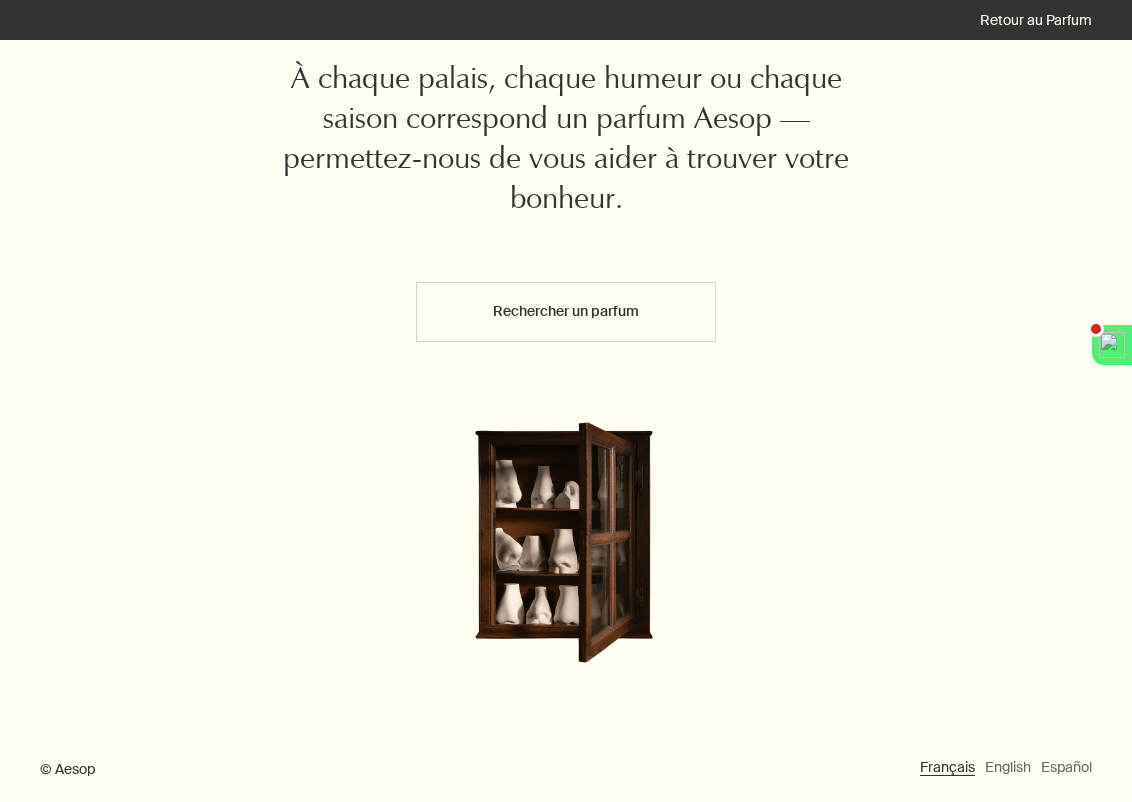 click on "Rechercher un parfum" at bounding box center [566, 312] 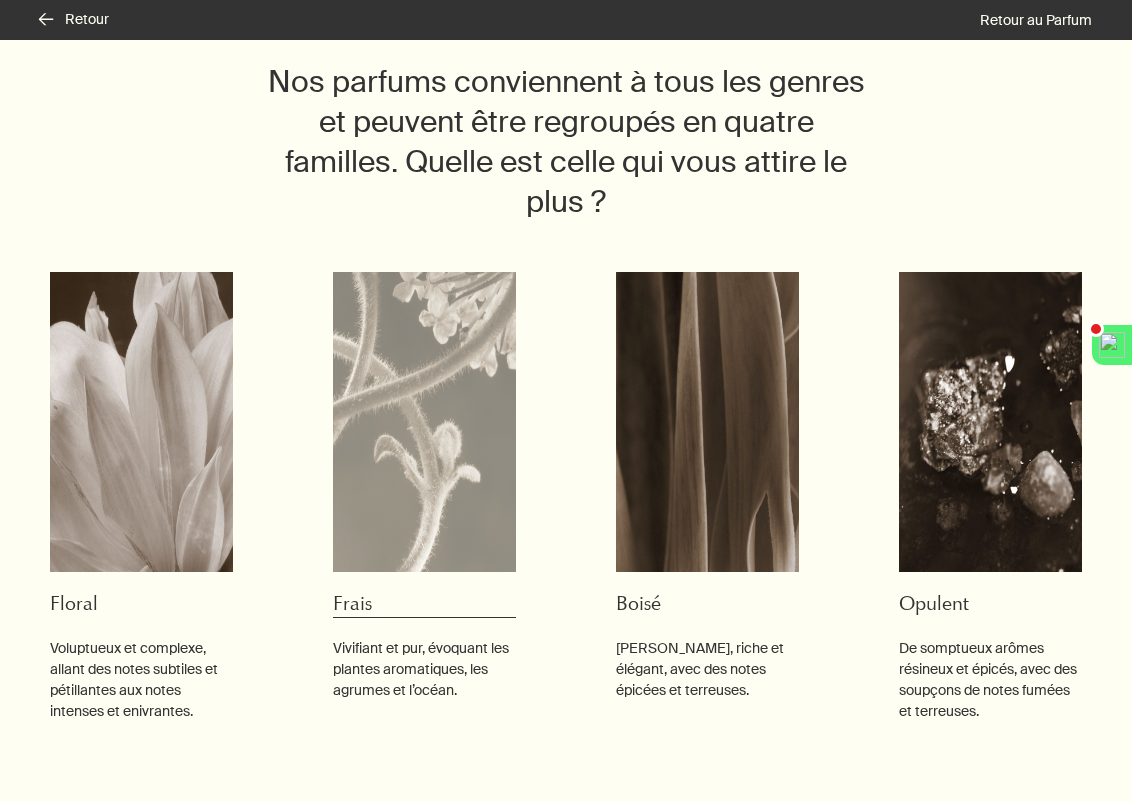 click at bounding box center [424, 422] 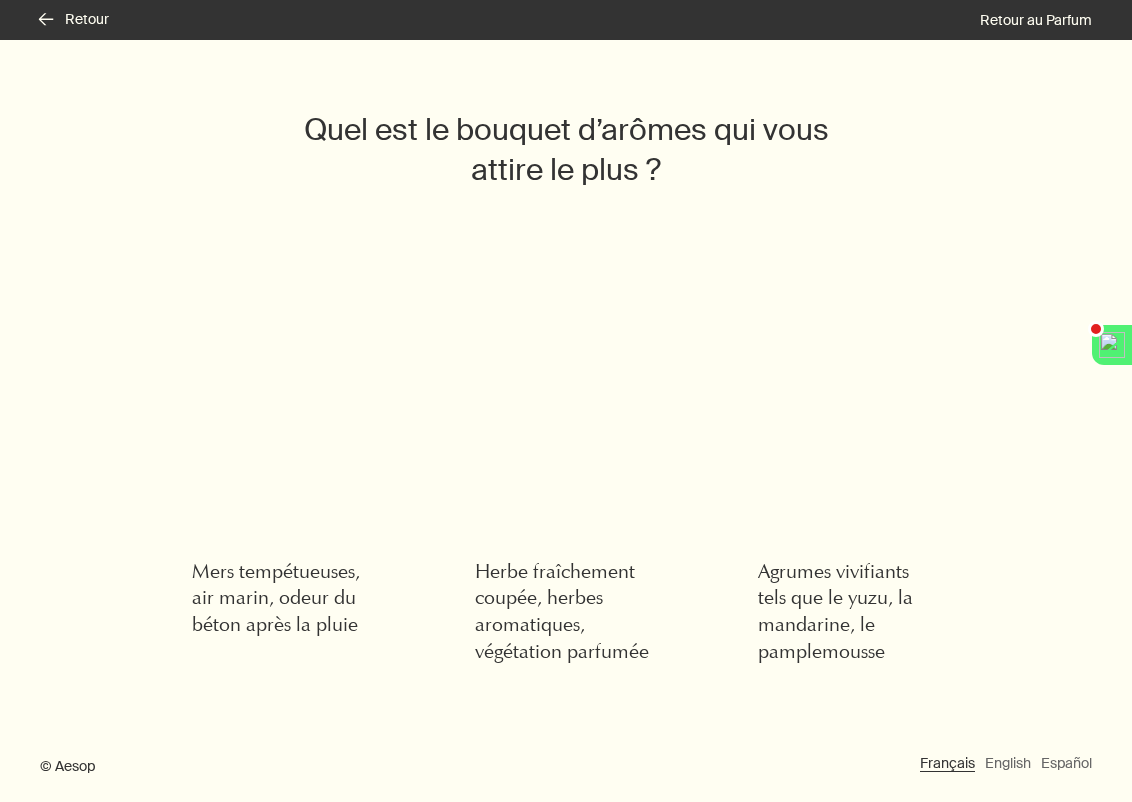 scroll, scrollTop: 71, scrollLeft: 0, axis: vertical 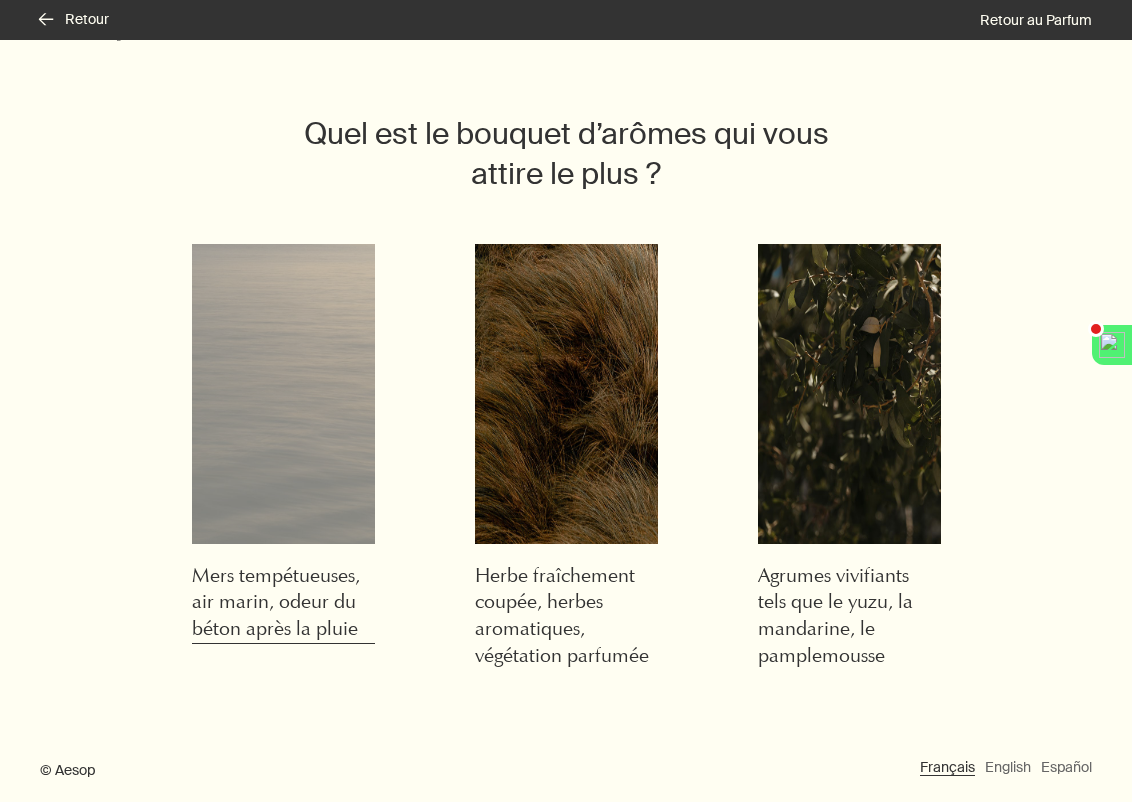 click at bounding box center (283, 394) 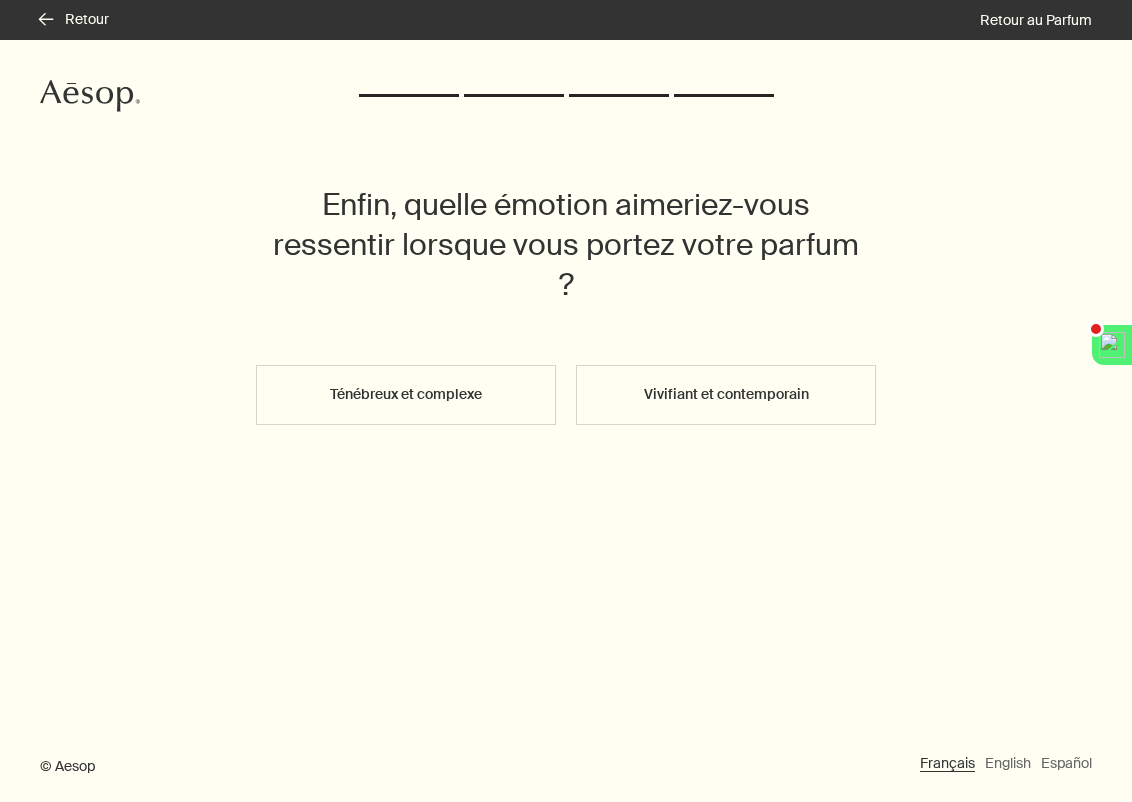 click on "Vivifiant et contemporain" at bounding box center [726, 395] 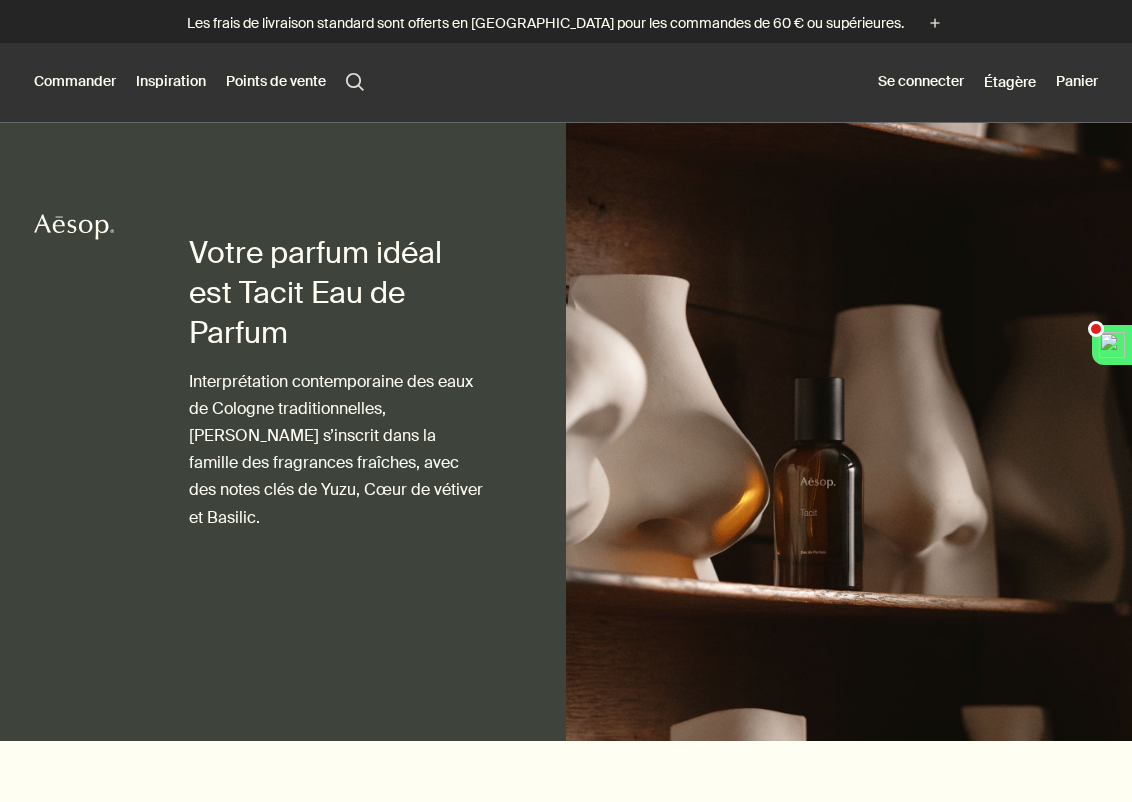 scroll, scrollTop: 0, scrollLeft: 0, axis: both 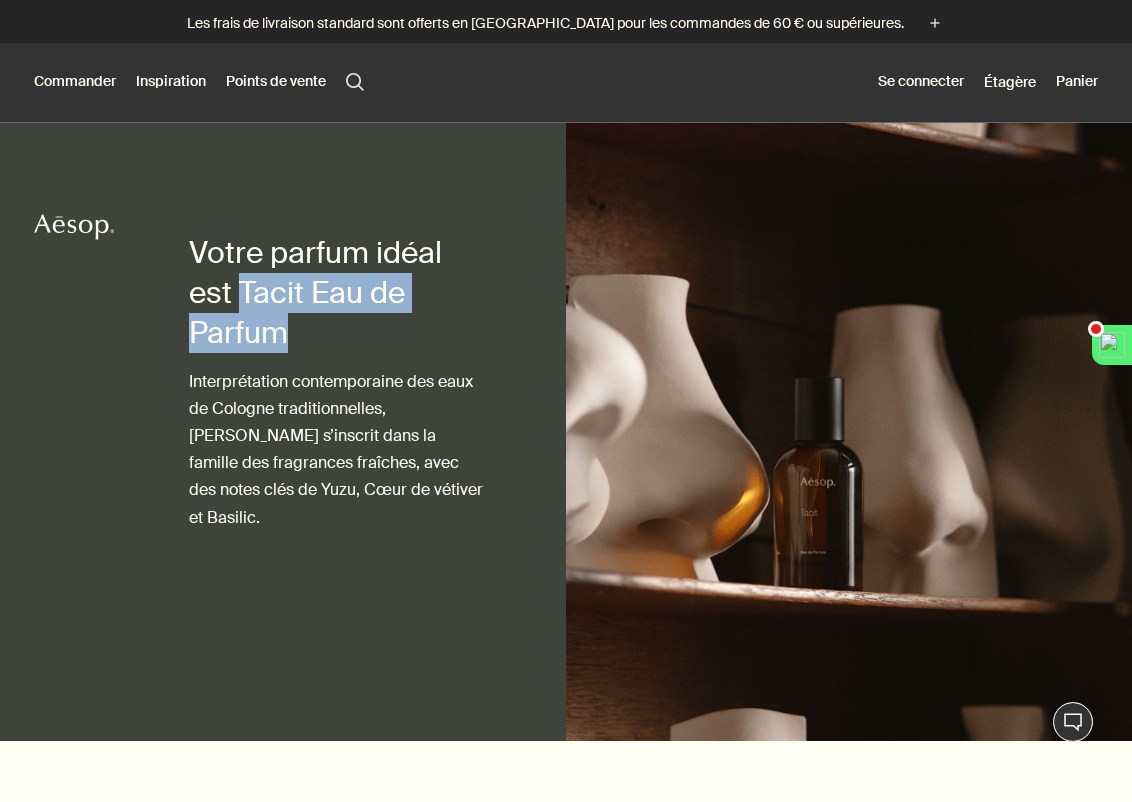 drag, startPoint x: 238, startPoint y: 292, endPoint x: 343, endPoint y: 336, distance: 113.84639 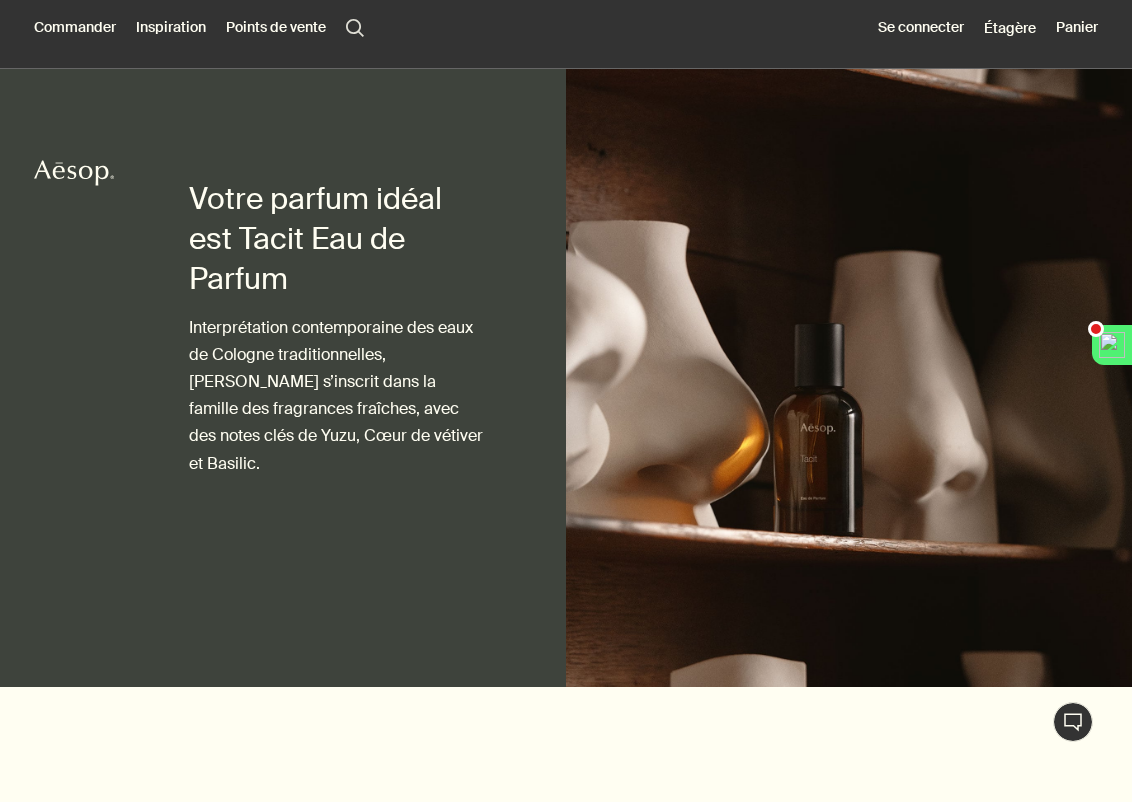 scroll, scrollTop: 62, scrollLeft: 0, axis: vertical 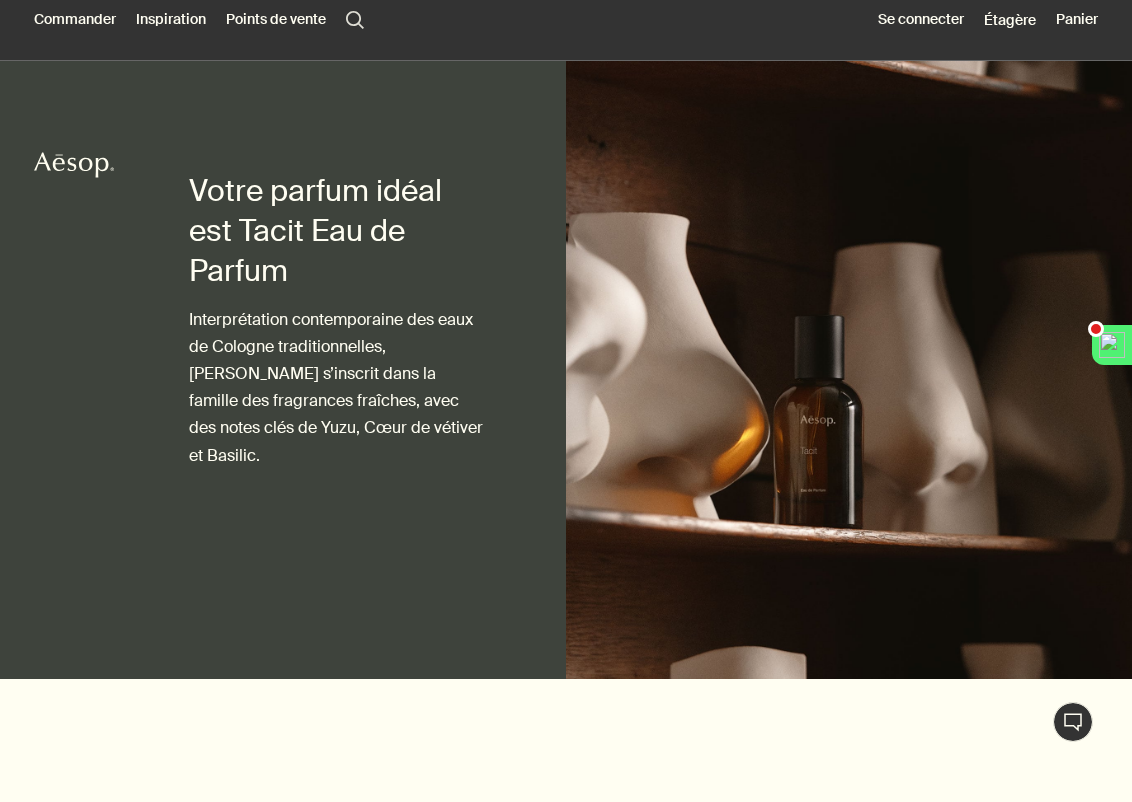 click on "Interprétation contemporaine des eaux de Cologne traditionnelles, [PERSON_NAME] s’inscrit dans la famille des fragrances fraîches, avec des notes clés de Yuzu, Cœur de vétiver et Basilic." at bounding box center [337, 387] 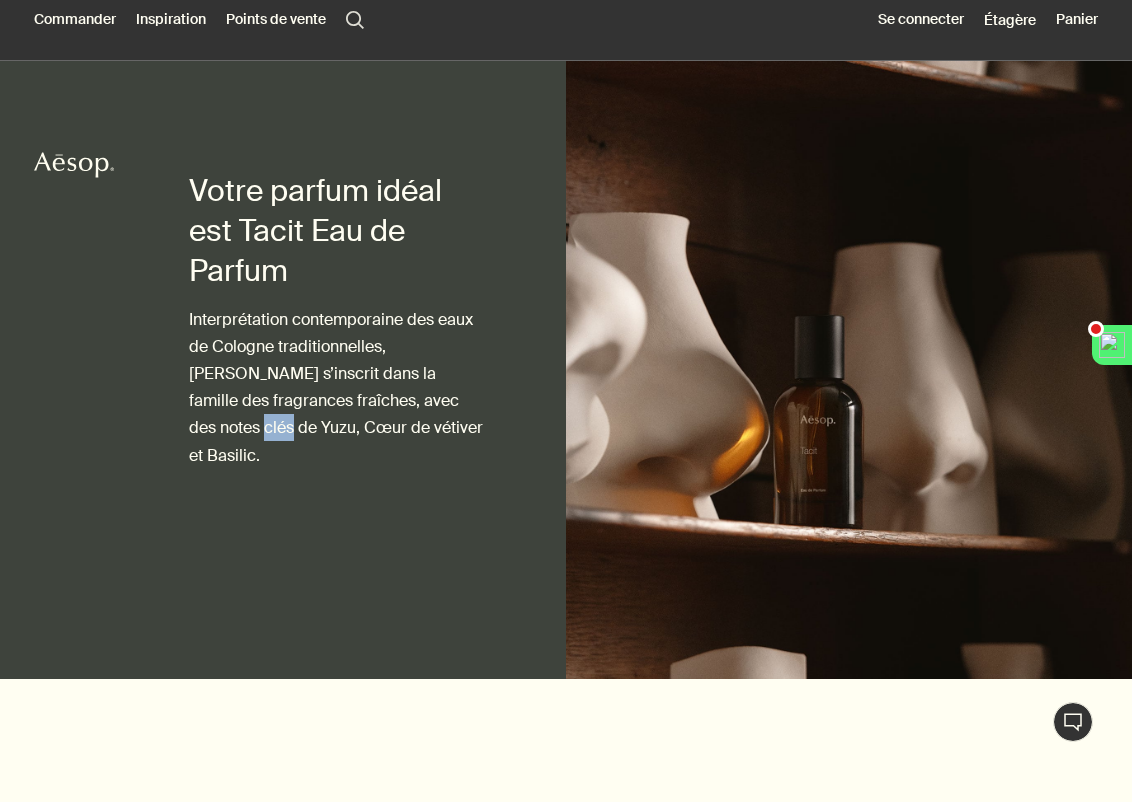 click on "Interprétation contemporaine des eaux de Cologne traditionnelles, [PERSON_NAME] s’inscrit dans la famille des fragrances fraîches, avec des notes clés de Yuzu, Cœur de vétiver et Basilic." at bounding box center (337, 387) 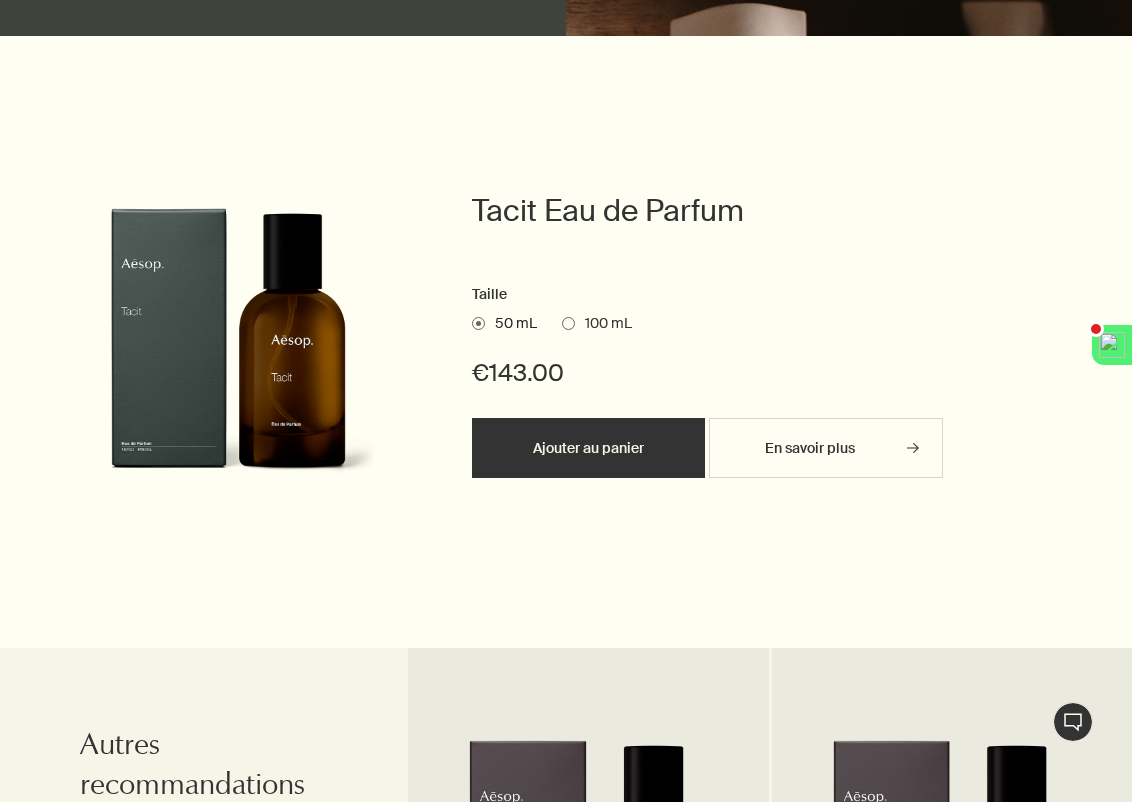 scroll, scrollTop: 778, scrollLeft: 0, axis: vertical 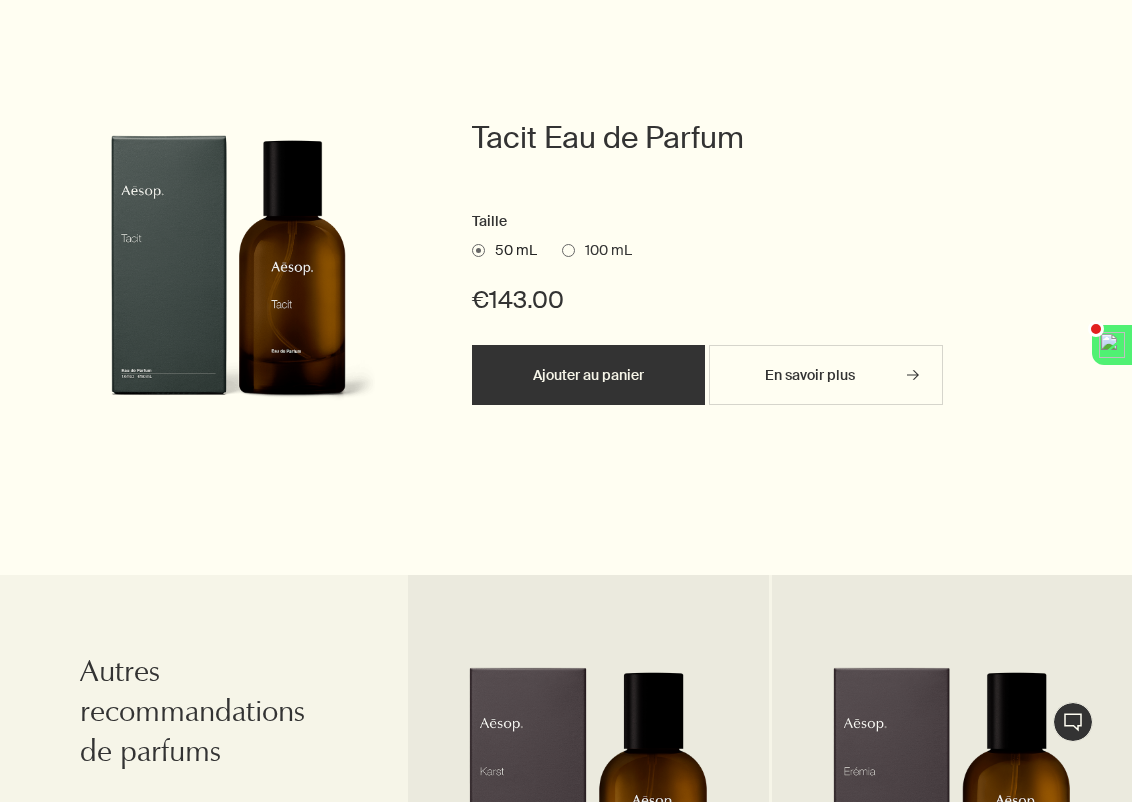 click at bounding box center [568, 250] 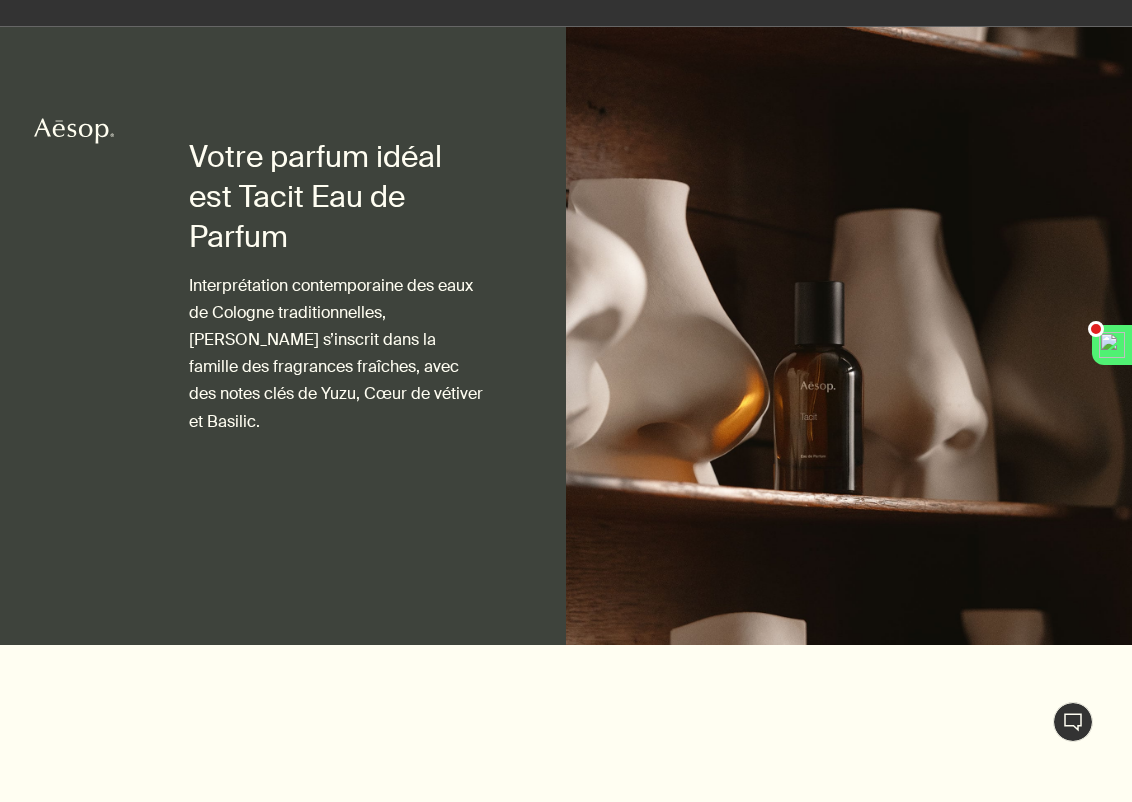 scroll, scrollTop: 95, scrollLeft: 0, axis: vertical 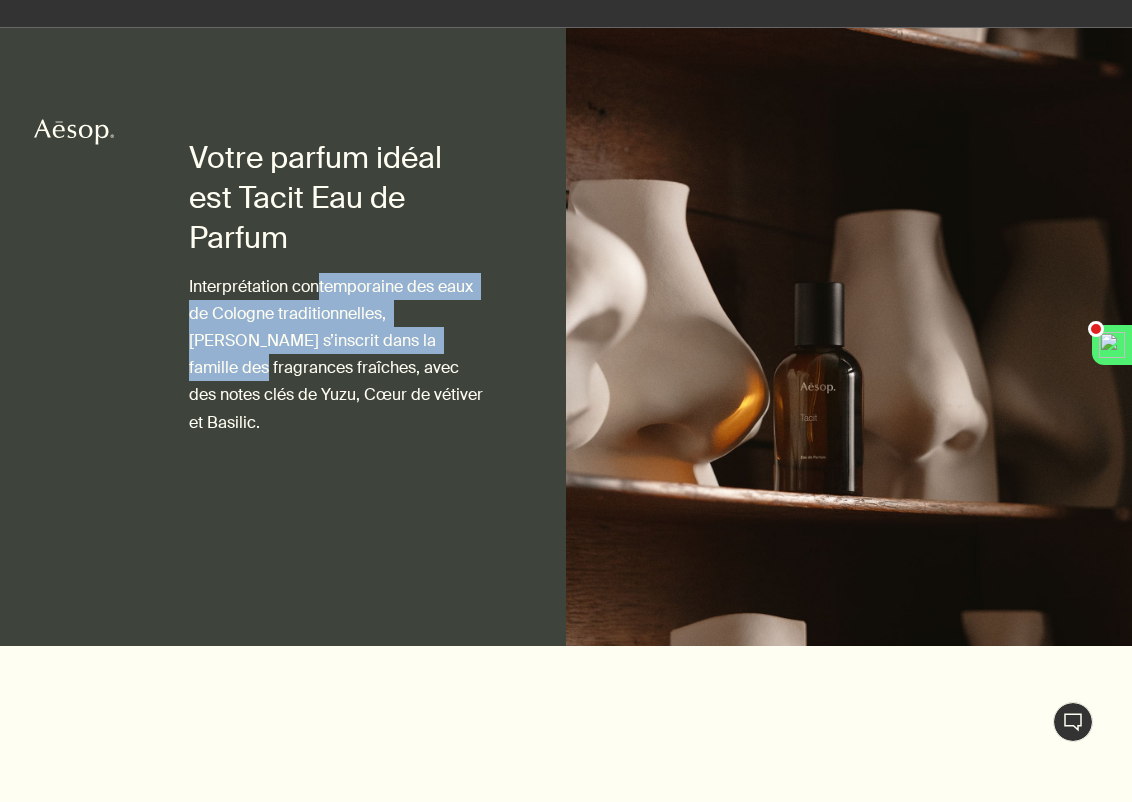 drag, startPoint x: 319, startPoint y: 273, endPoint x: 381, endPoint y: 320, distance: 77.801025 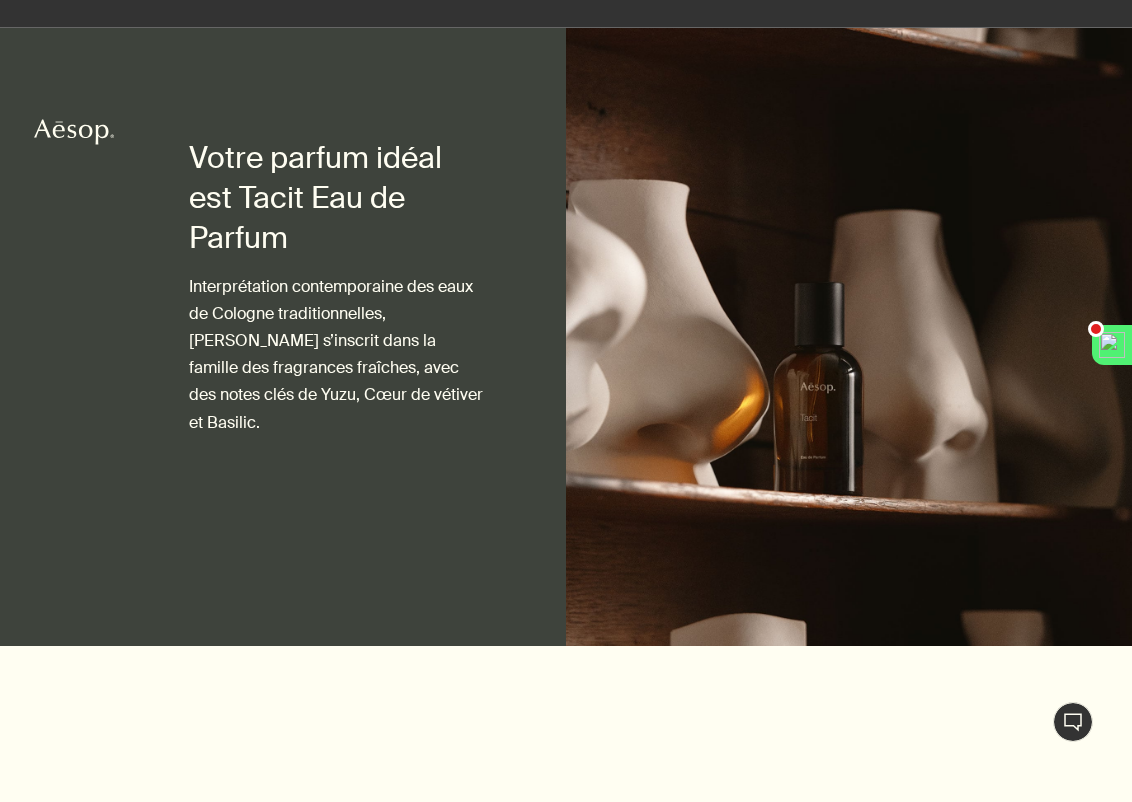 click on "Interprétation contemporaine des eaux de Cologne traditionnelles, [PERSON_NAME] s’inscrit dans la famille des fragrances fraîches, avec des notes clés de Yuzu, Cœur de vétiver et Basilic." at bounding box center [337, 354] 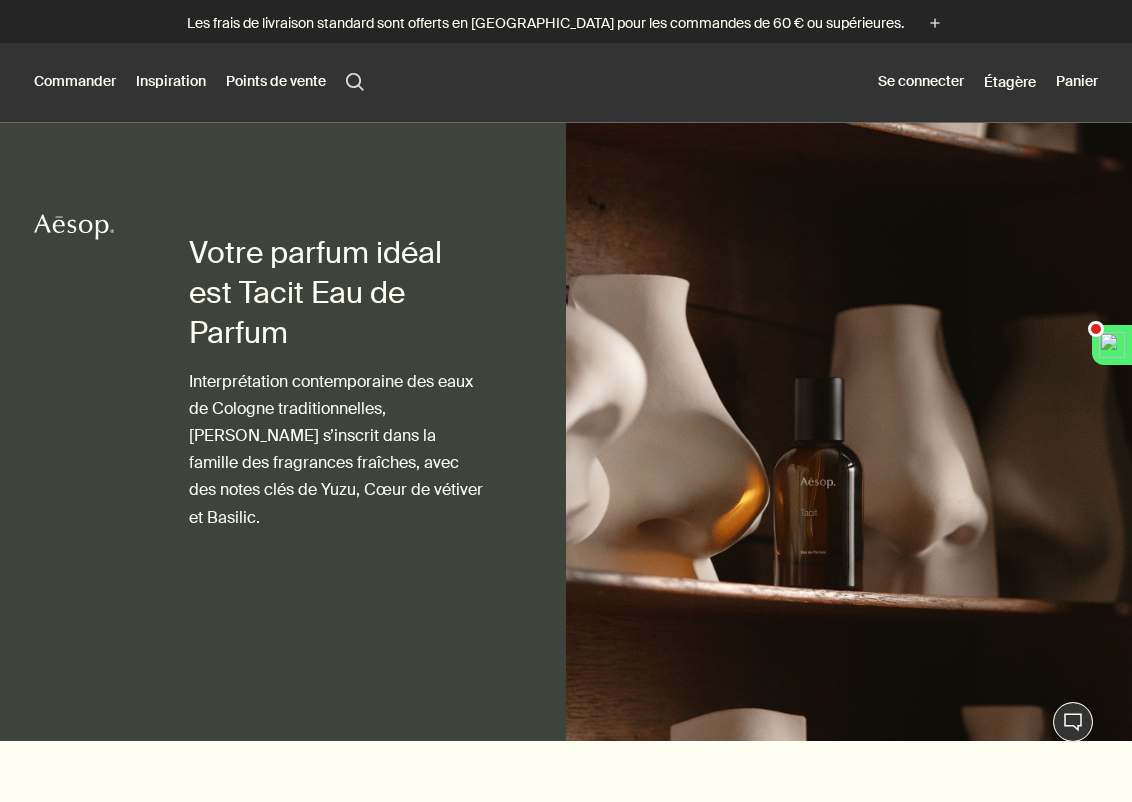 scroll, scrollTop: 0, scrollLeft: 0, axis: both 